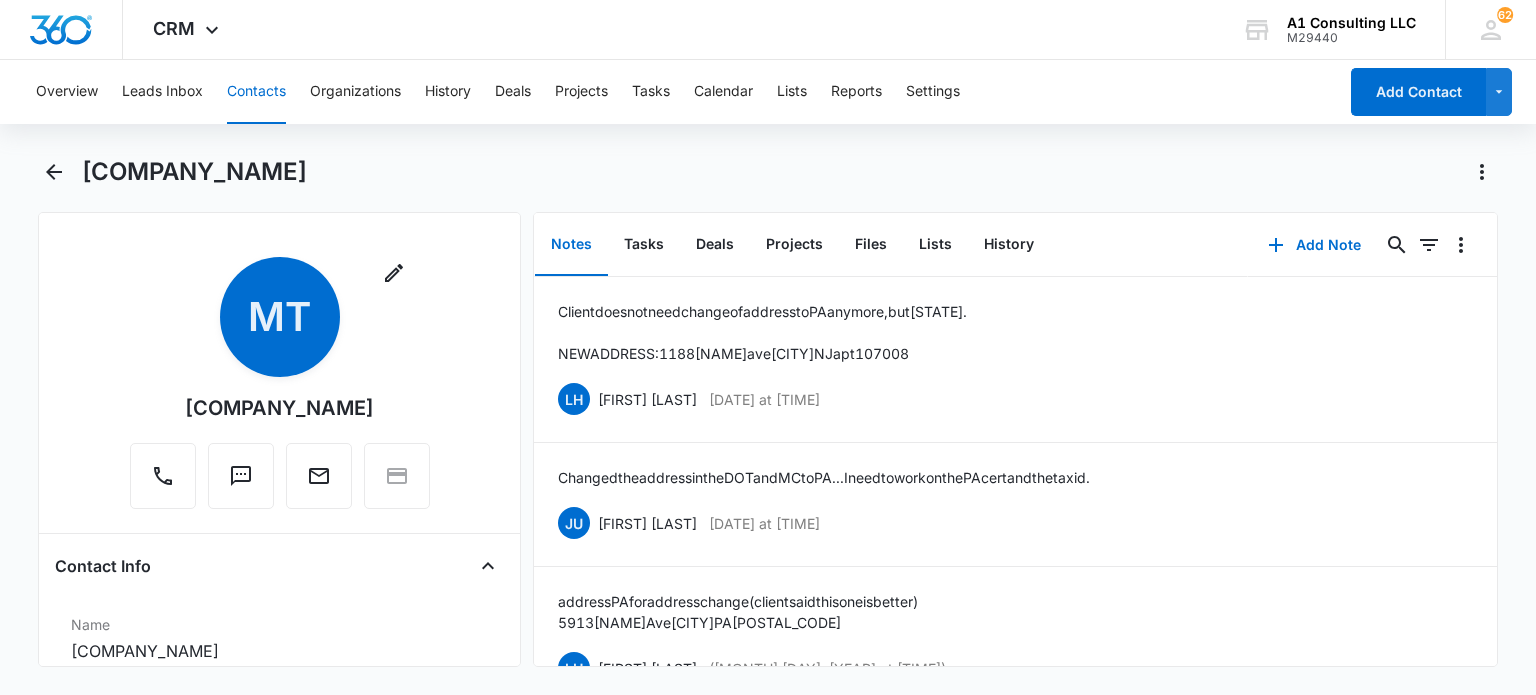 scroll, scrollTop: 0, scrollLeft: 0, axis: both 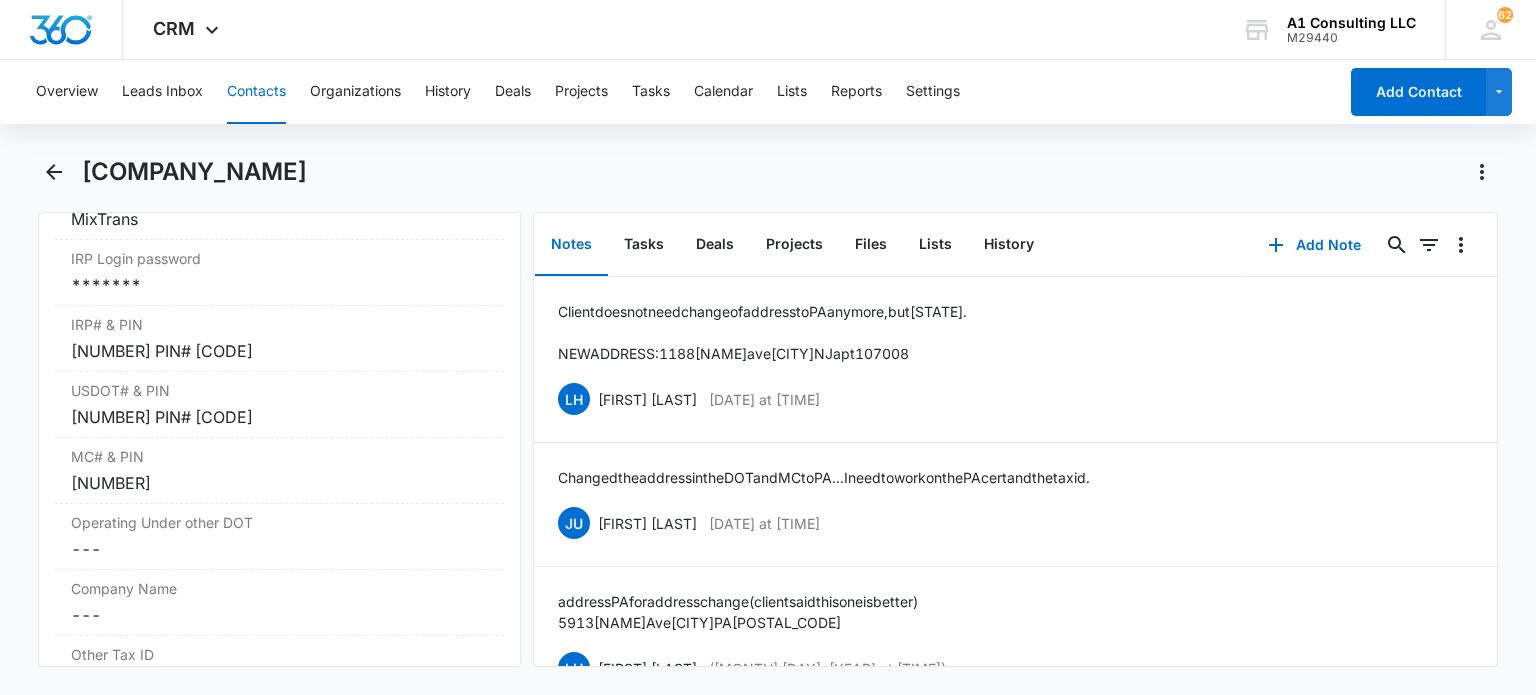click on "Contacts" at bounding box center (256, 92) 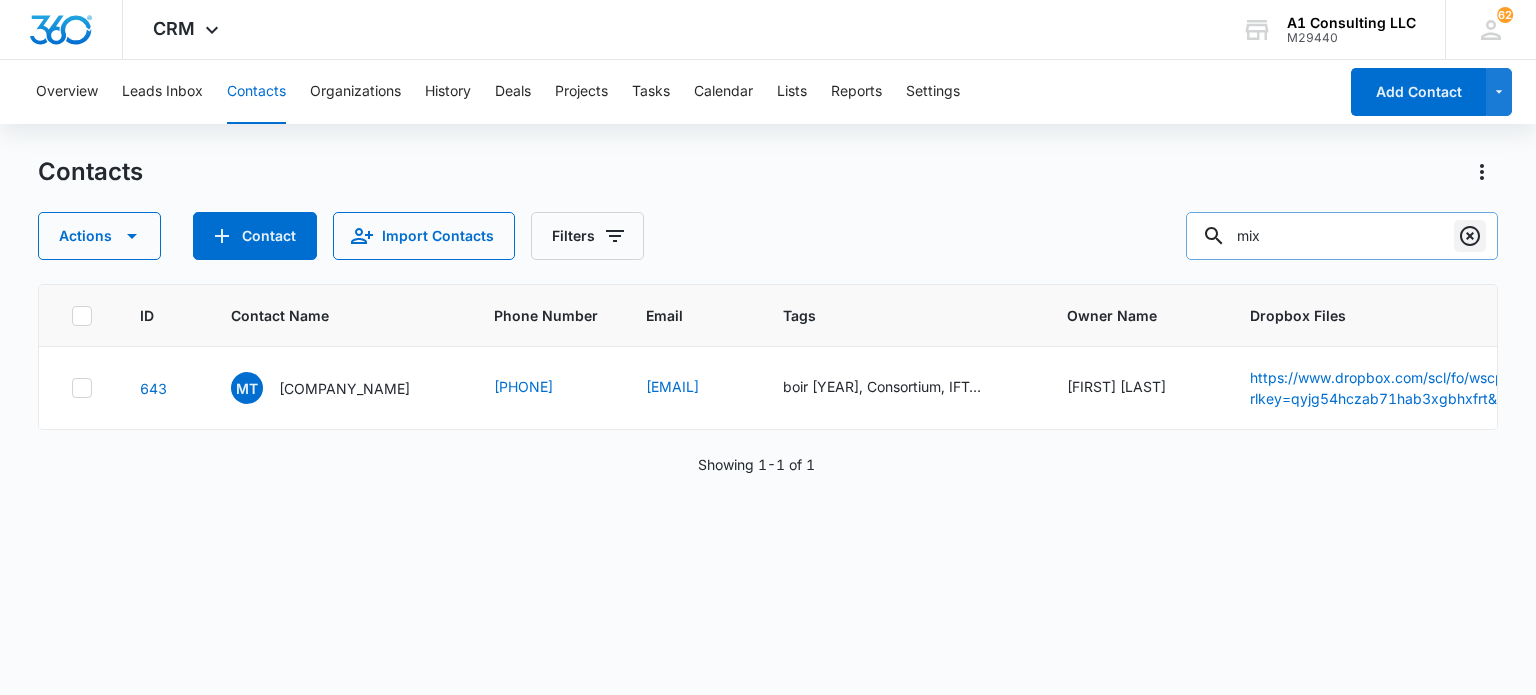 click 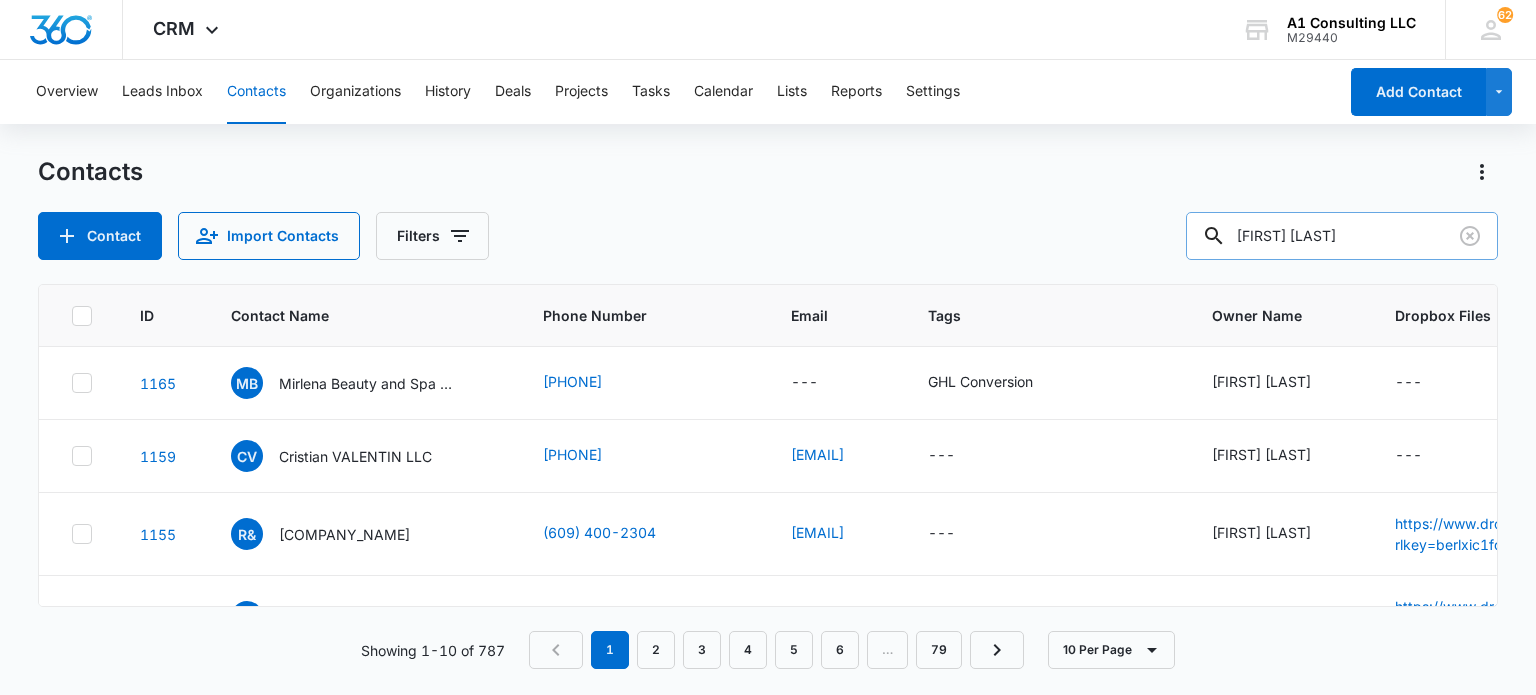 type on "[FIRST] [LAST]" 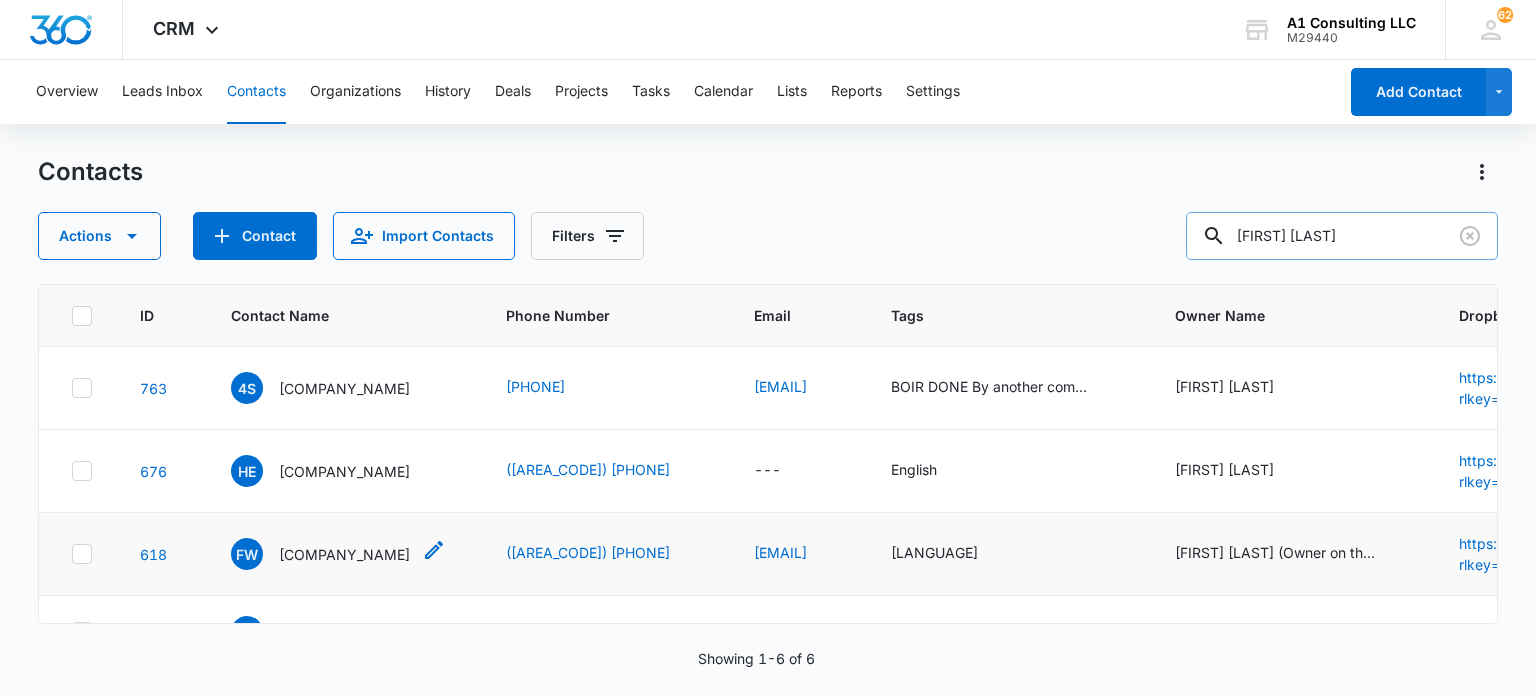 click on "[COMPANY_NAME]" at bounding box center [344, 554] 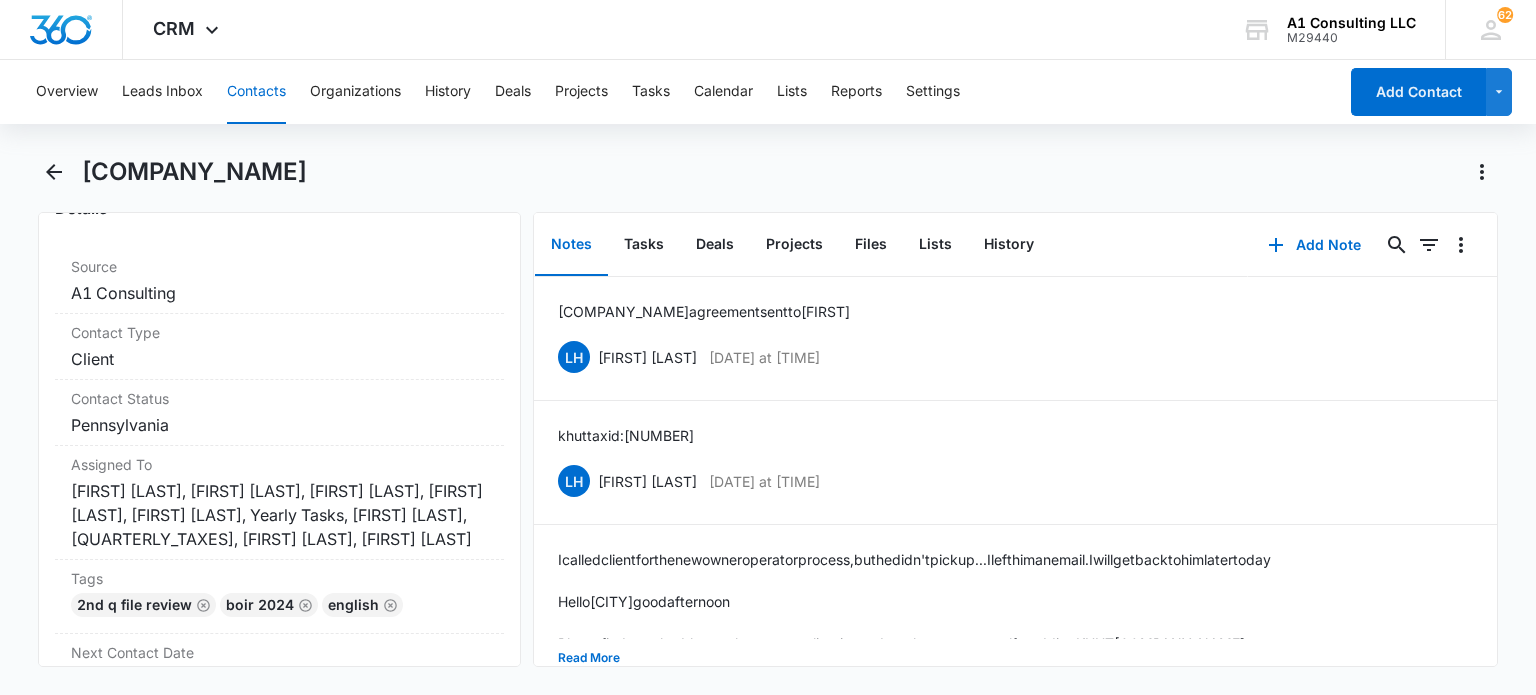 scroll, scrollTop: 600, scrollLeft: 0, axis: vertical 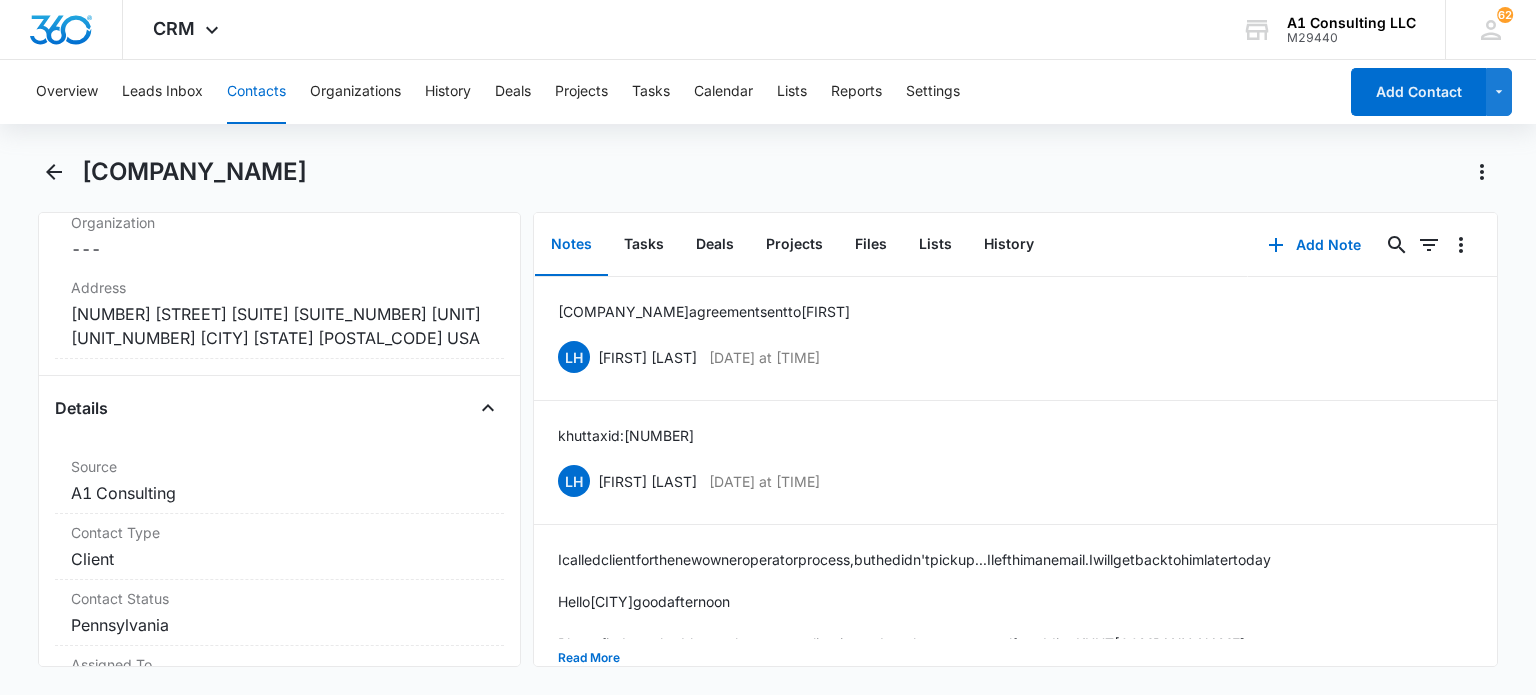 drag, startPoint x: 261, startPoint y: 88, endPoint x: 1132, endPoint y: 235, distance: 883.3176 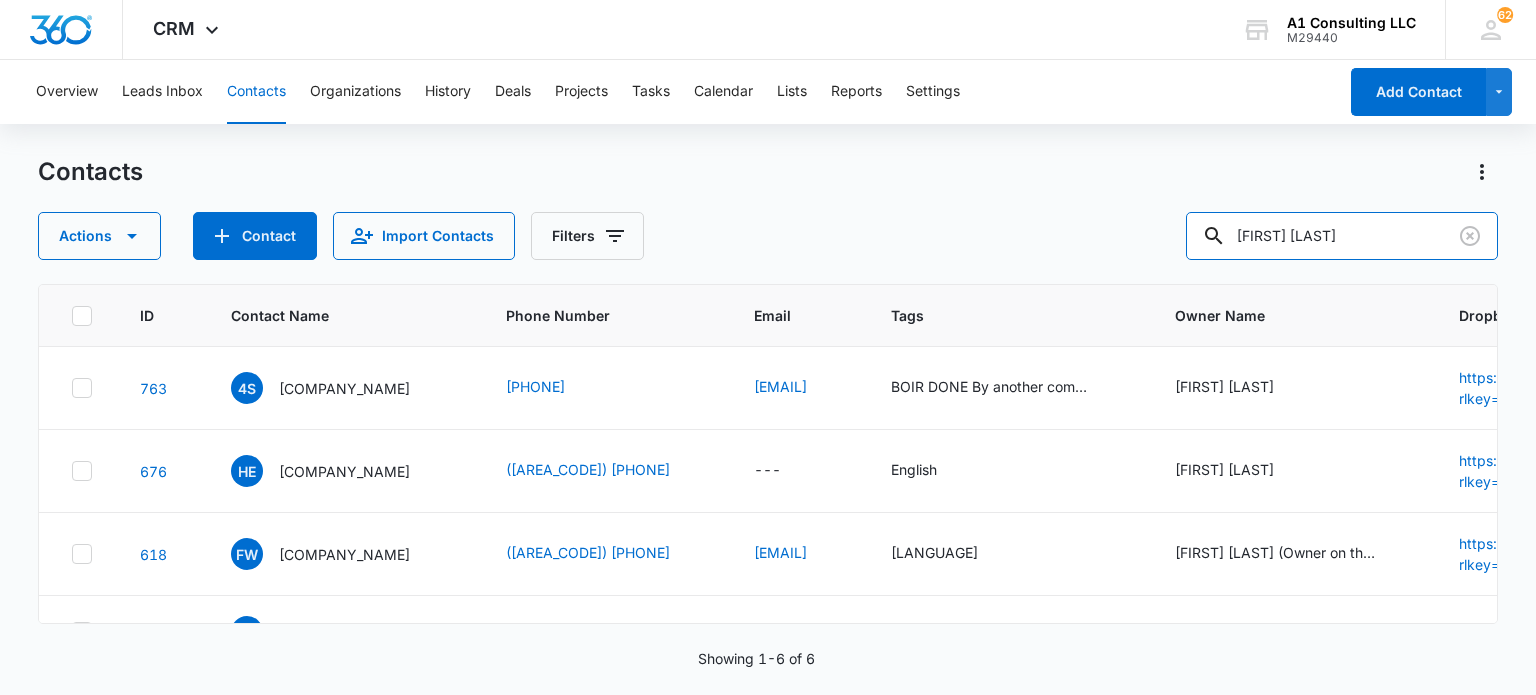 drag, startPoint x: 1152, startPoint y: 238, endPoint x: 1092, endPoint y: 220, distance: 62.641838 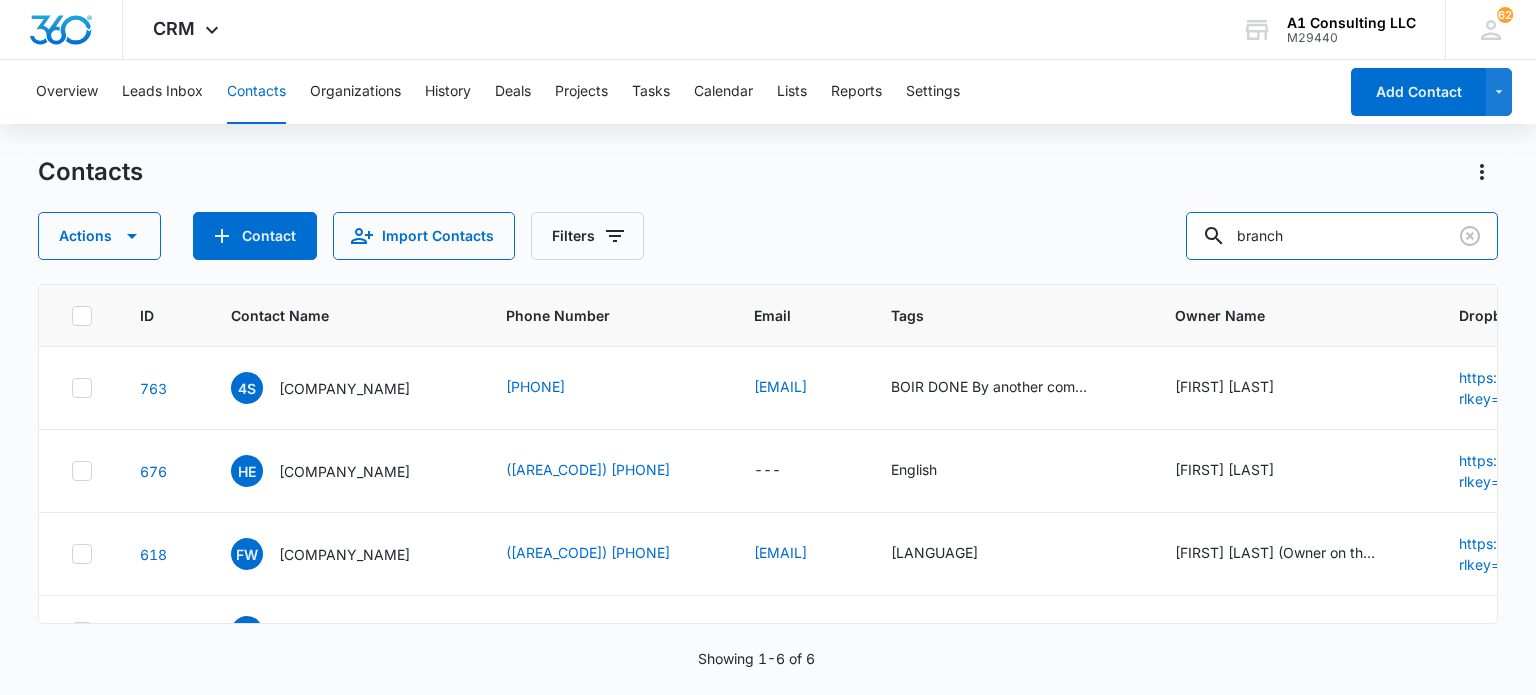 type on "branch" 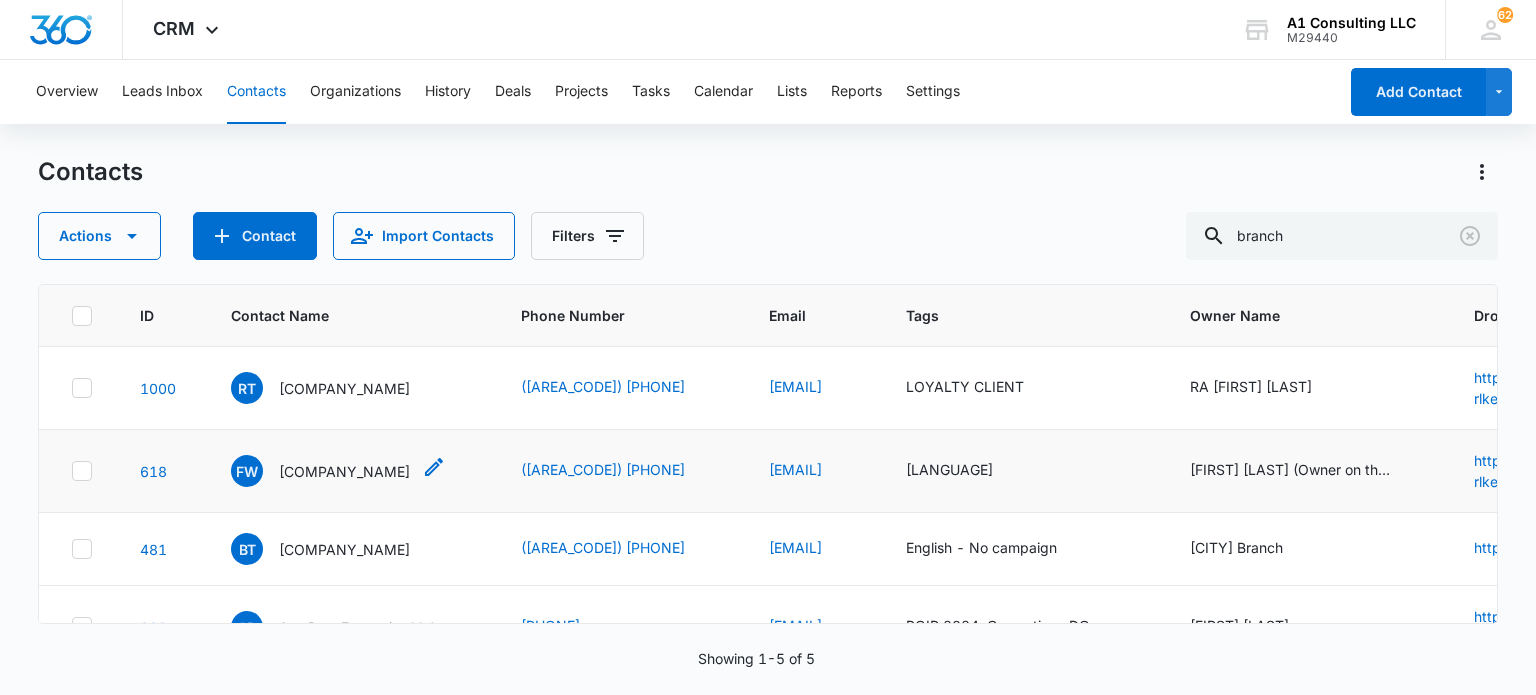 click on "[COMPANY_NAME]" at bounding box center (344, 471) 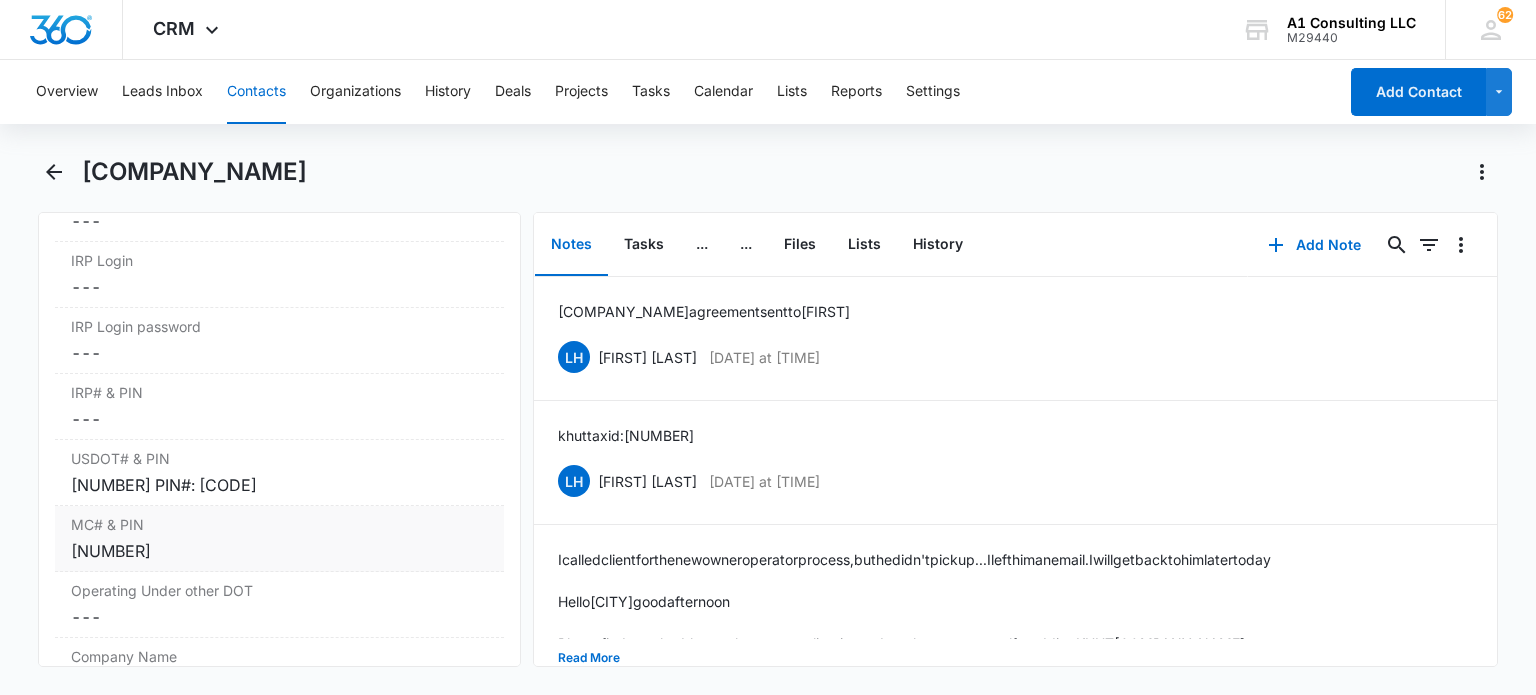scroll, scrollTop: 2500, scrollLeft: 0, axis: vertical 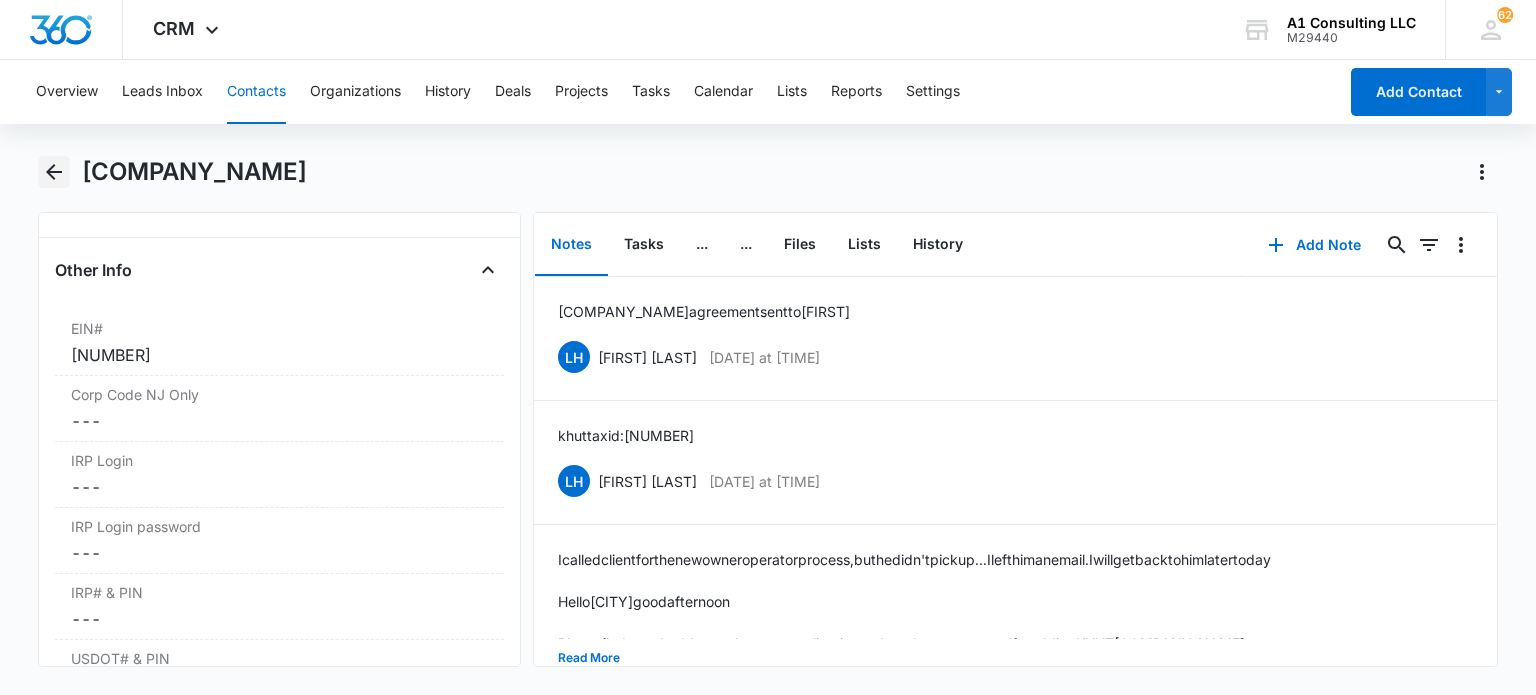 click at bounding box center (53, 172) 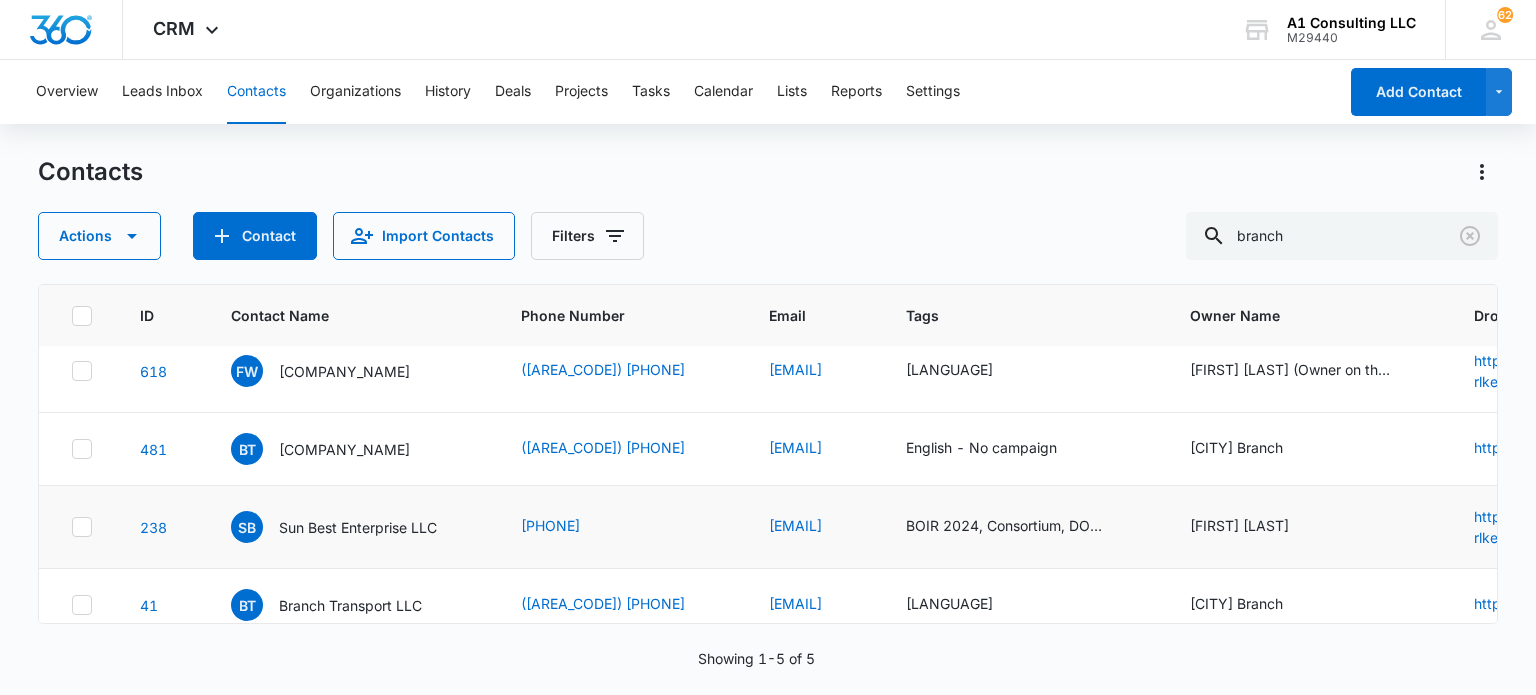 scroll, scrollTop: 132, scrollLeft: 0, axis: vertical 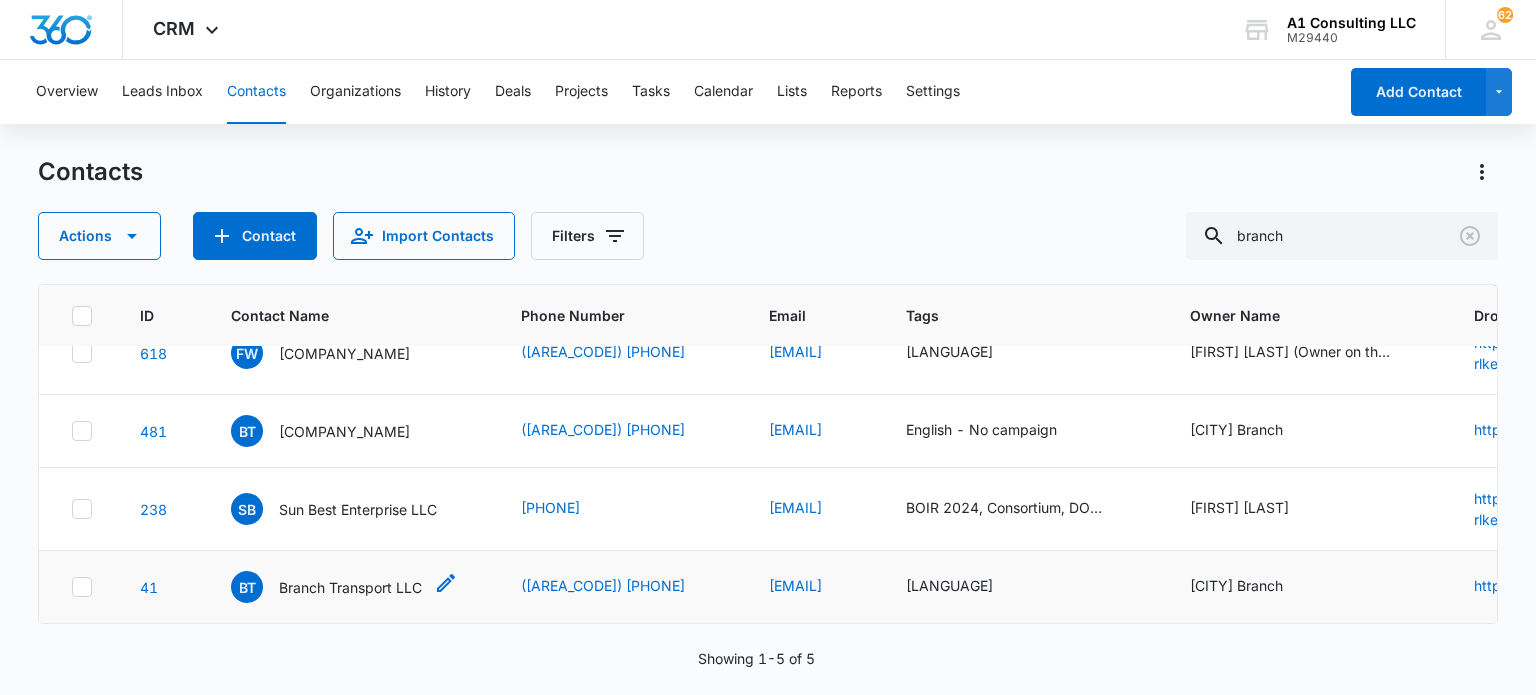 click on "Branch Transport LLC" at bounding box center [350, 587] 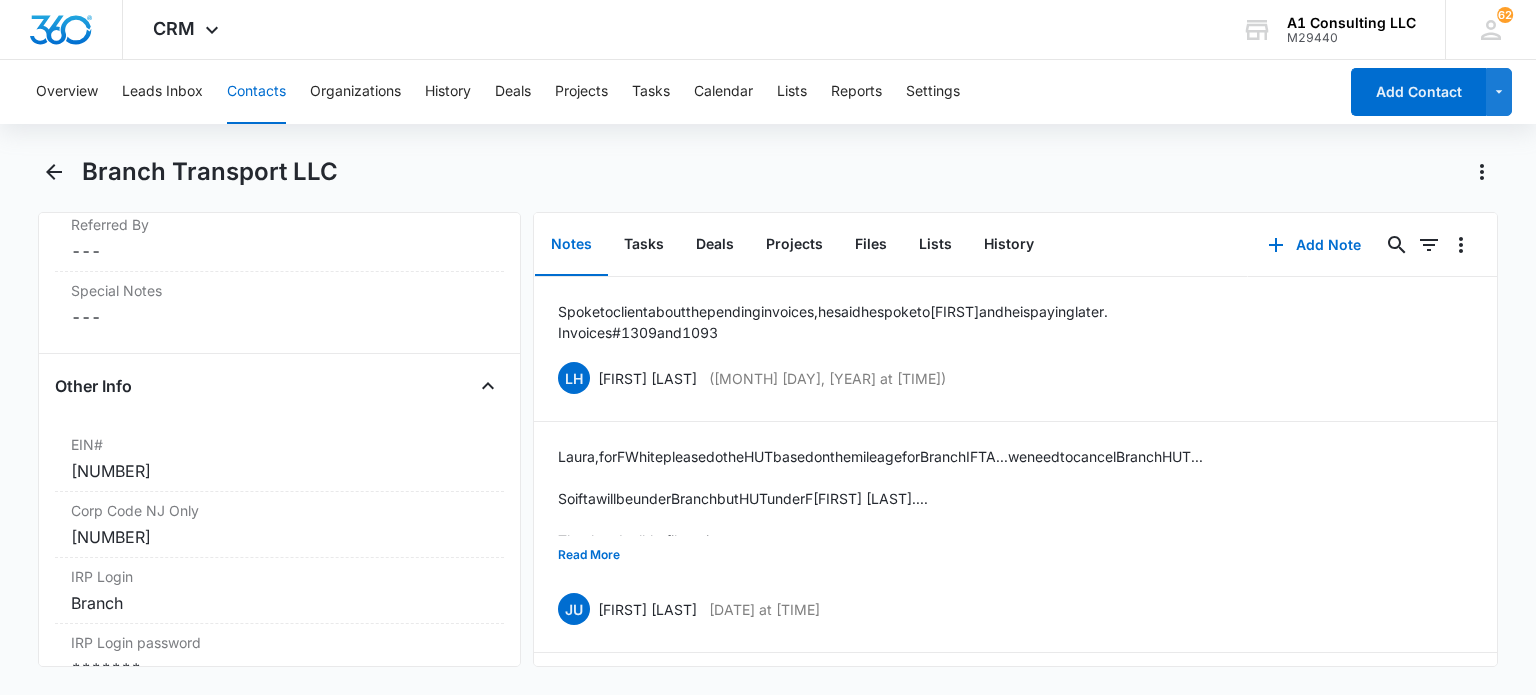 scroll, scrollTop: 2600, scrollLeft: 0, axis: vertical 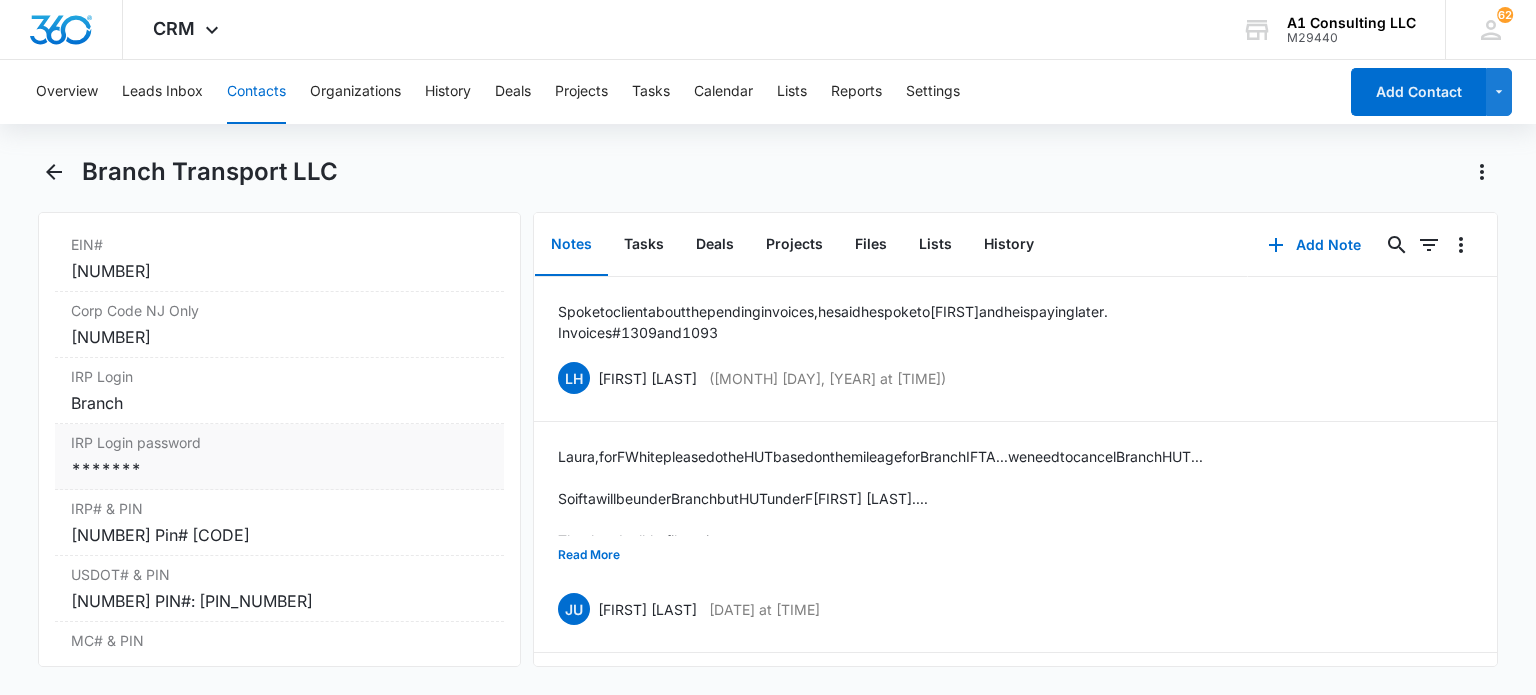 click on "*******" at bounding box center (279, 469) 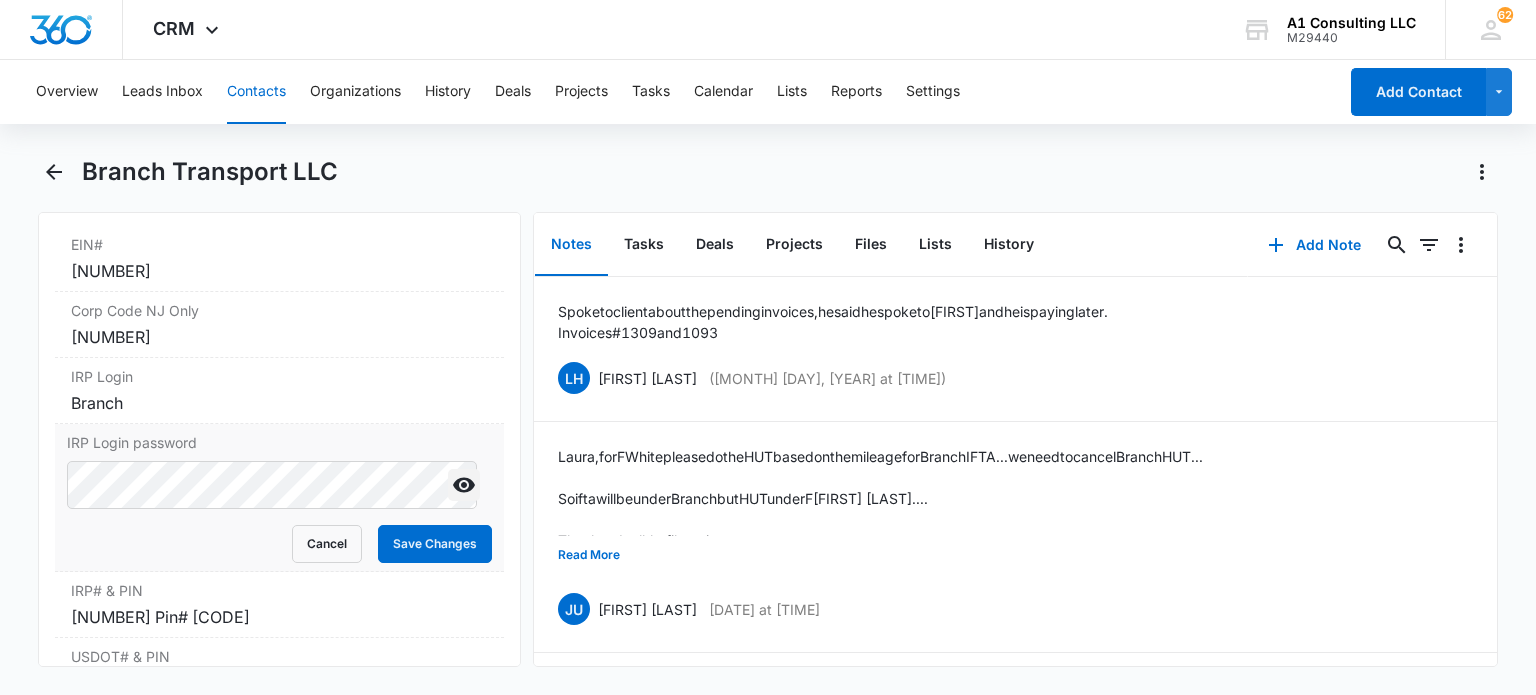 click 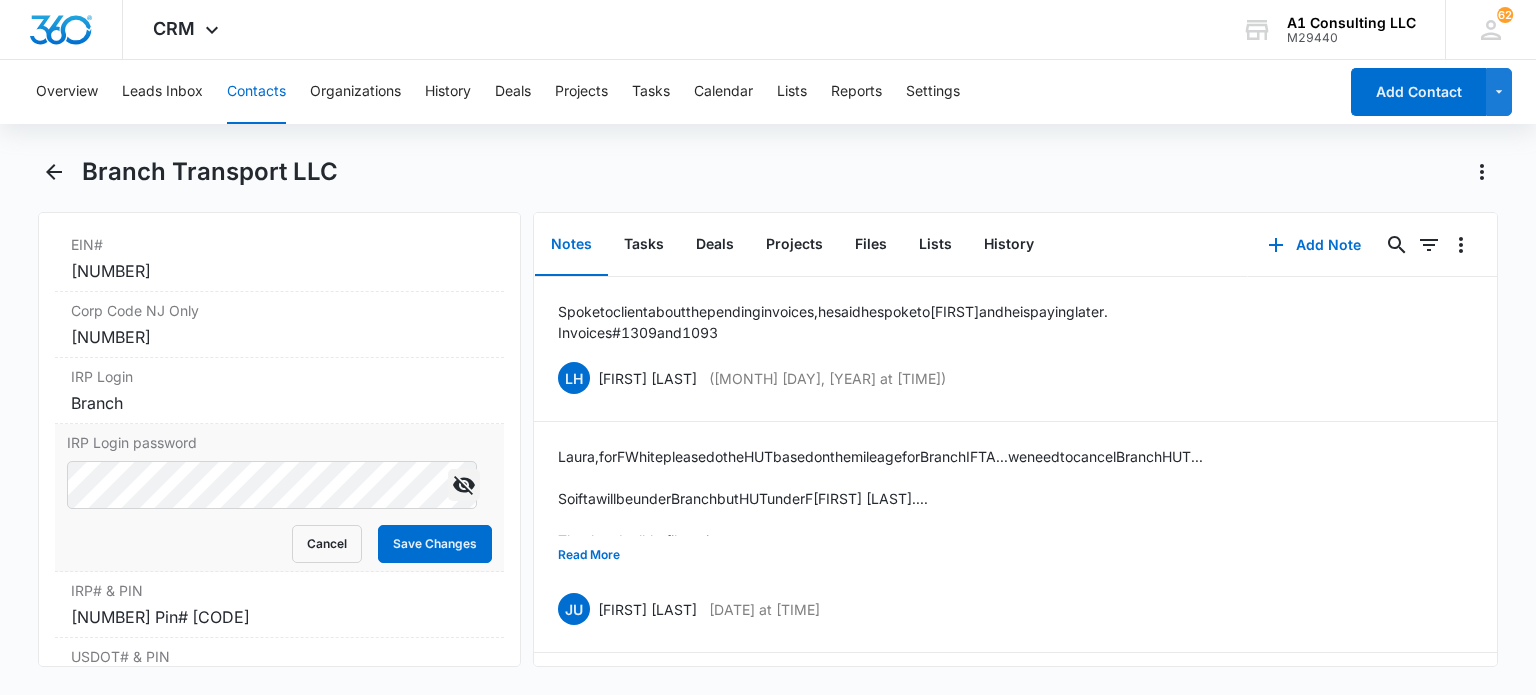 click on "Contacts" at bounding box center (256, 92) 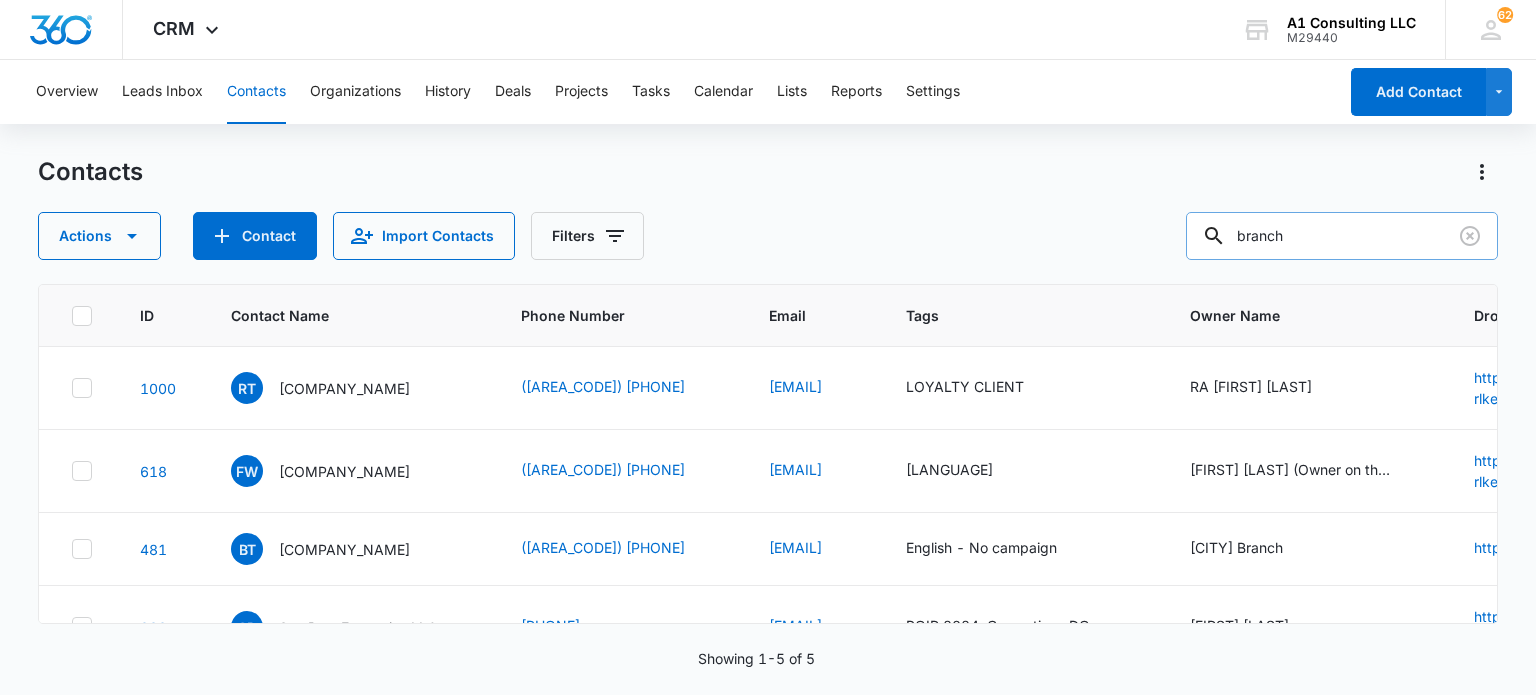 scroll, scrollTop: 132, scrollLeft: 0, axis: vertical 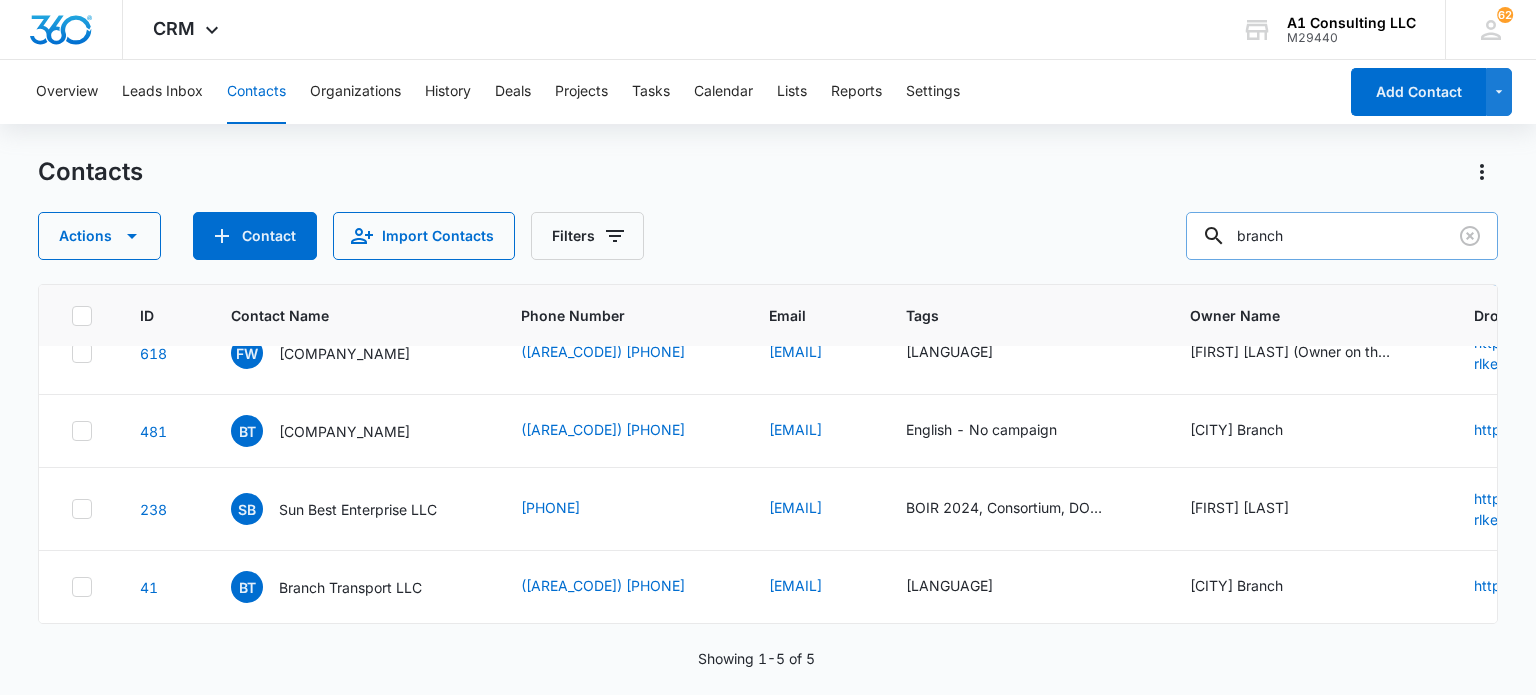 drag, startPoint x: 1366, startPoint y: 258, endPoint x: 1269, endPoint y: 257, distance: 97.00516 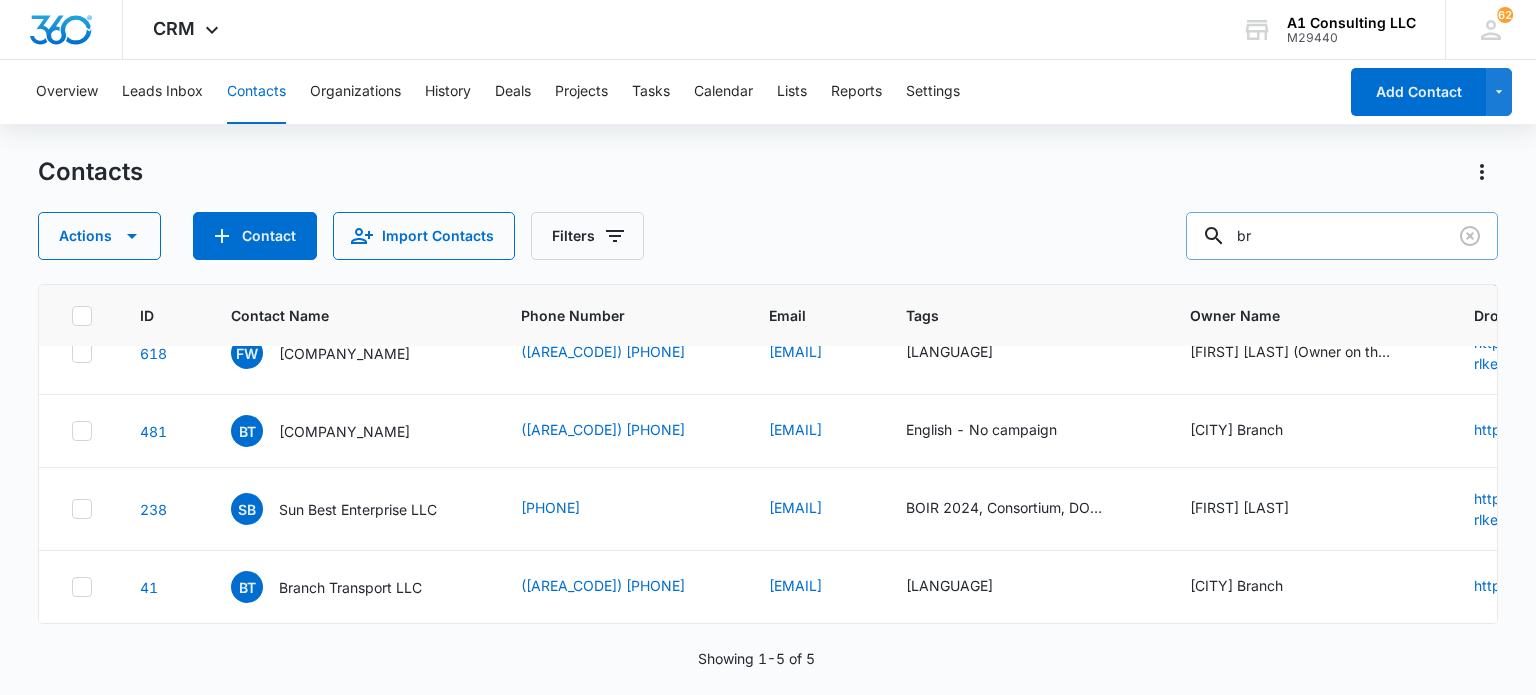 type on "b" 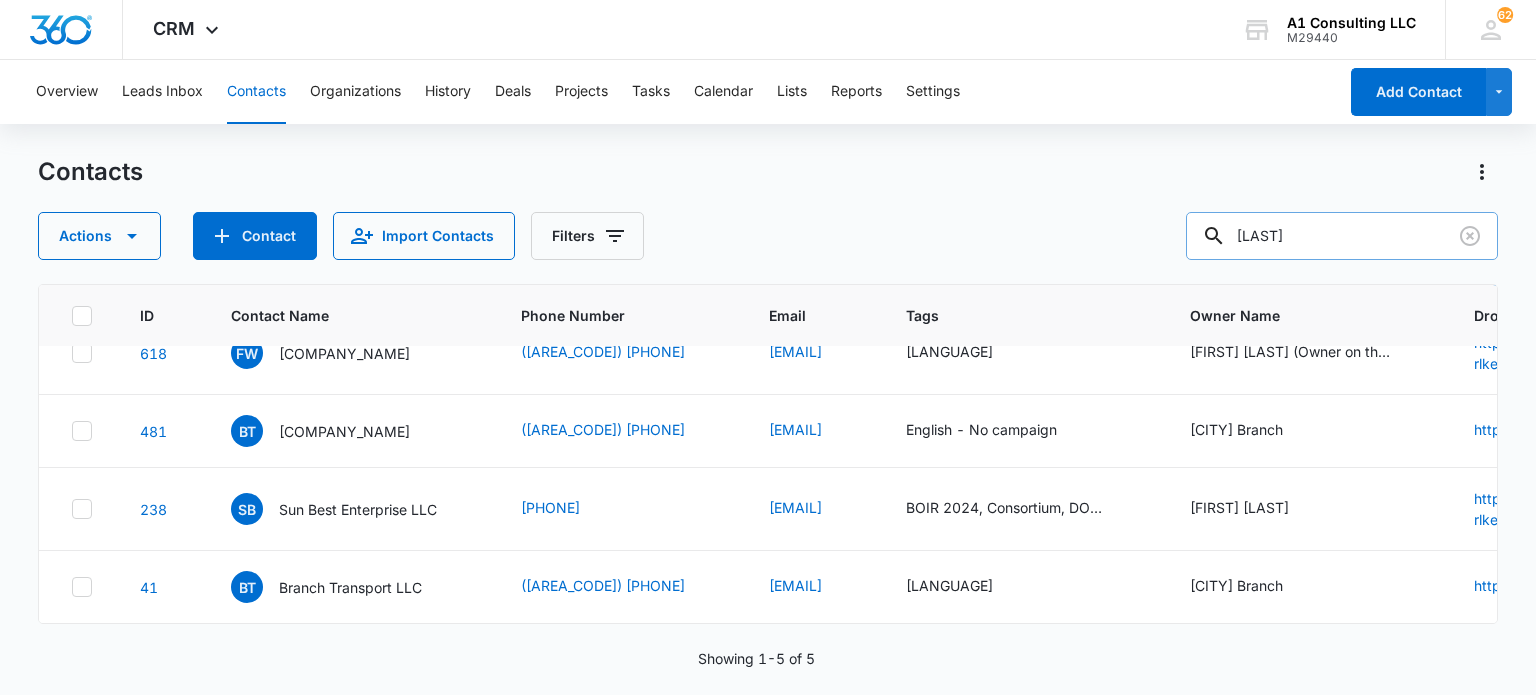 type on "[LAST]" 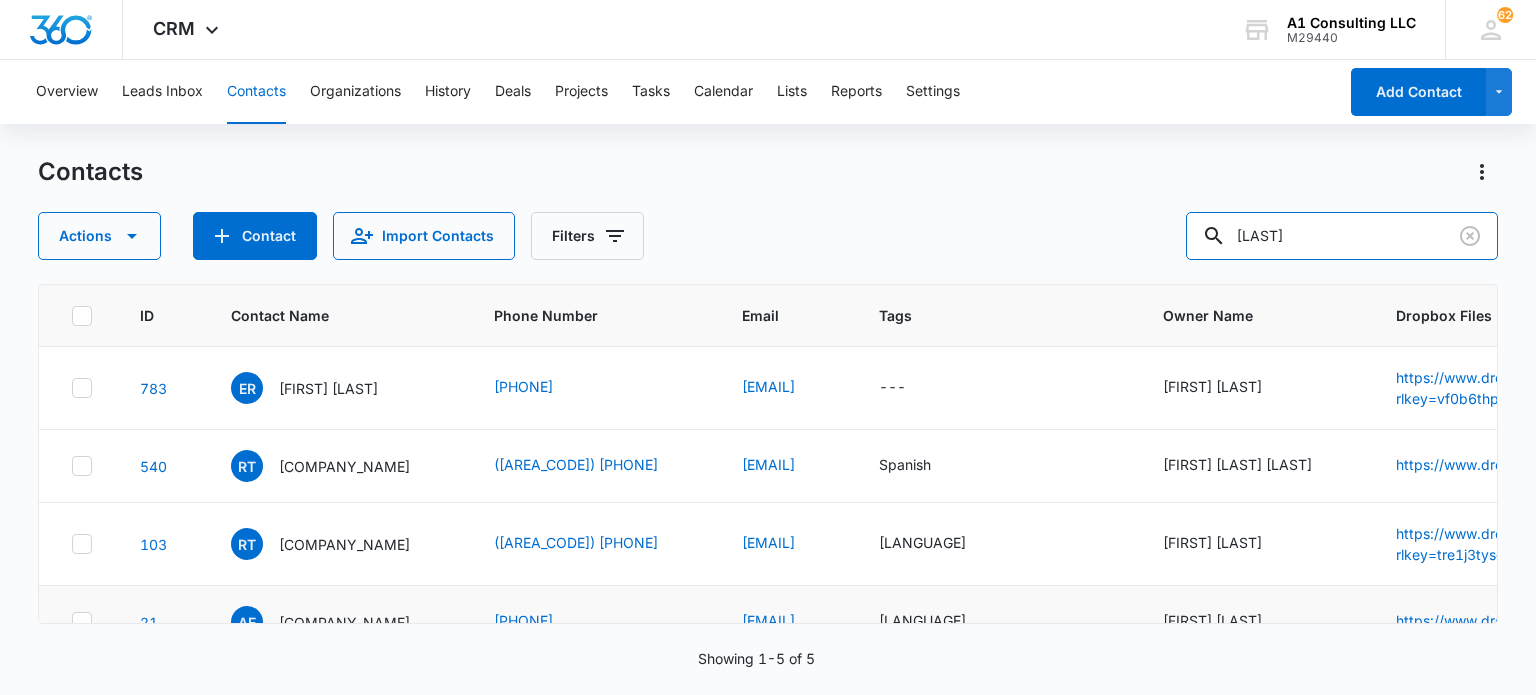 scroll, scrollTop: 100, scrollLeft: 0, axis: vertical 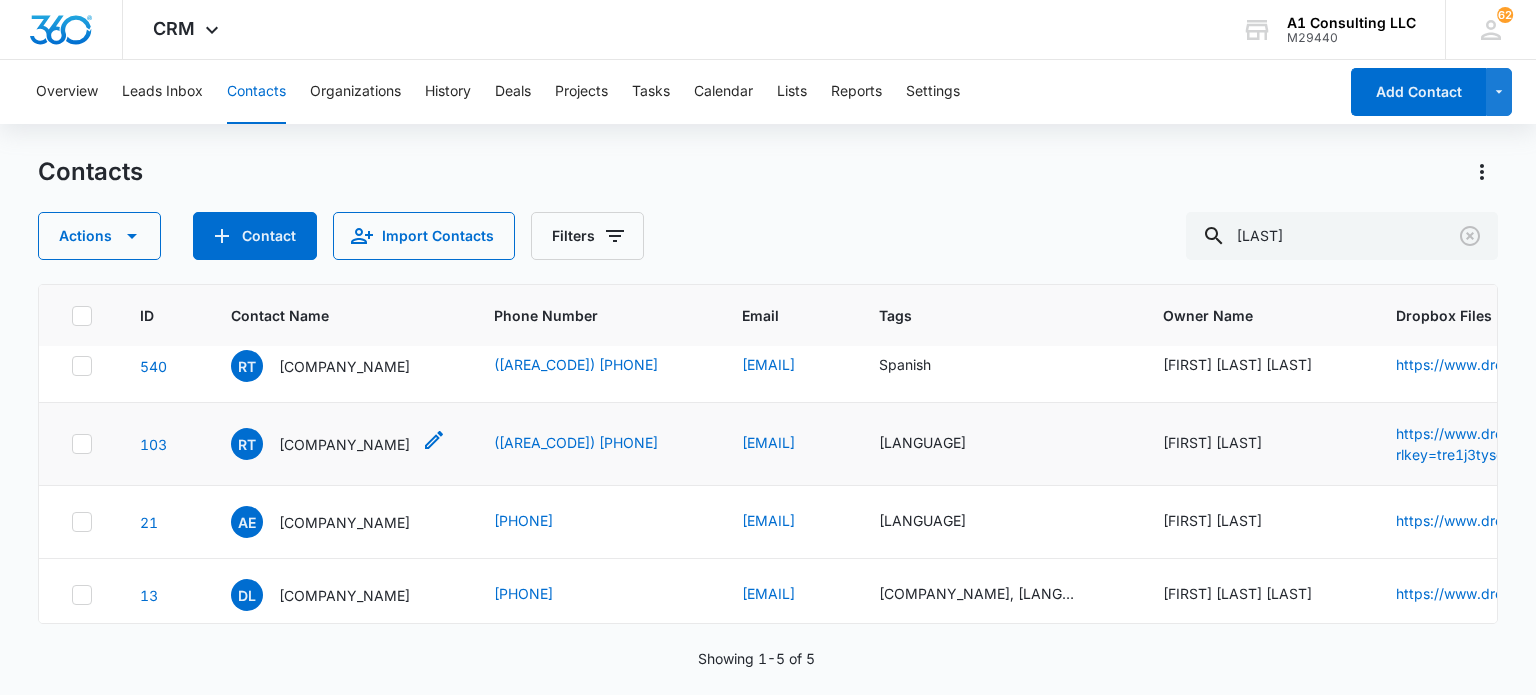 click on "[COMPANY_NAME]" at bounding box center (344, 444) 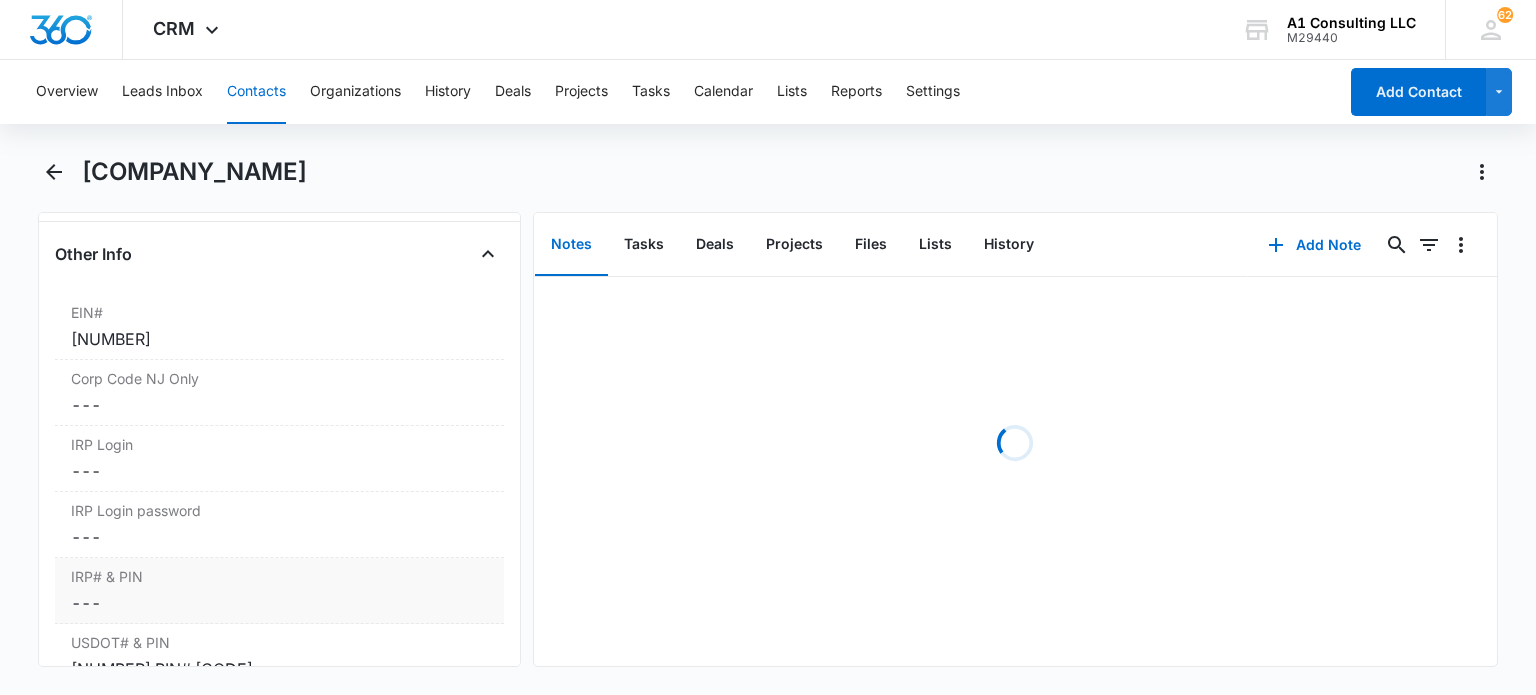 scroll, scrollTop: 2700, scrollLeft: 0, axis: vertical 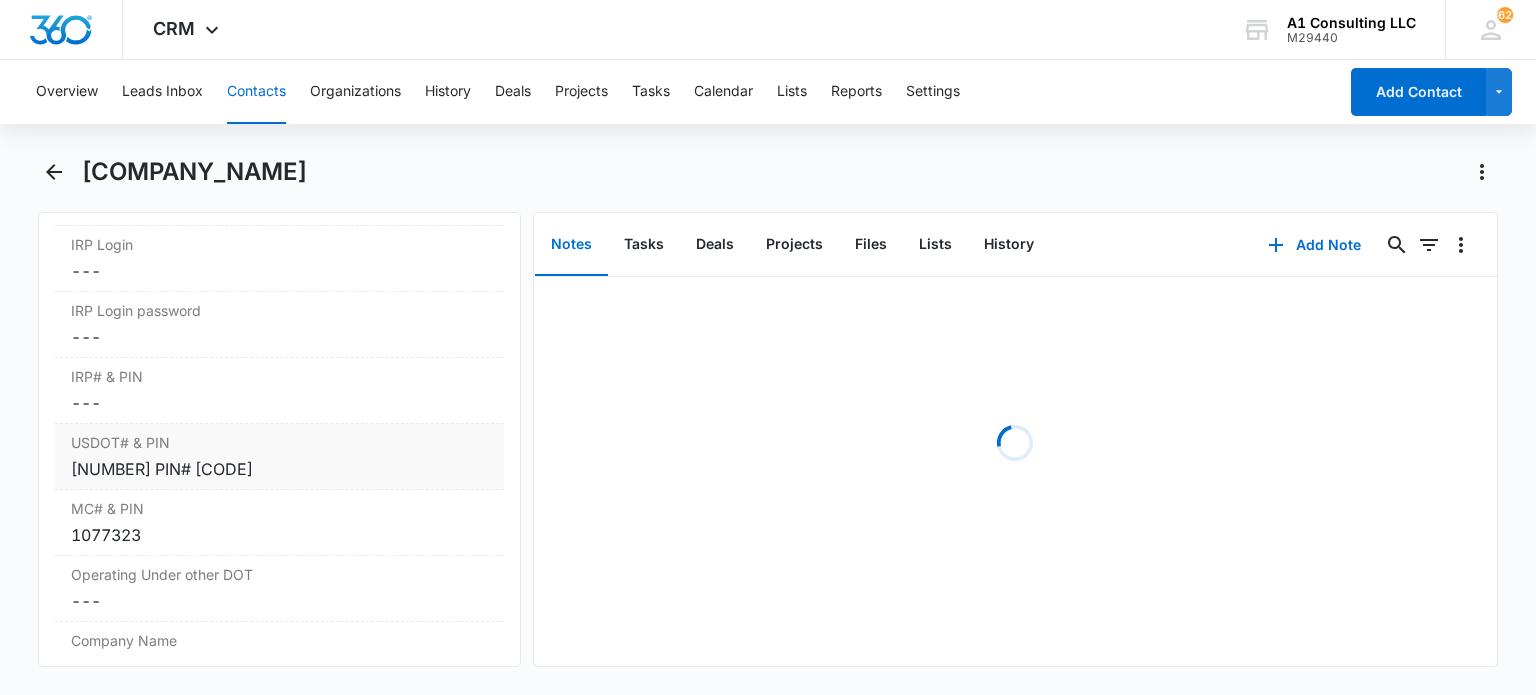 click on "[NUMBER] PIN# [CODE]" at bounding box center [279, 469] 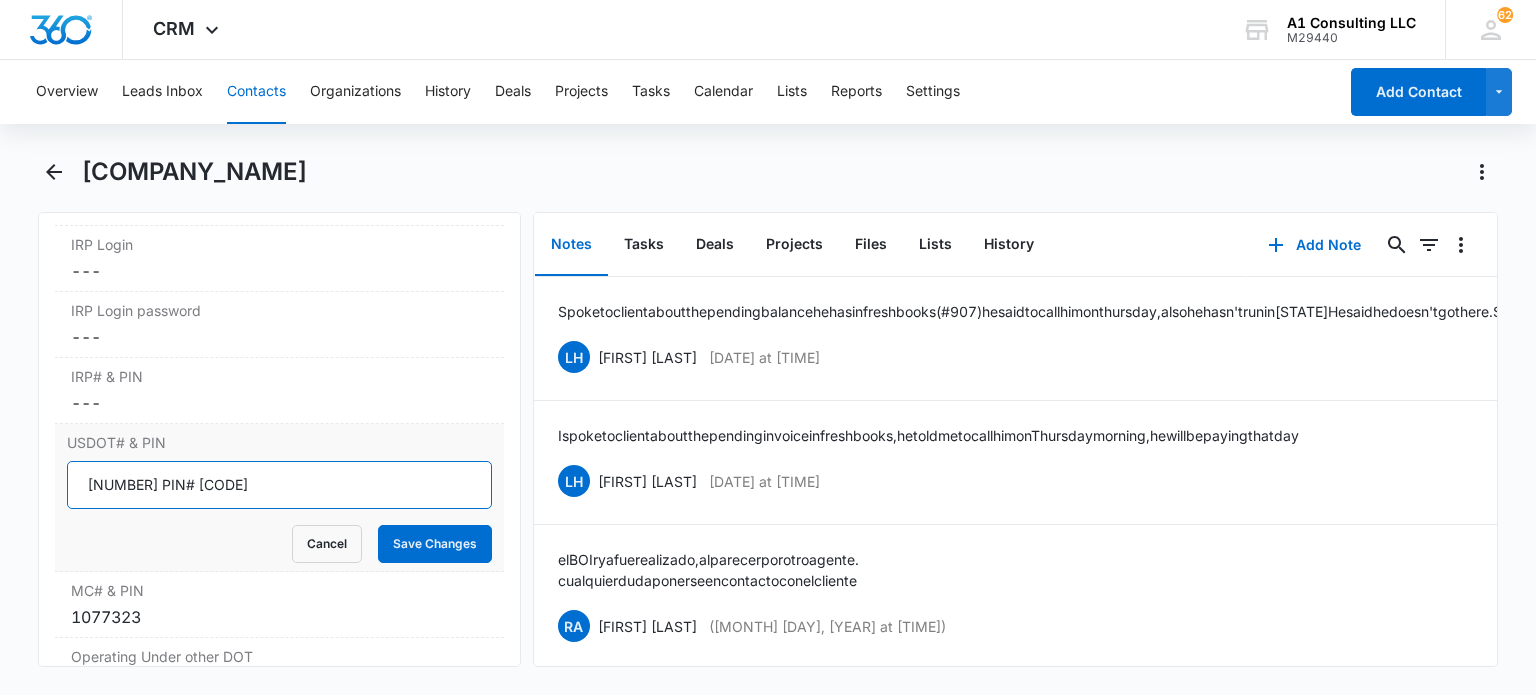 drag, startPoint x: 144, startPoint y: 512, endPoint x: 56, endPoint y: 513, distance: 88.005684 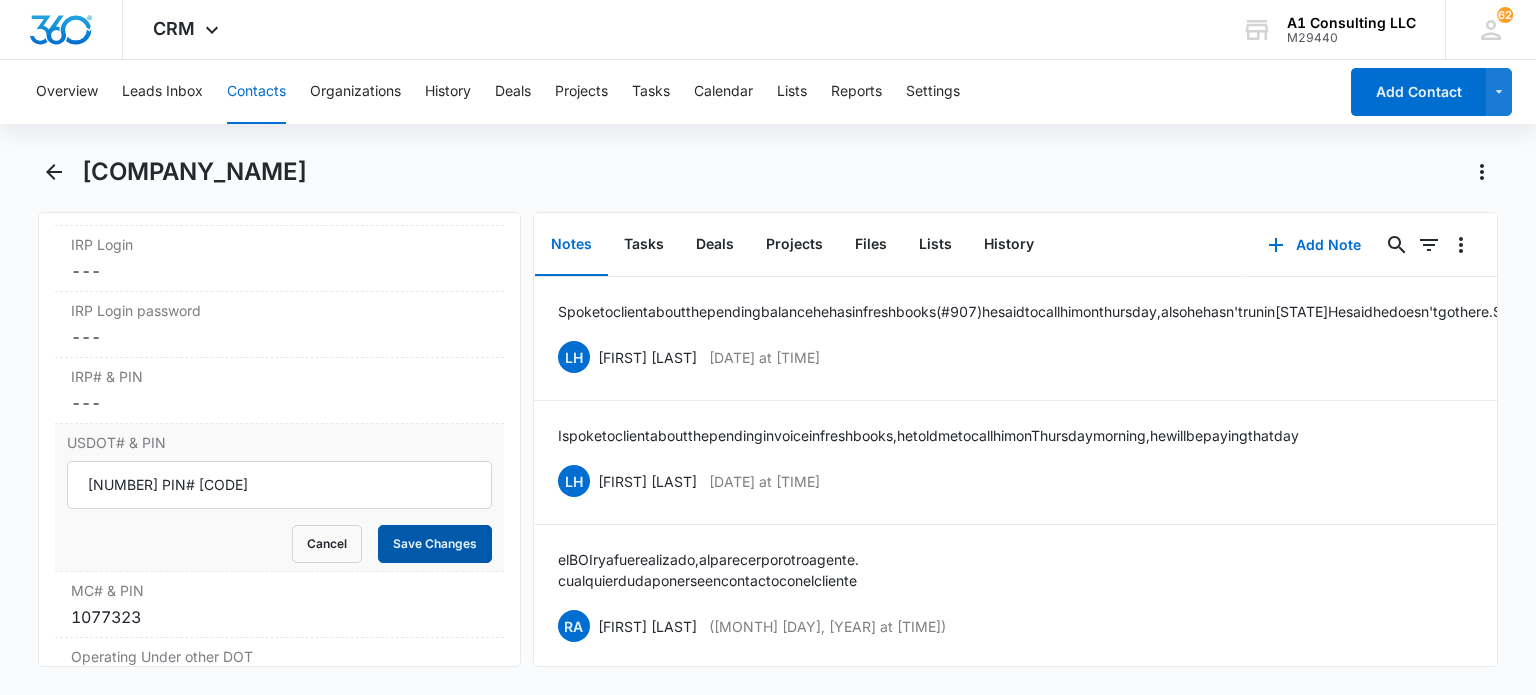 click on "Save Changes" at bounding box center [435, 544] 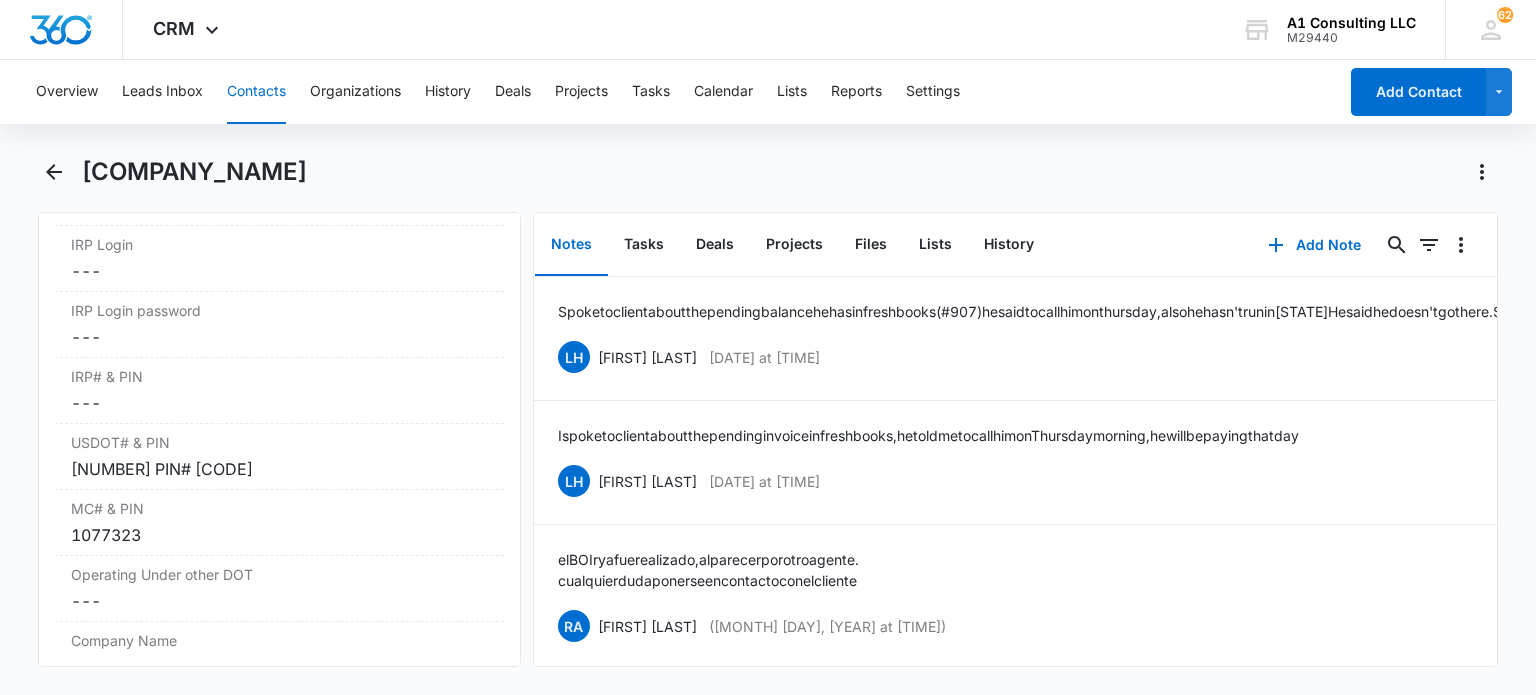 click on "Contacts" at bounding box center (256, 92) 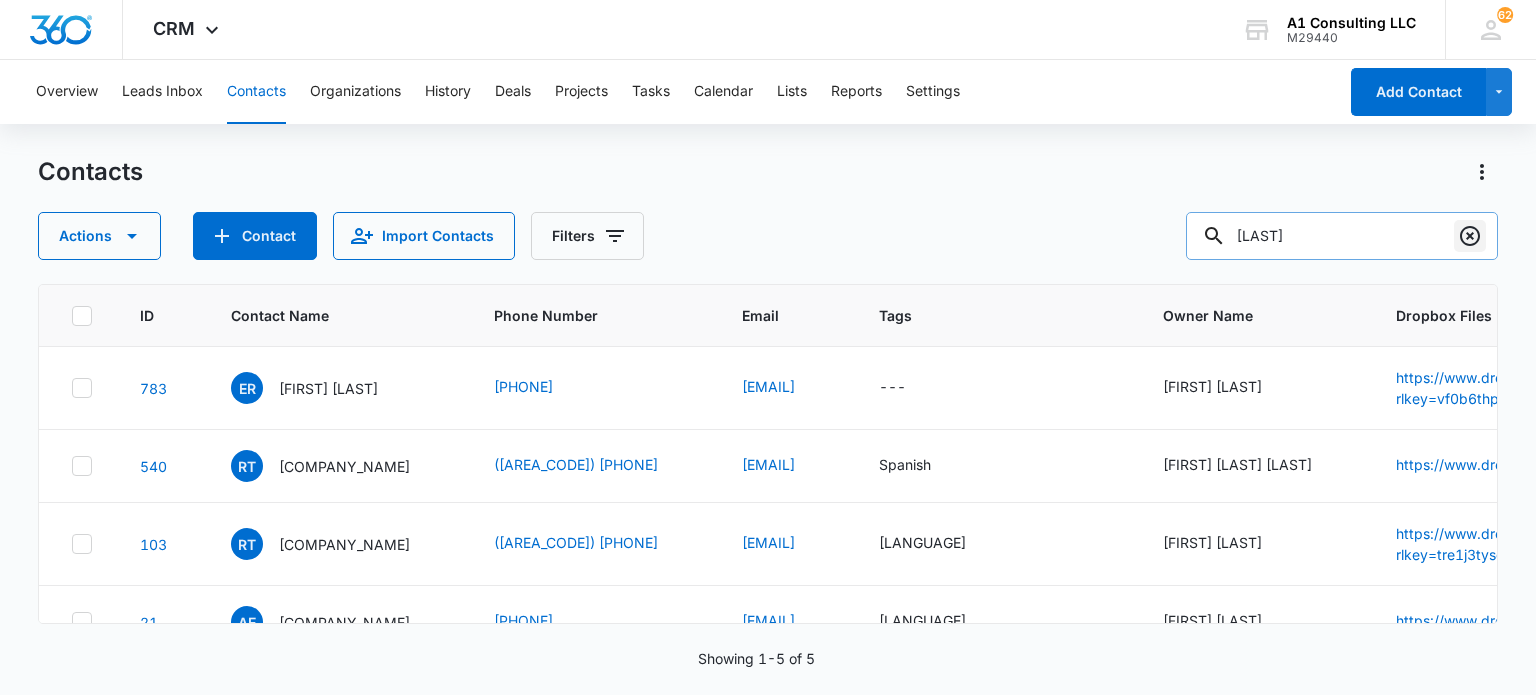 scroll, scrollTop: 100, scrollLeft: 0, axis: vertical 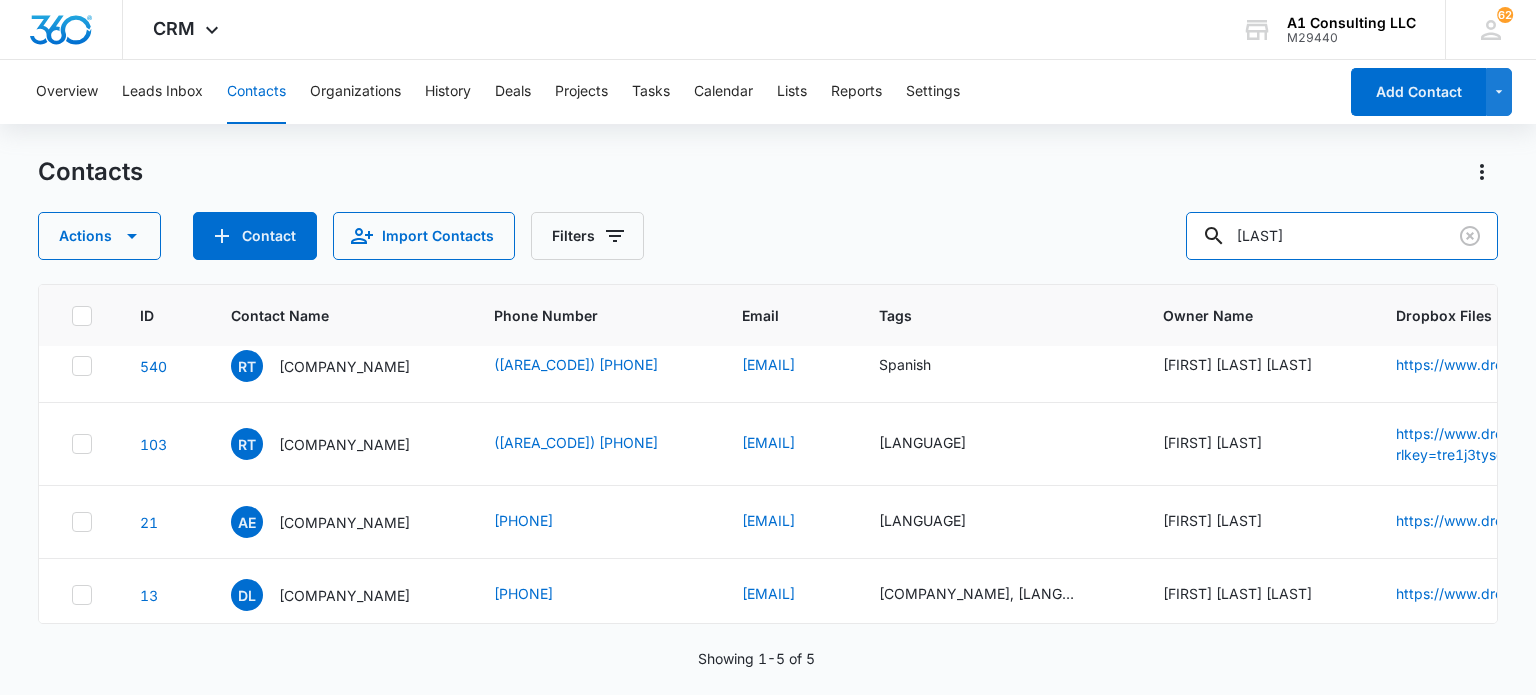 drag, startPoint x: 1312, startPoint y: 247, endPoint x: 1152, endPoint y: 245, distance: 160.0125 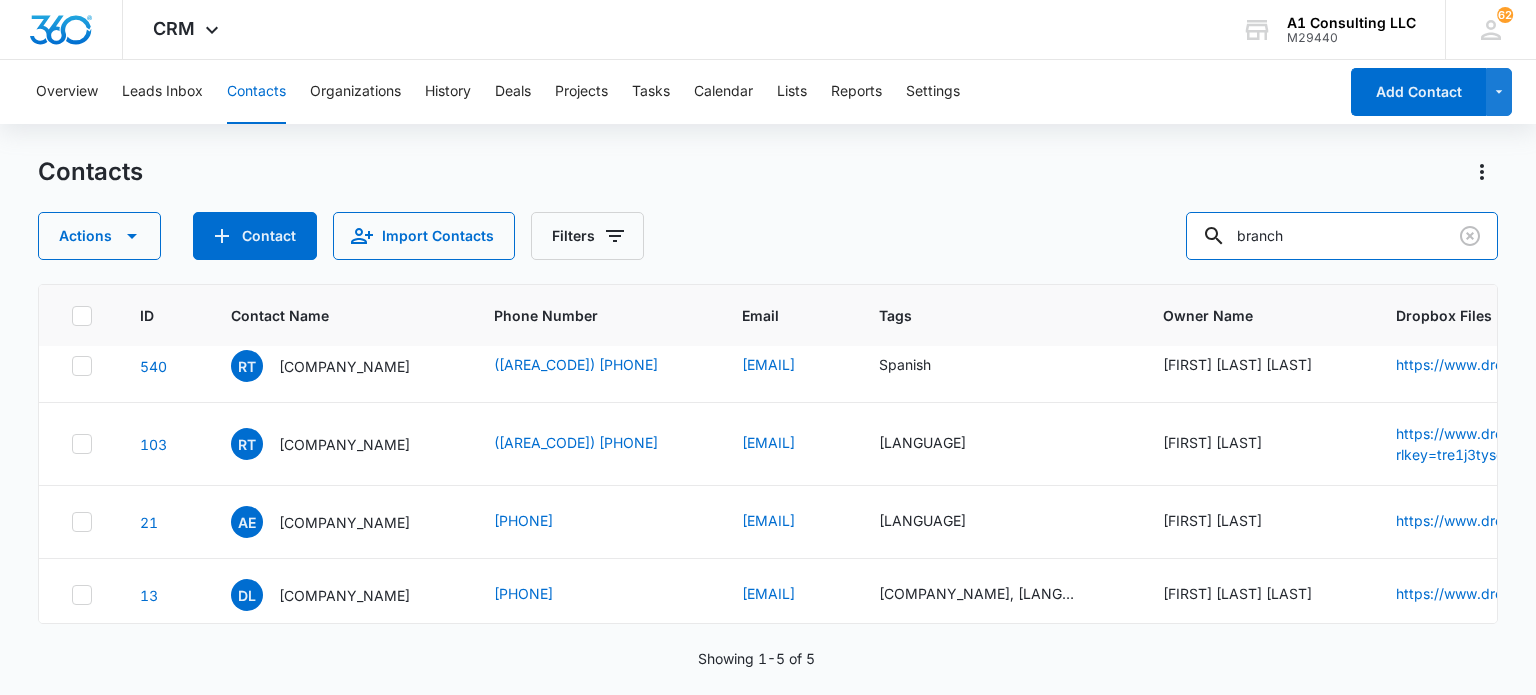 type on "branch" 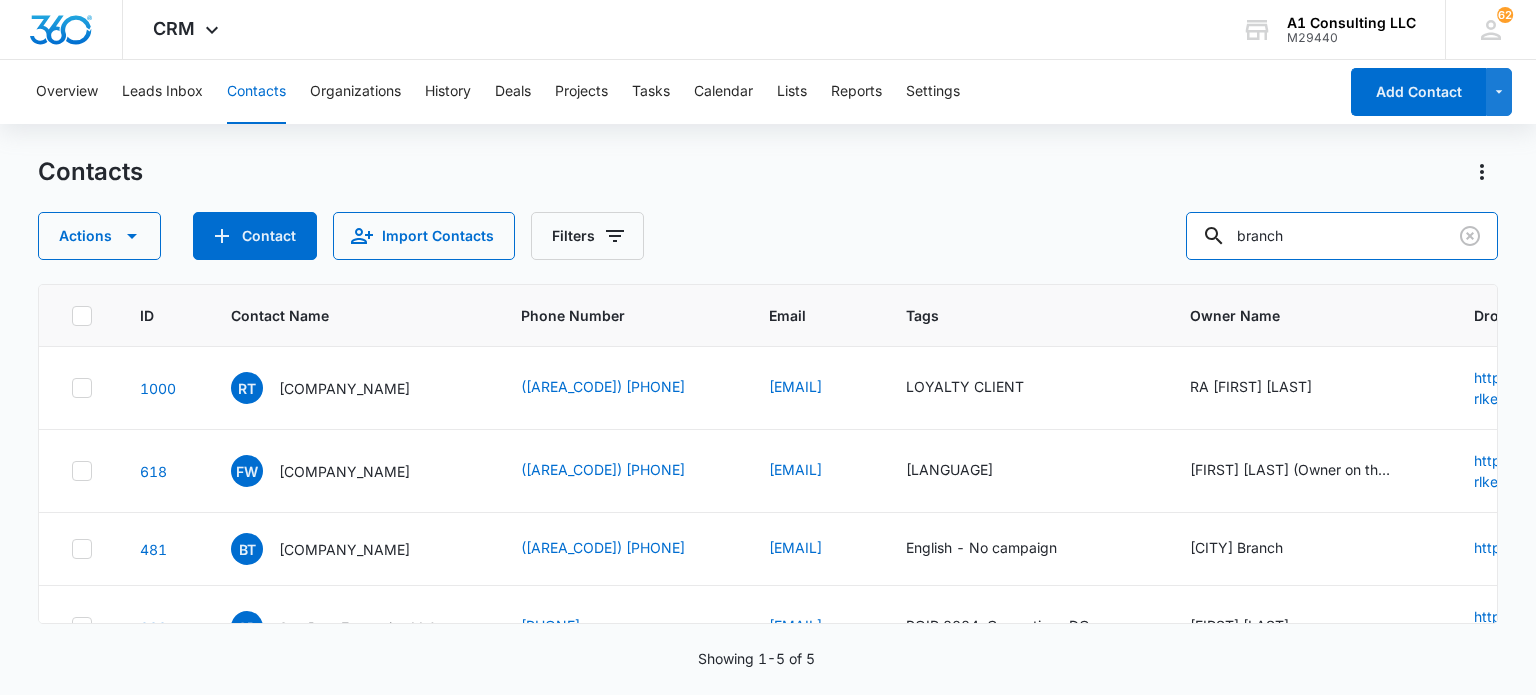 scroll, scrollTop: 132, scrollLeft: 0, axis: vertical 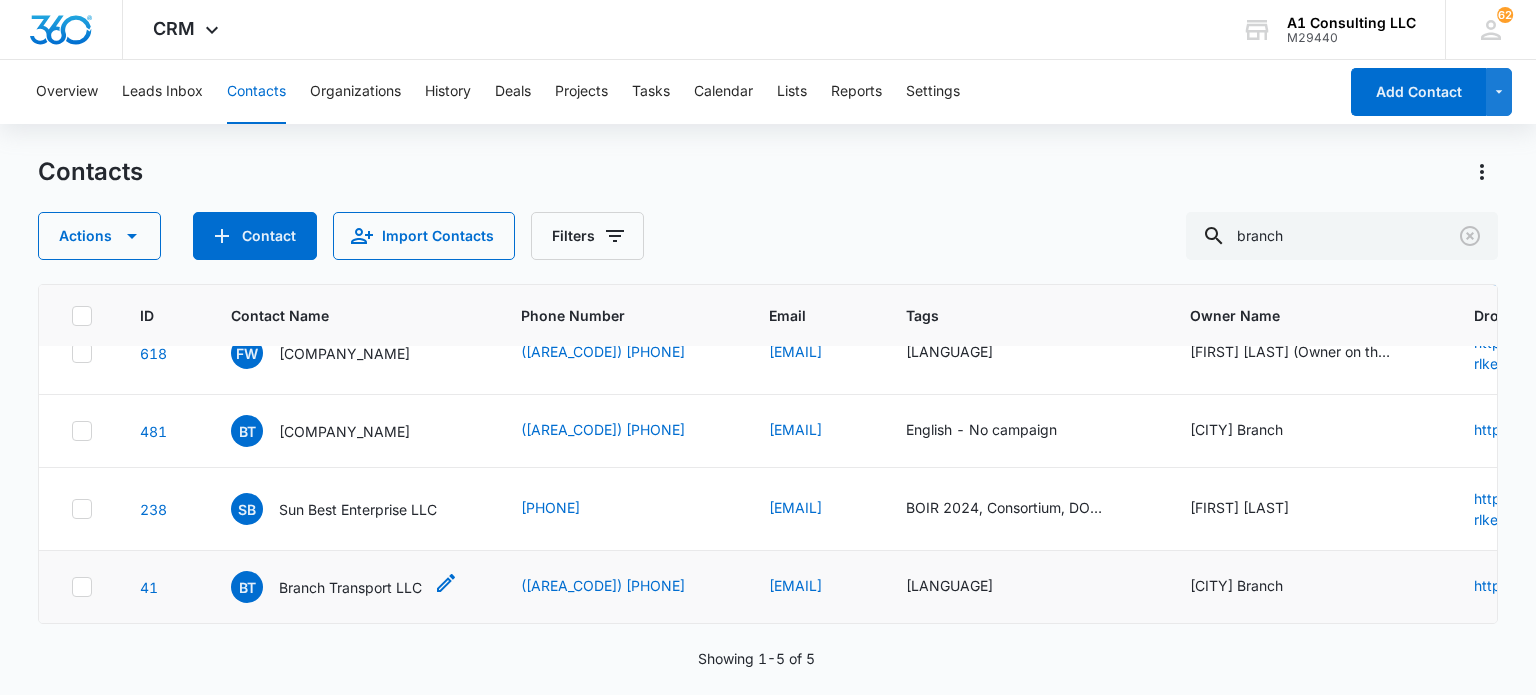 click on "Branch Transport LLC" at bounding box center [350, 587] 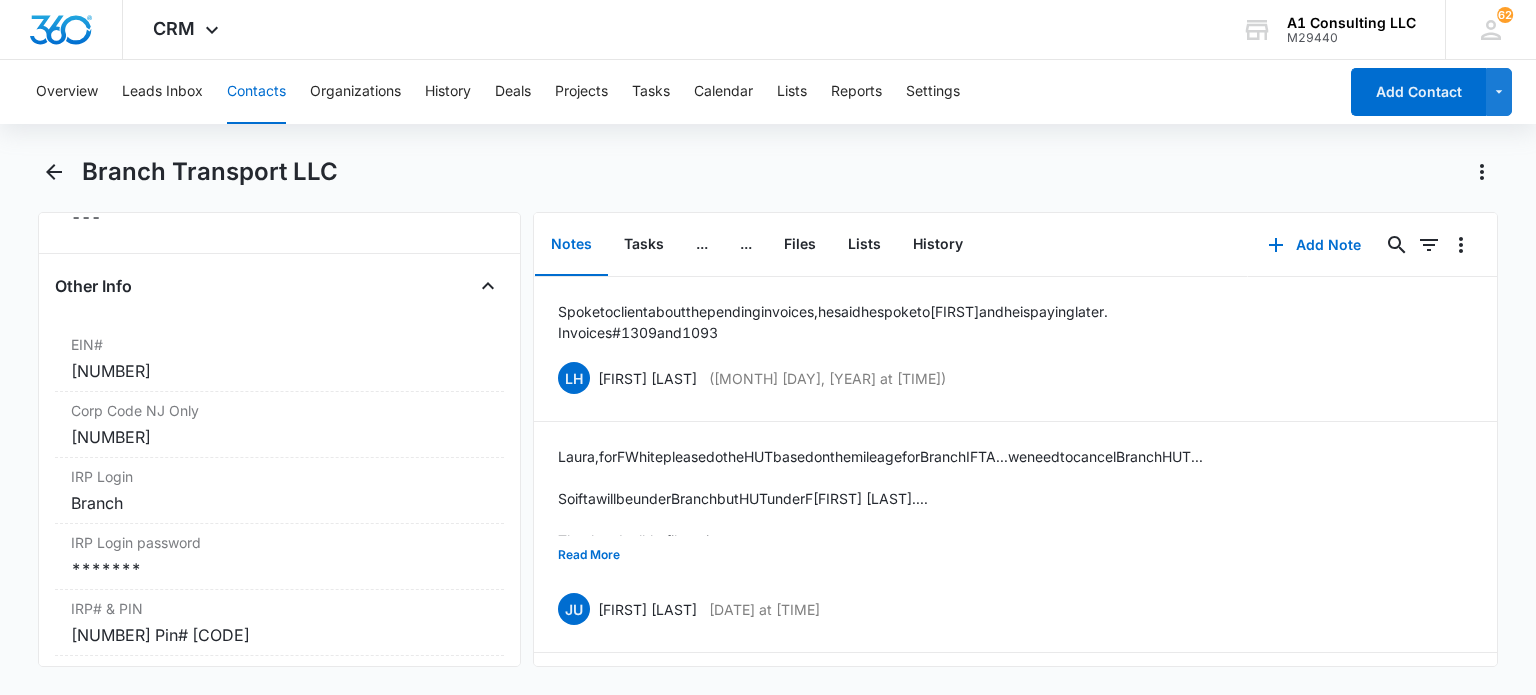 scroll, scrollTop: 2600, scrollLeft: 0, axis: vertical 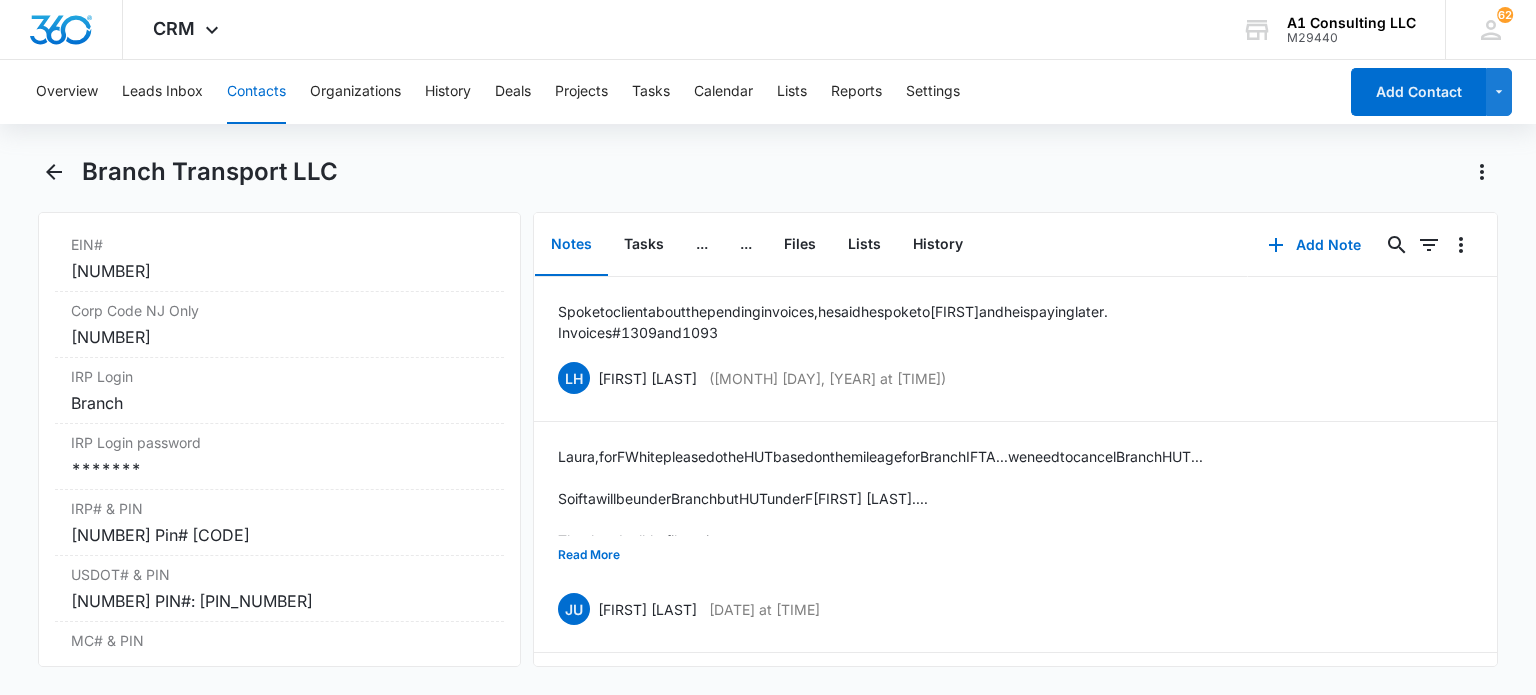 click on "Contacts" at bounding box center (256, 92) 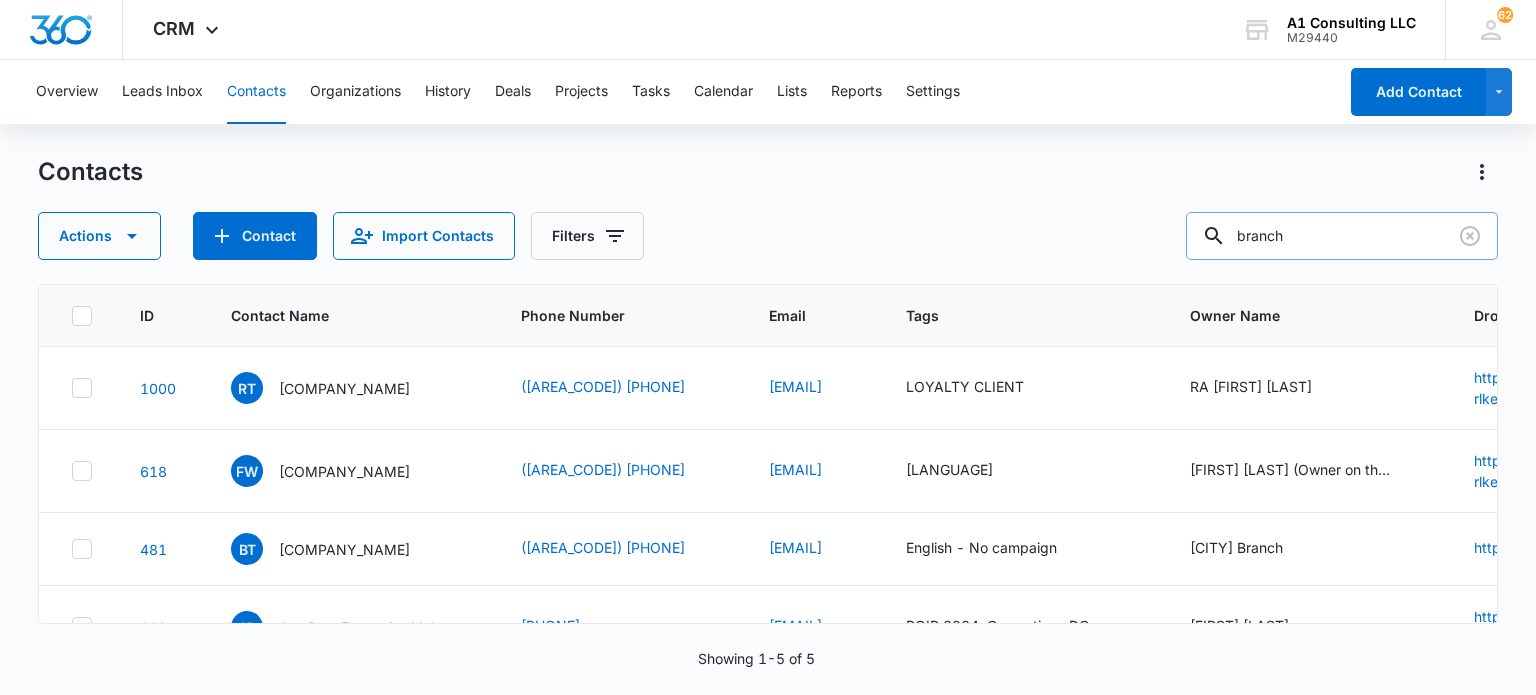 scroll, scrollTop: 132, scrollLeft: 0, axis: vertical 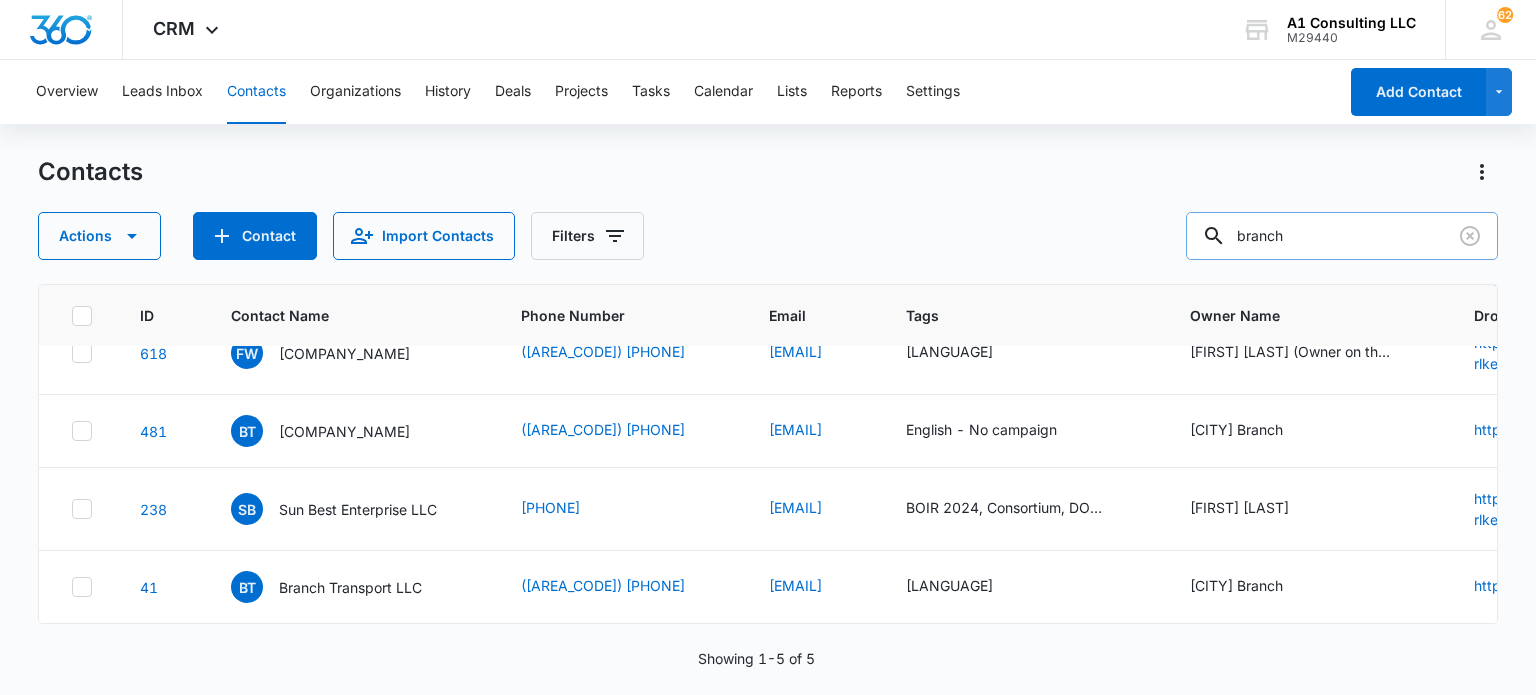 drag, startPoint x: 1355, startPoint y: 238, endPoint x: 1239, endPoint y: 242, distance: 116.06895 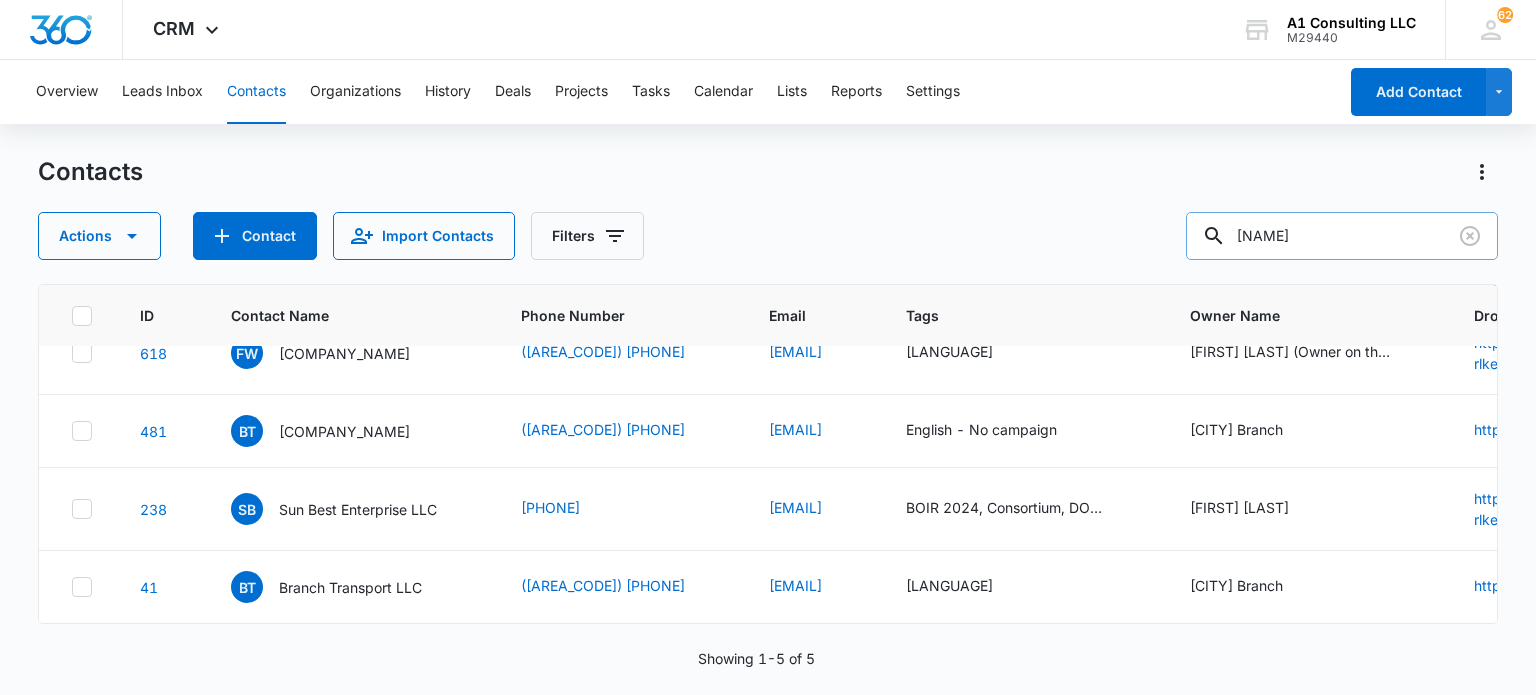 type on "[NAME]" 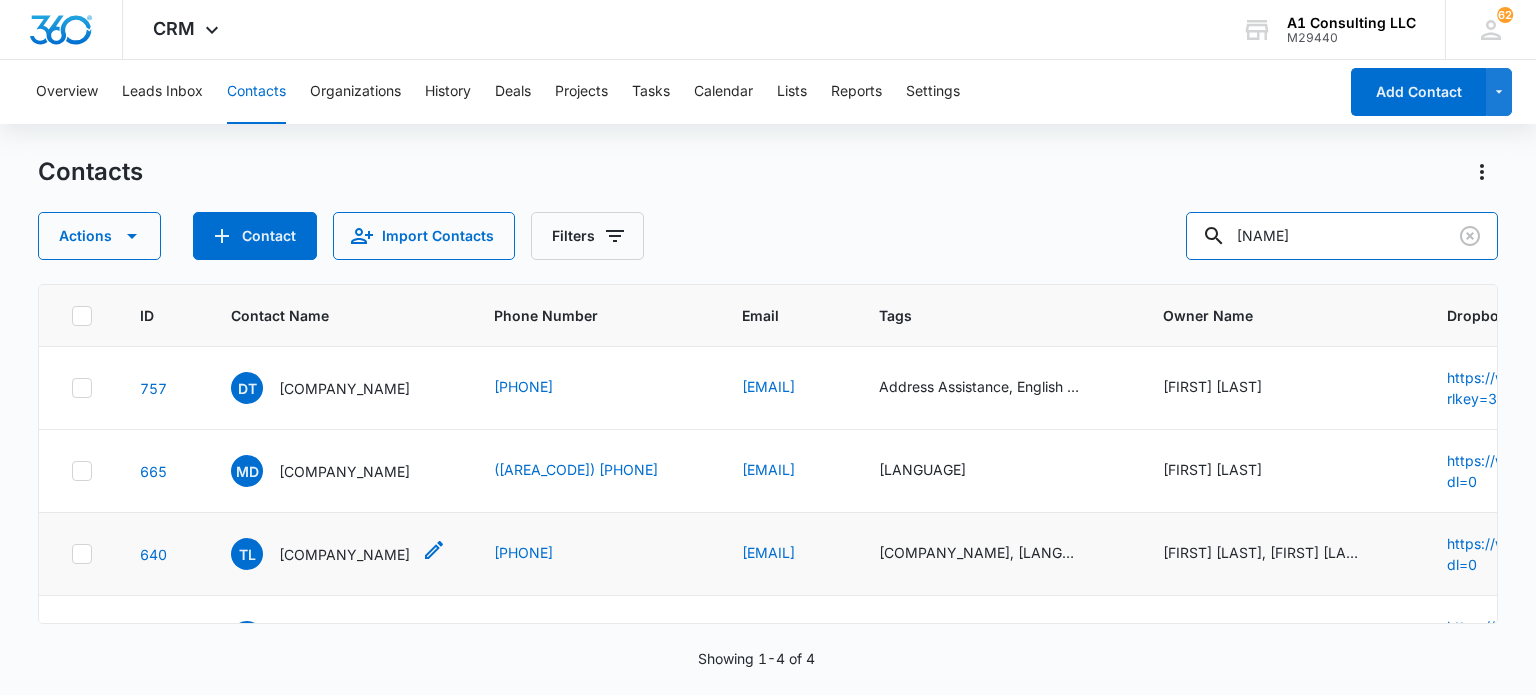 scroll, scrollTop: 68, scrollLeft: 0, axis: vertical 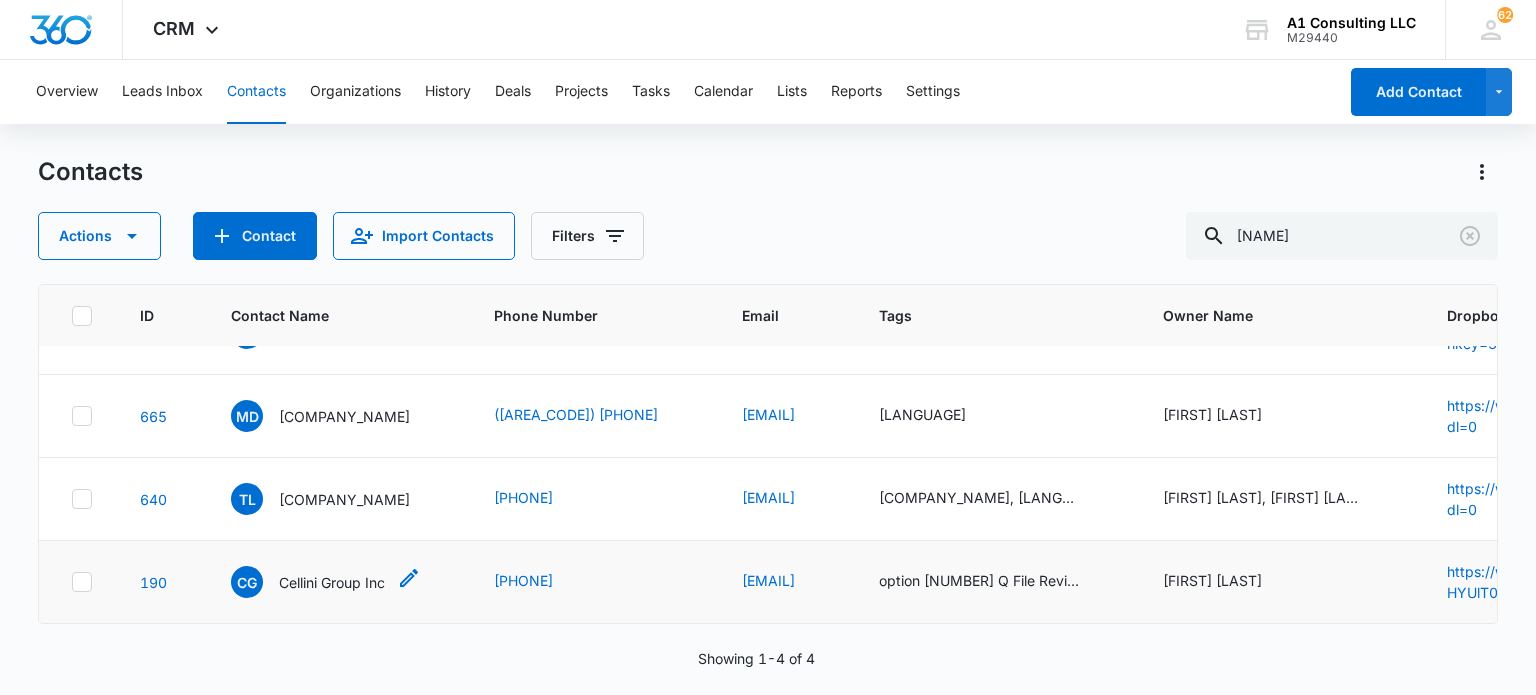 click on "Cellini Group Inc" at bounding box center [332, 582] 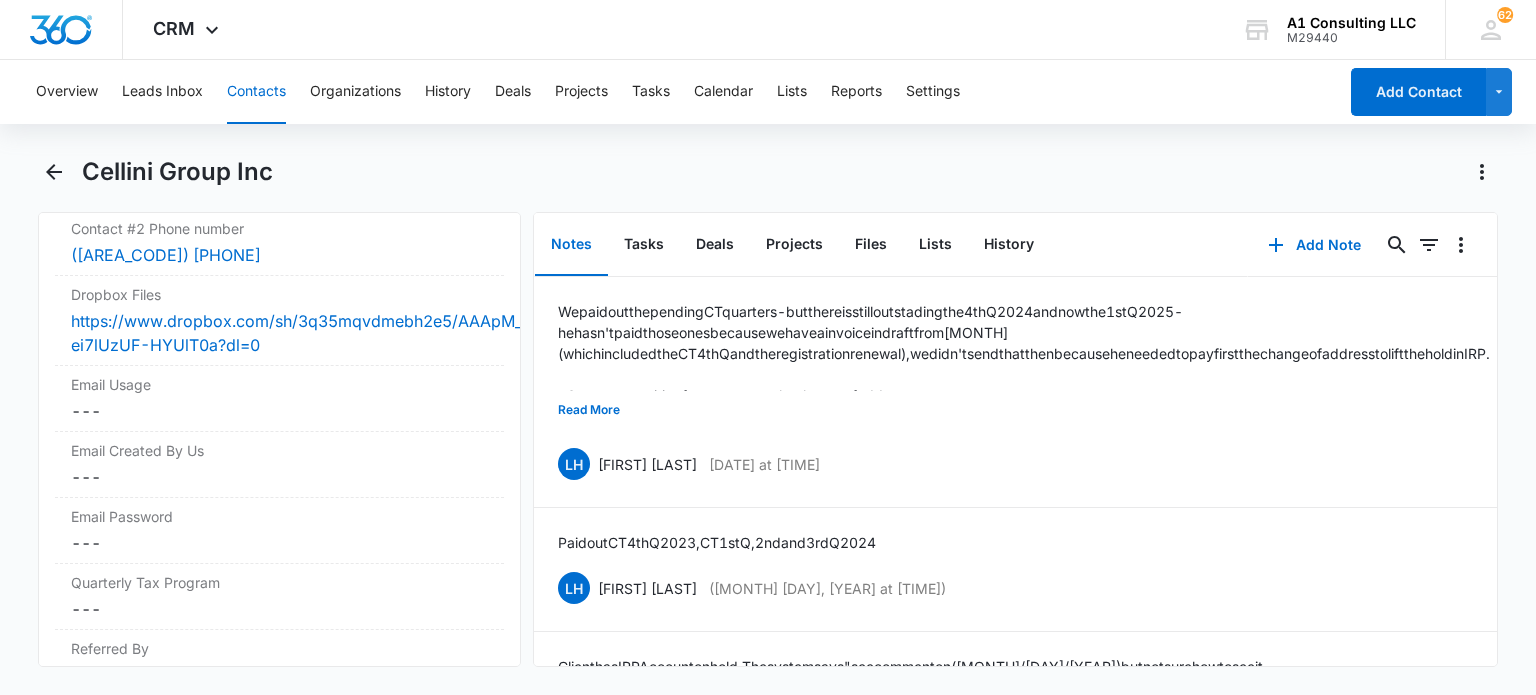 scroll, scrollTop: 2600, scrollLeft: 0, axis: vertical 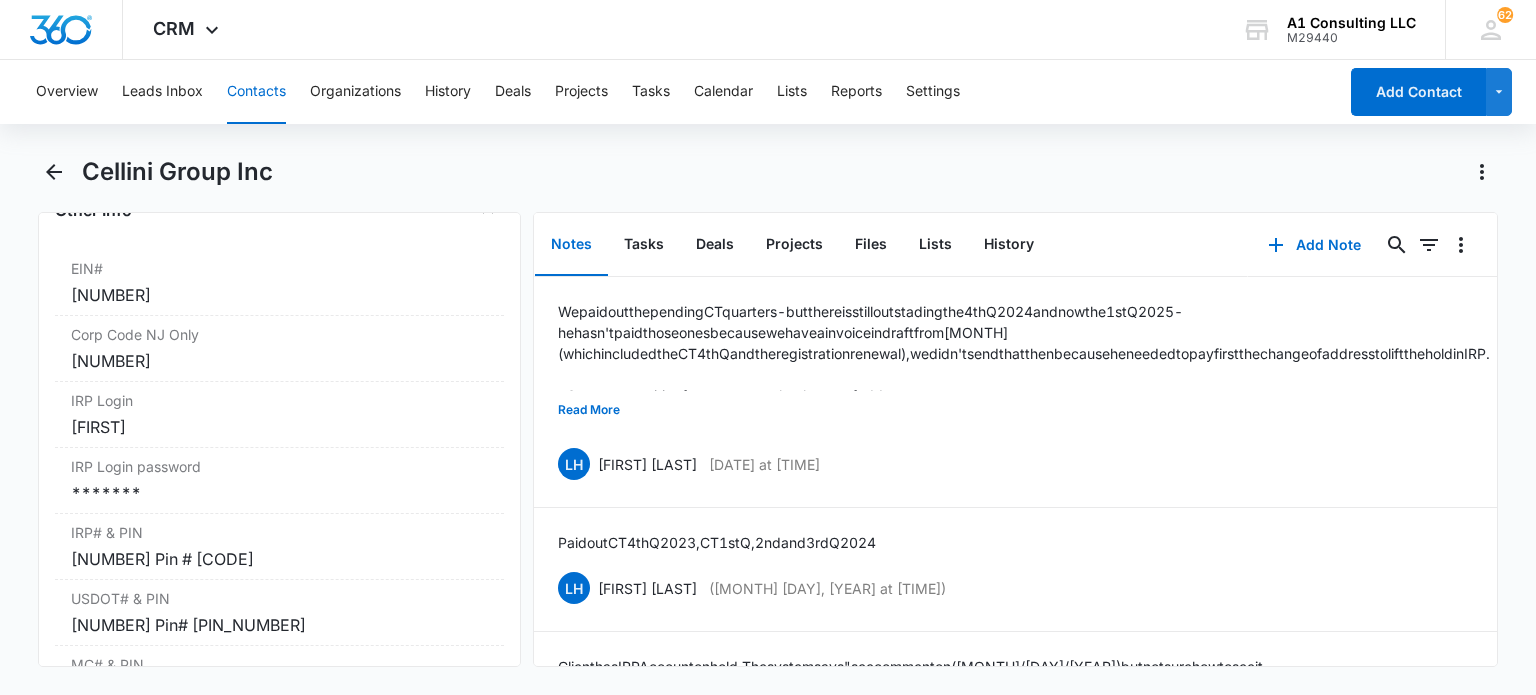drag, startPoint x: 259, startPoint y: 96, endPoint x: 1104, endPoint y: 167, distance: 847.9776 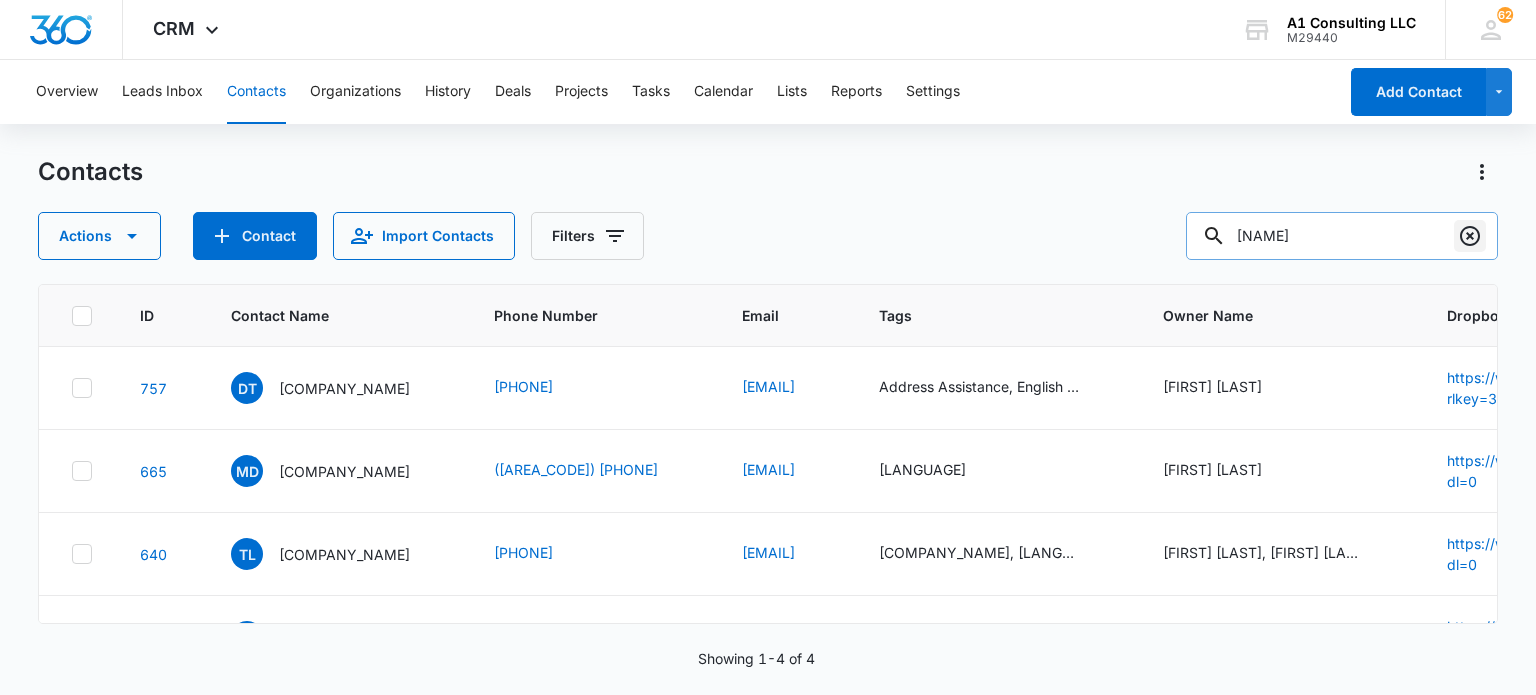 scroll, scrollTop: 68, scrollLeft: 0, axis: vertical 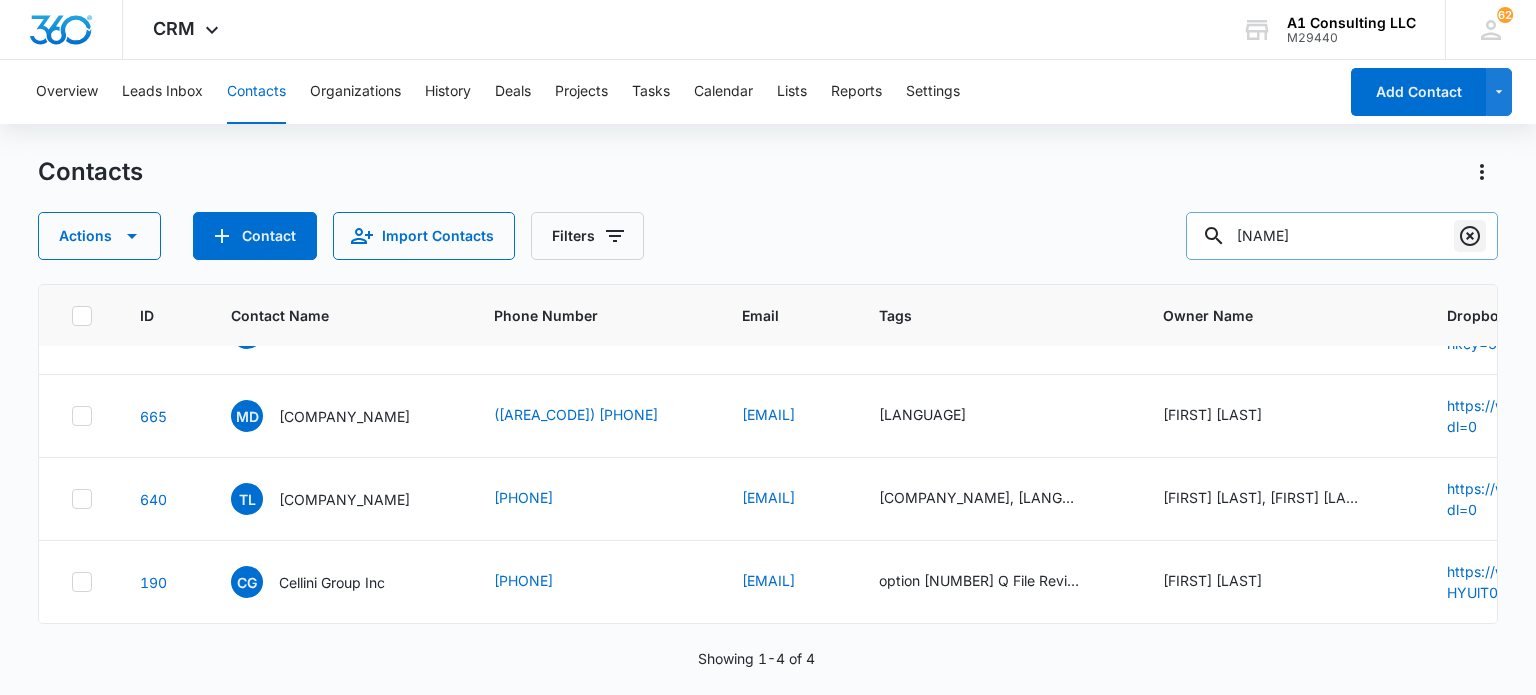 click 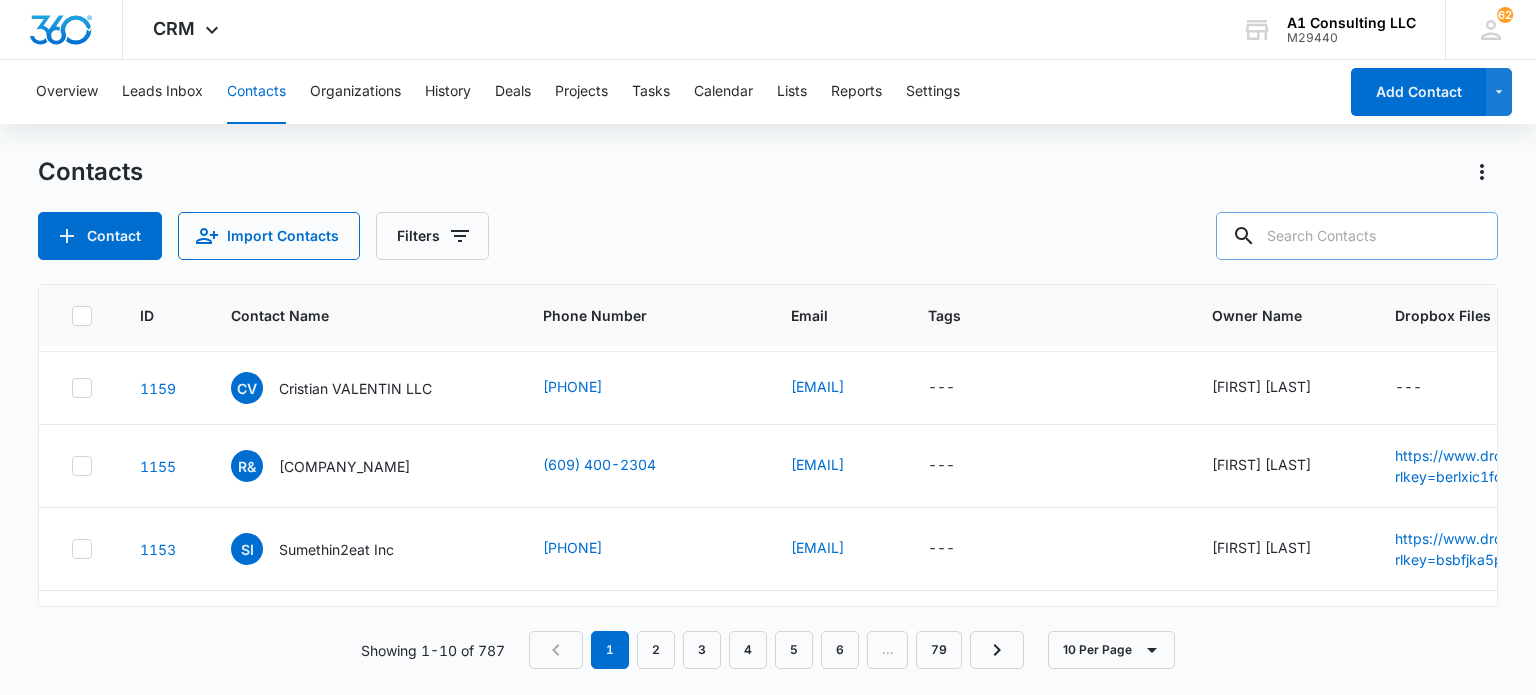 scroll, scrollTop: 0, scrollLeft: 0, axis: both 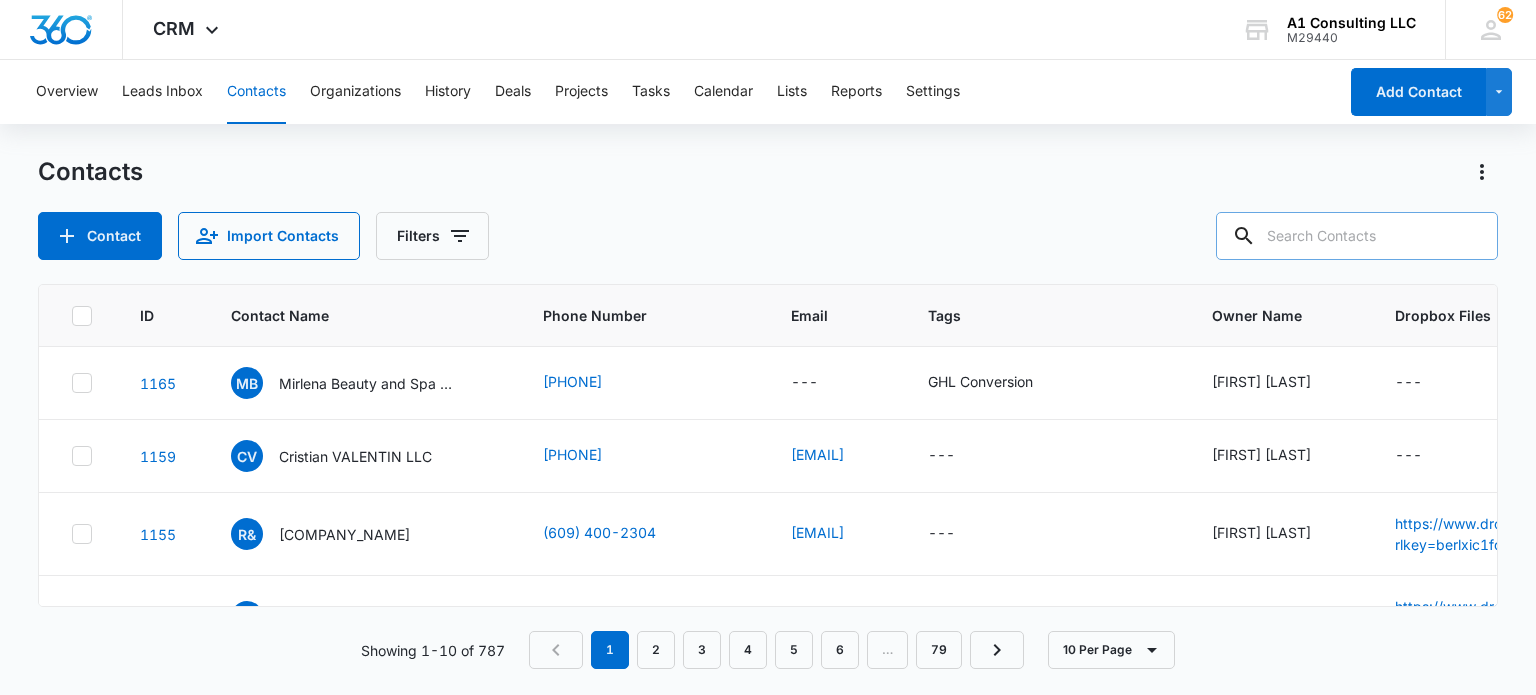 click on "[PHONE] [EMAIL] [FIRST] [LAST] [PHONE] [EMAIL] [FIRST] [LAST] [PHONE] [EMAIL] [FIRST] [LAST]" at bounding box center [768, 376] 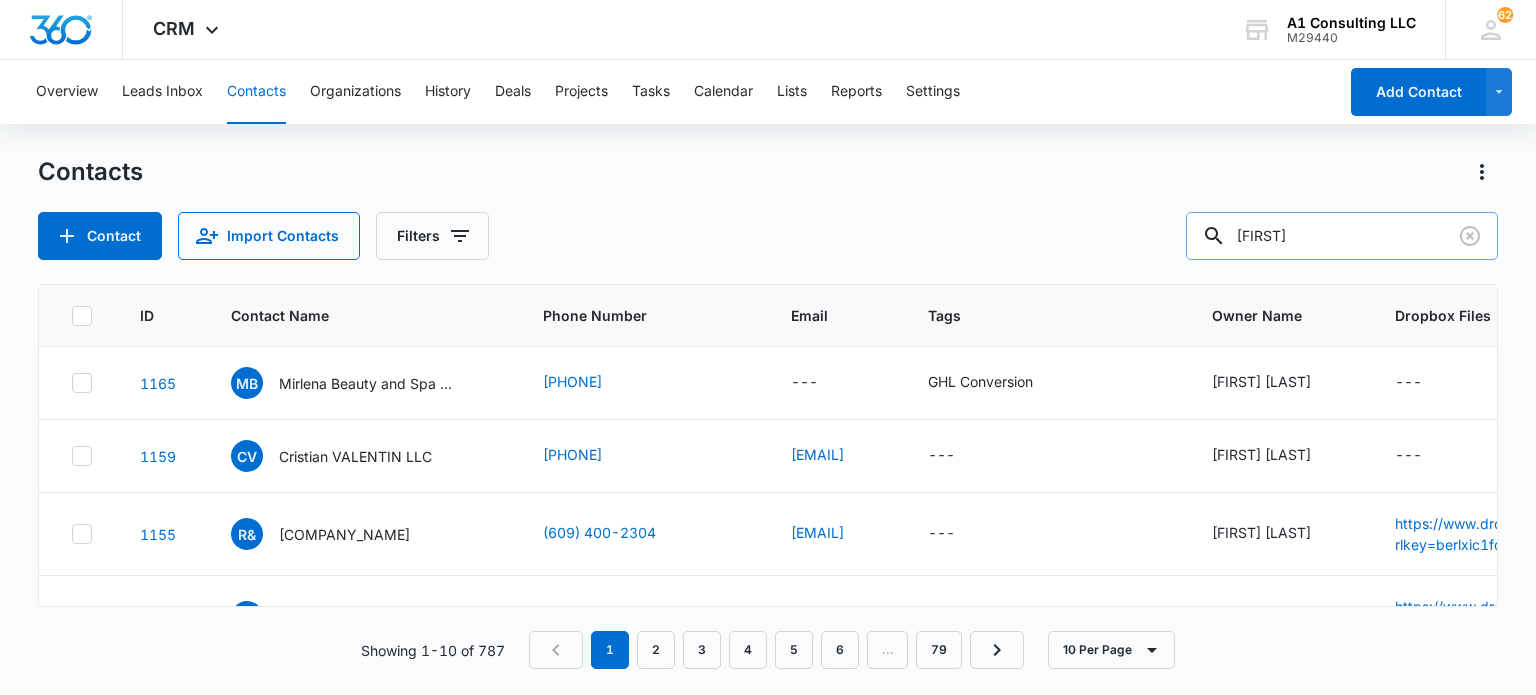 type on "[FIRST]" 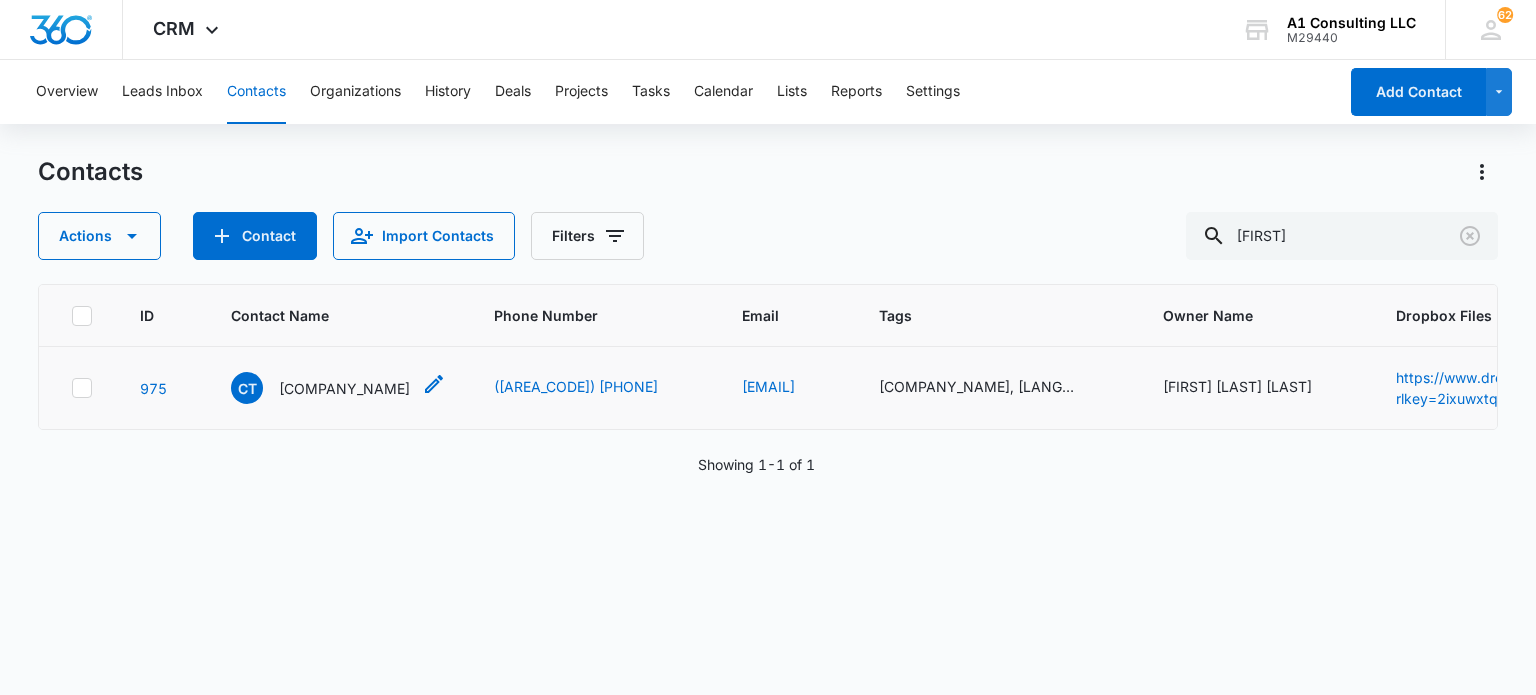 click on "[COMPANY_NAME]" at bounding box center [344, 388] 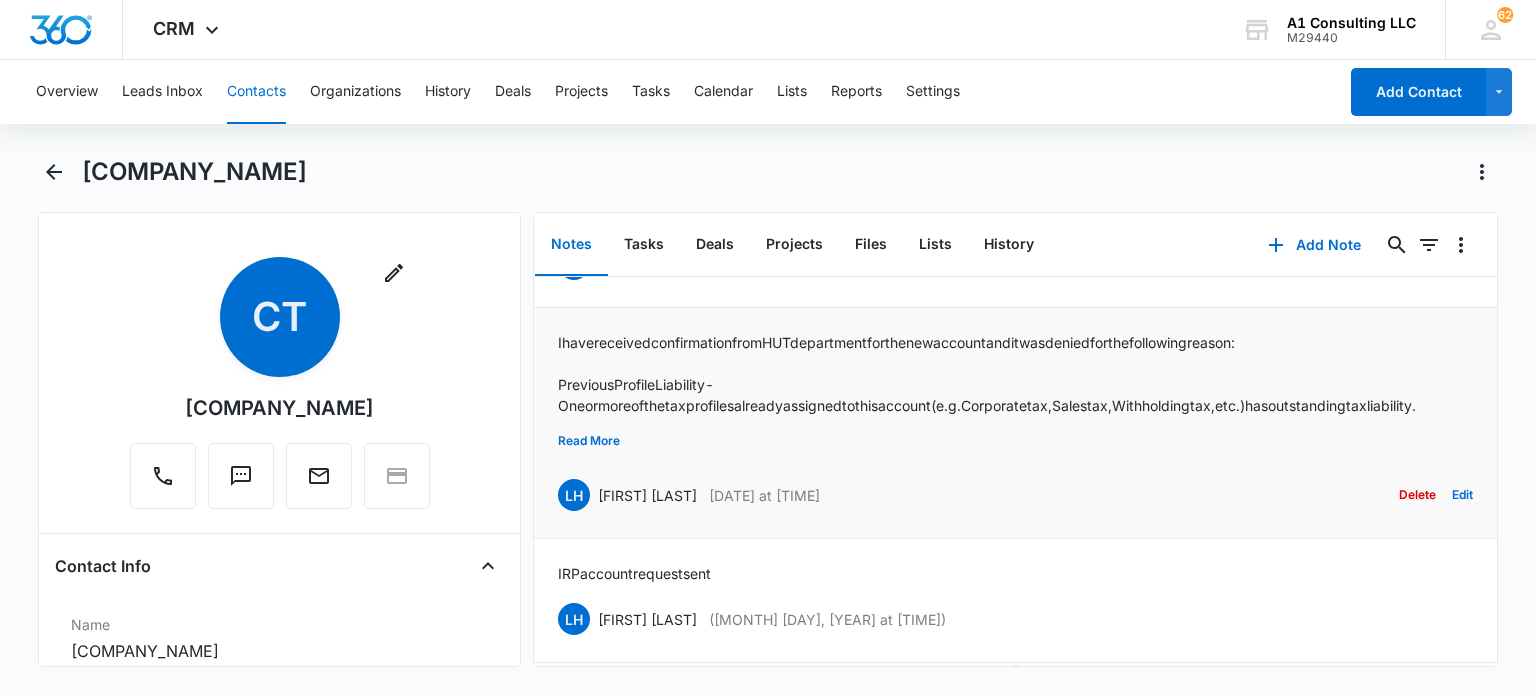 scroll, scrollTop: 211, scrollLeft: 0, axis: vertical 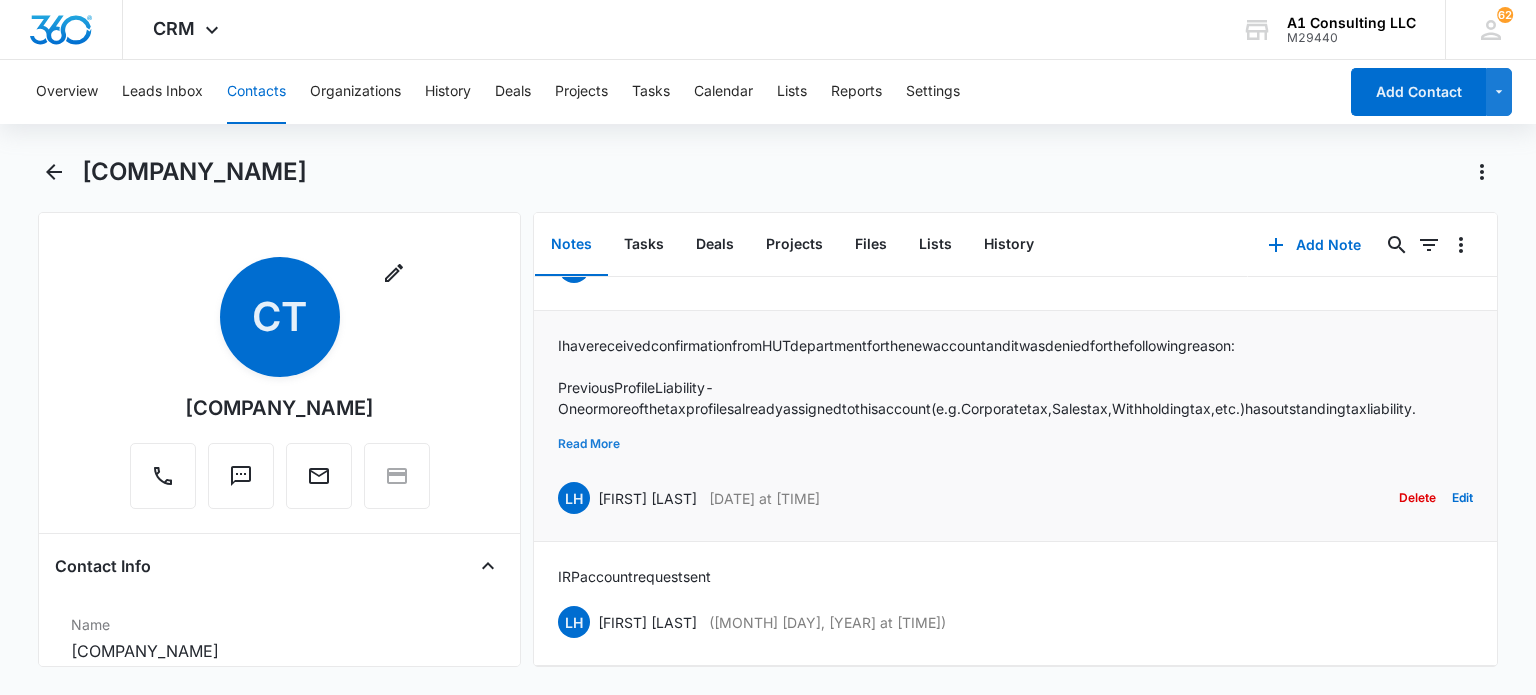 click on "Read More" at bounding box center [589, 444] 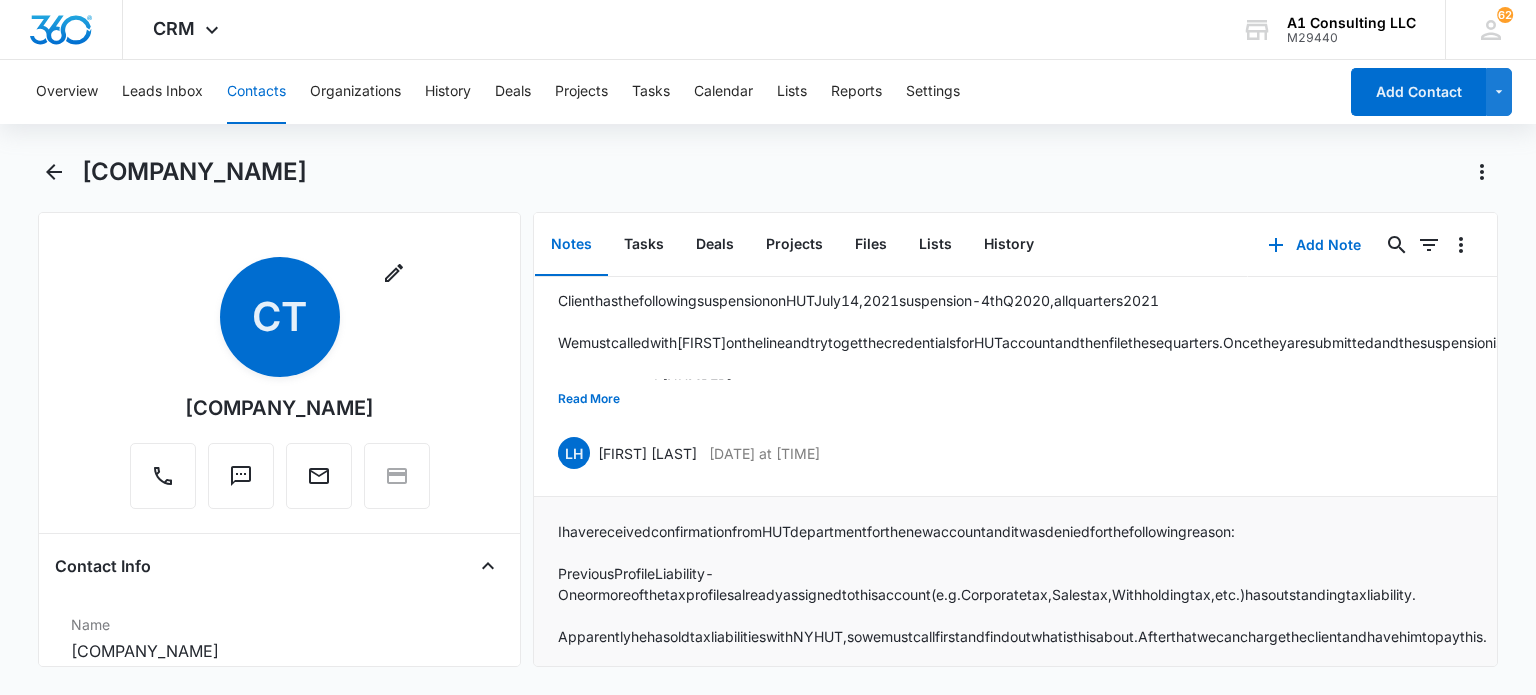 scroll, scrollTop: 0, scrollLeft: 0, axis: both 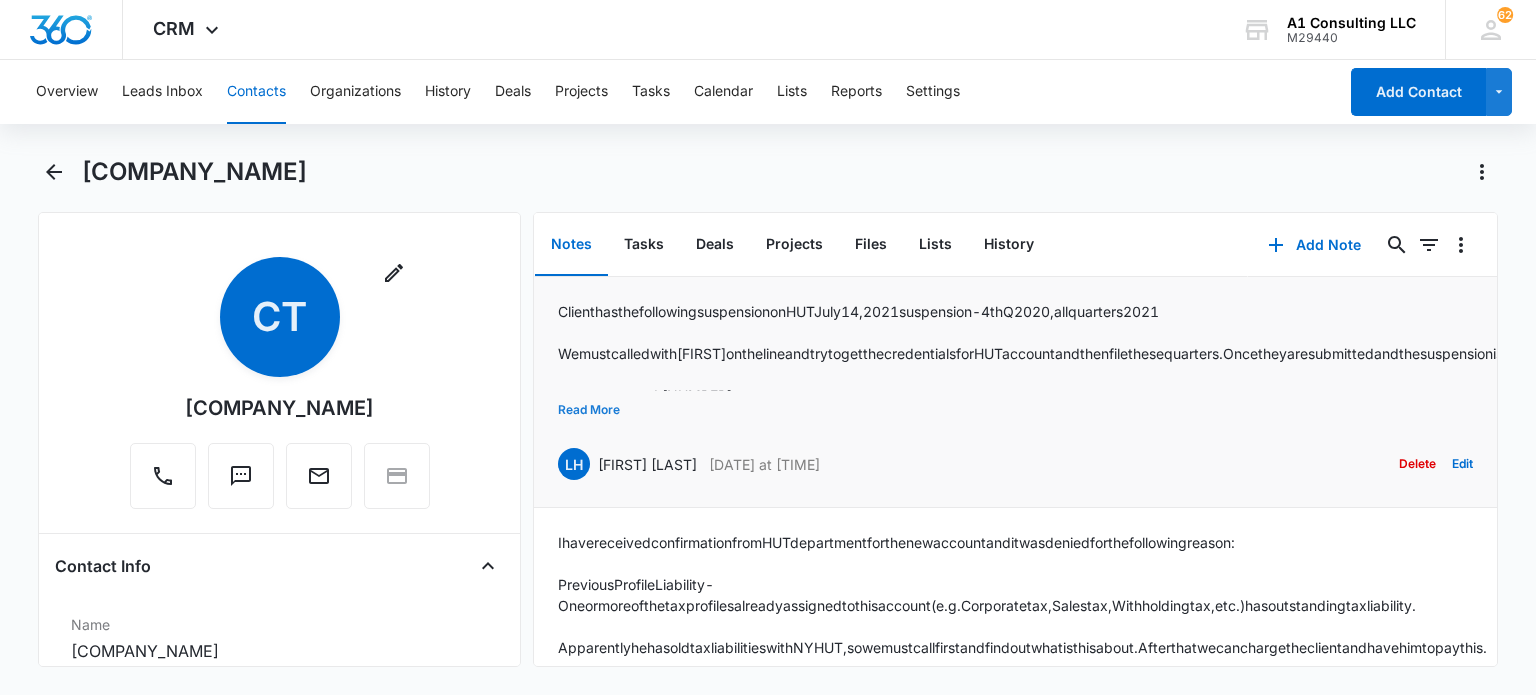 click on "Read More" at bounding box center (589, 410) 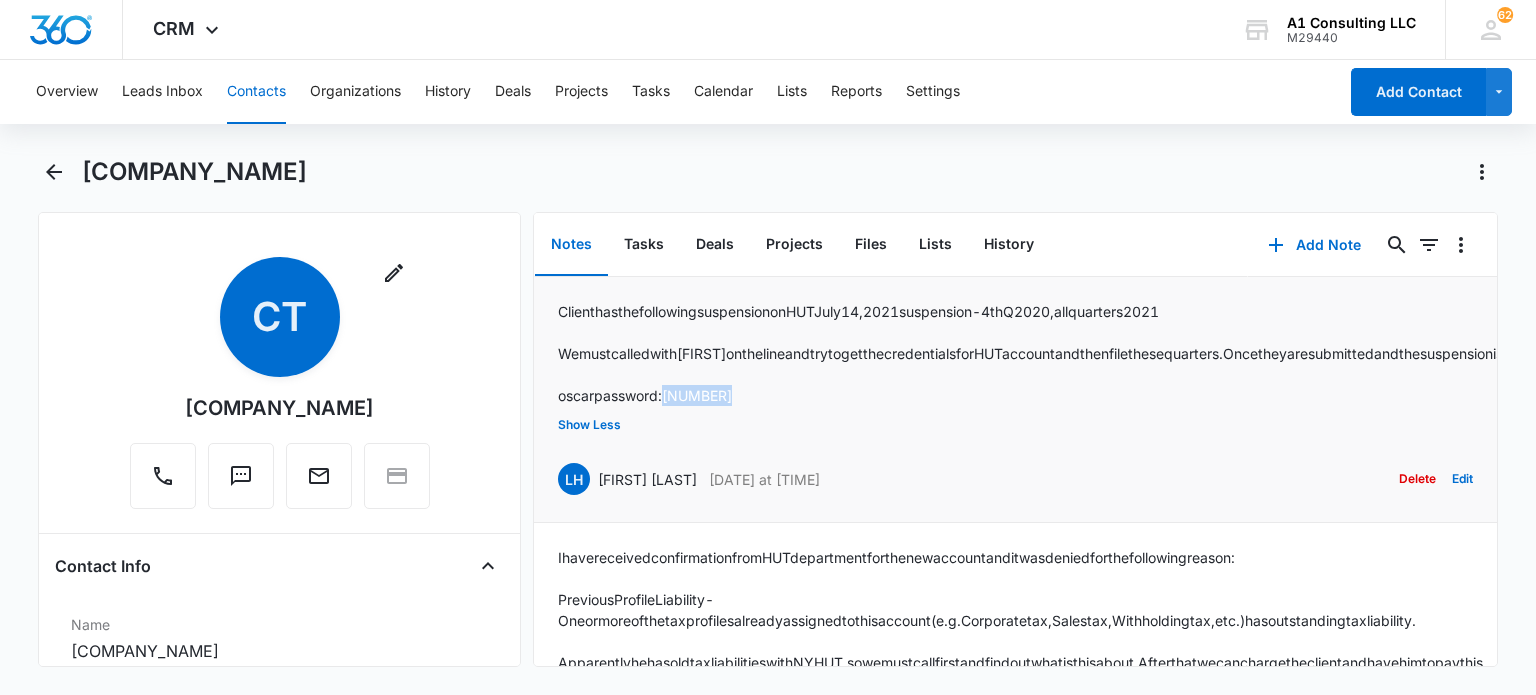 drag, startPoint x: 746, startPoint y: 421, endPoint x: 670, endPoint y: 420, distance: 76.00658 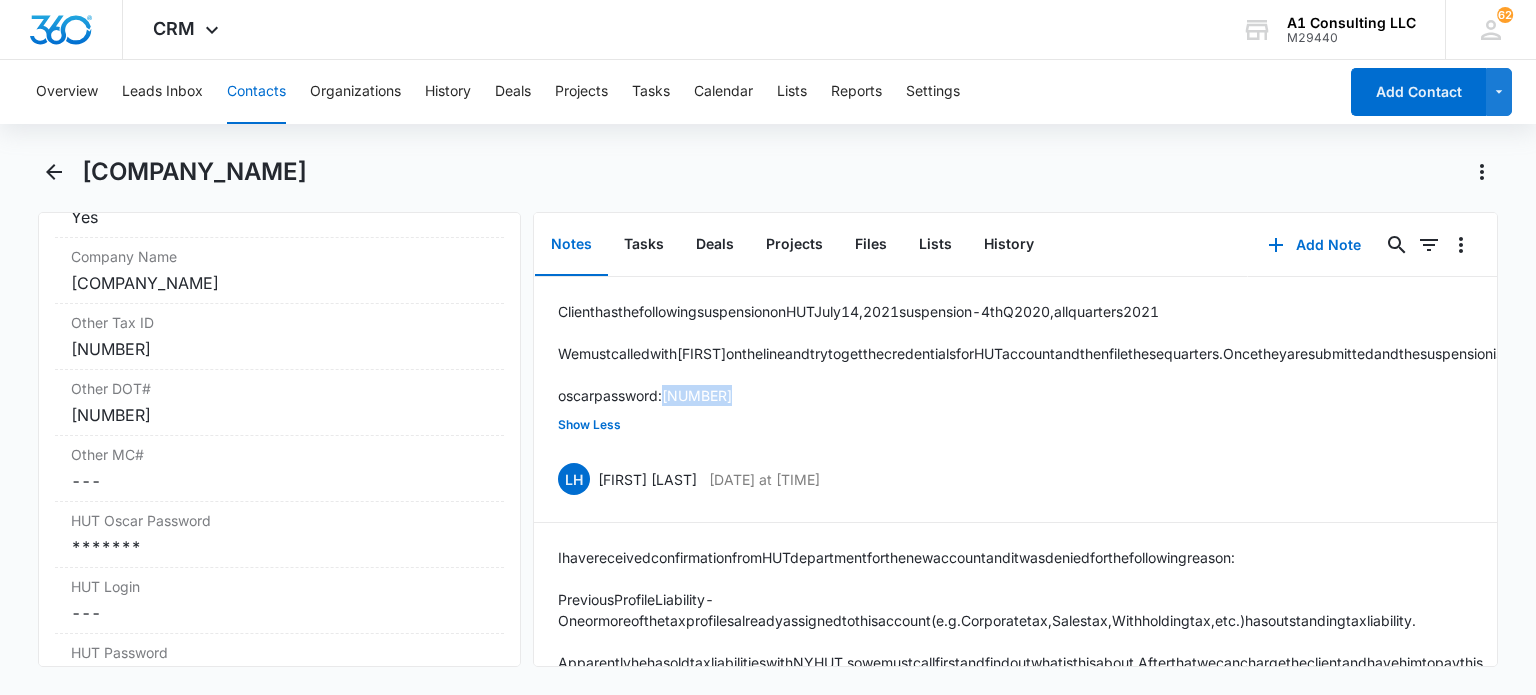 scroll, scrollTop: 3200, scrollLeft: 0, axis: vertical 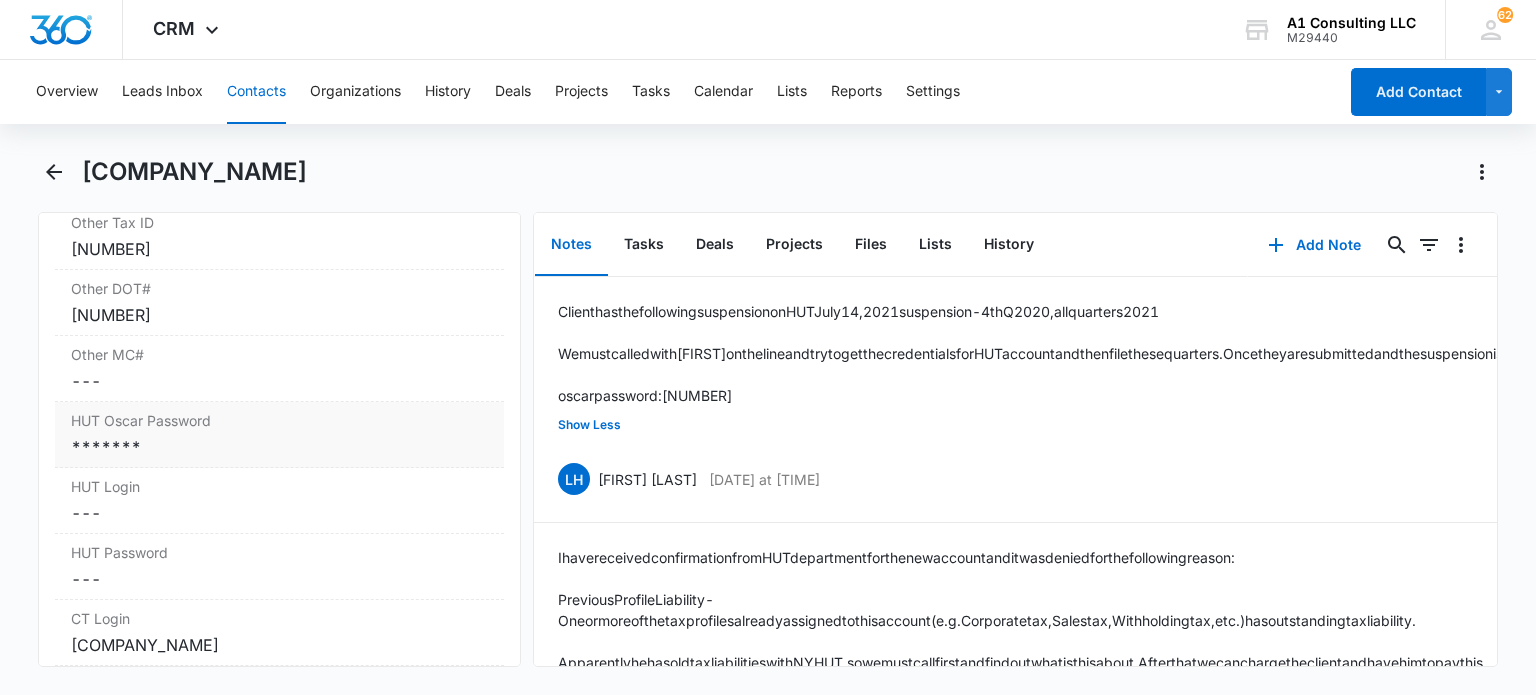click on "HUT Oscar Password Cancel Save Changes *******" at bounding box center [279, 435] 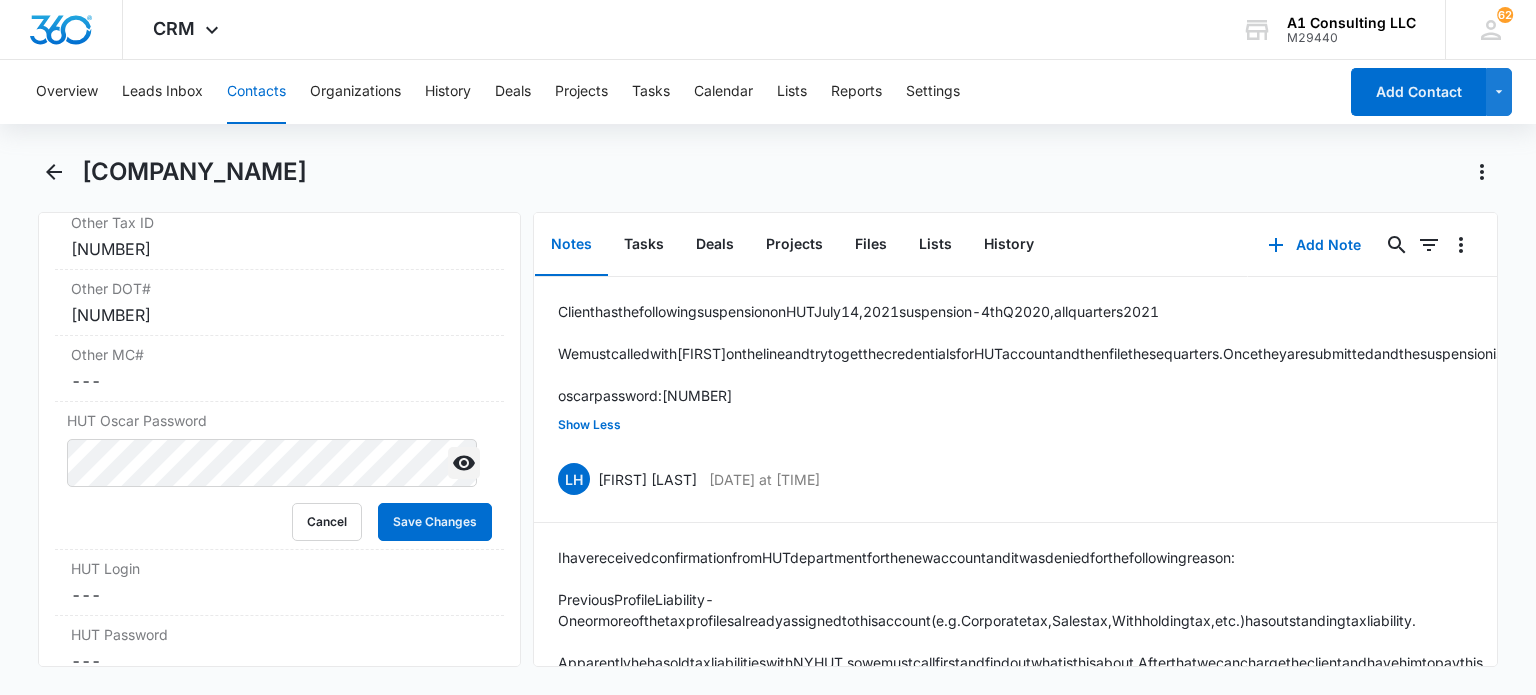 click 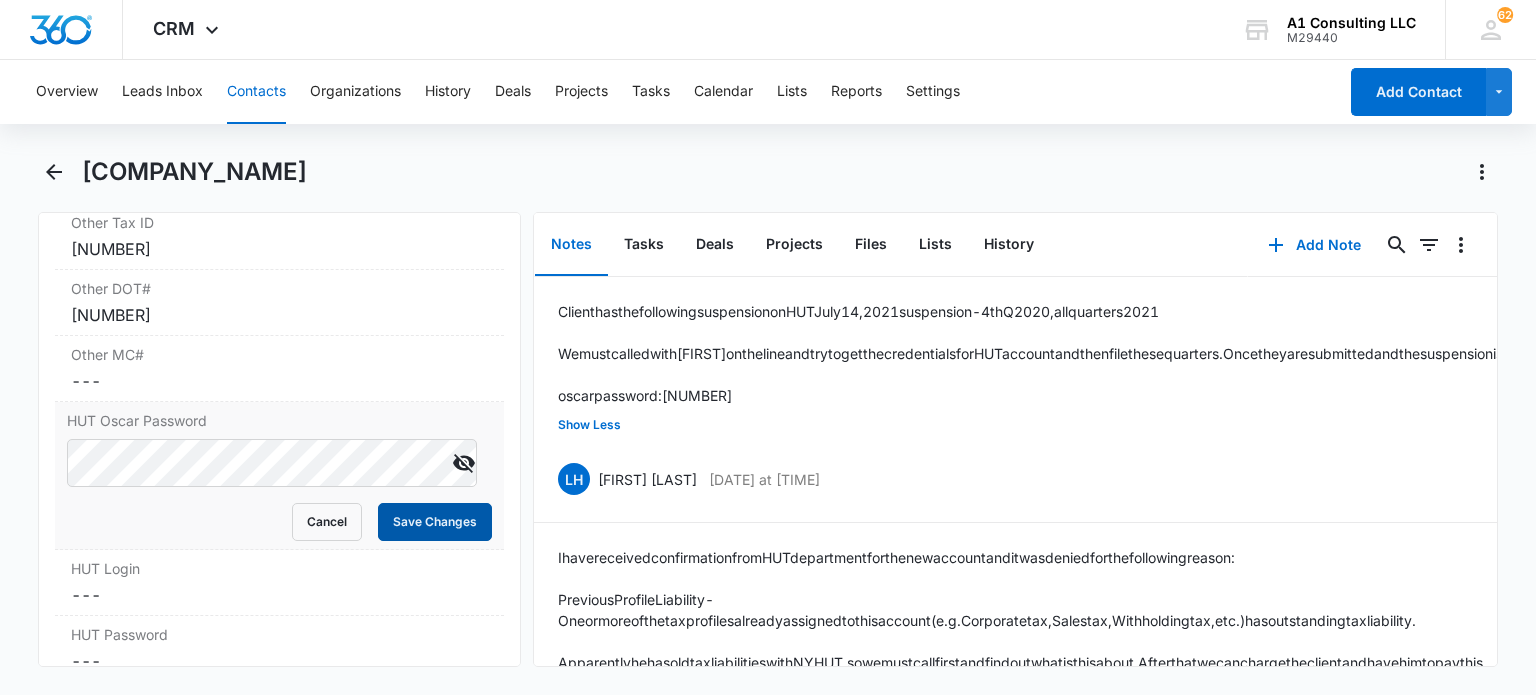 click on "Save Changes" at bounding box center (435, 522) 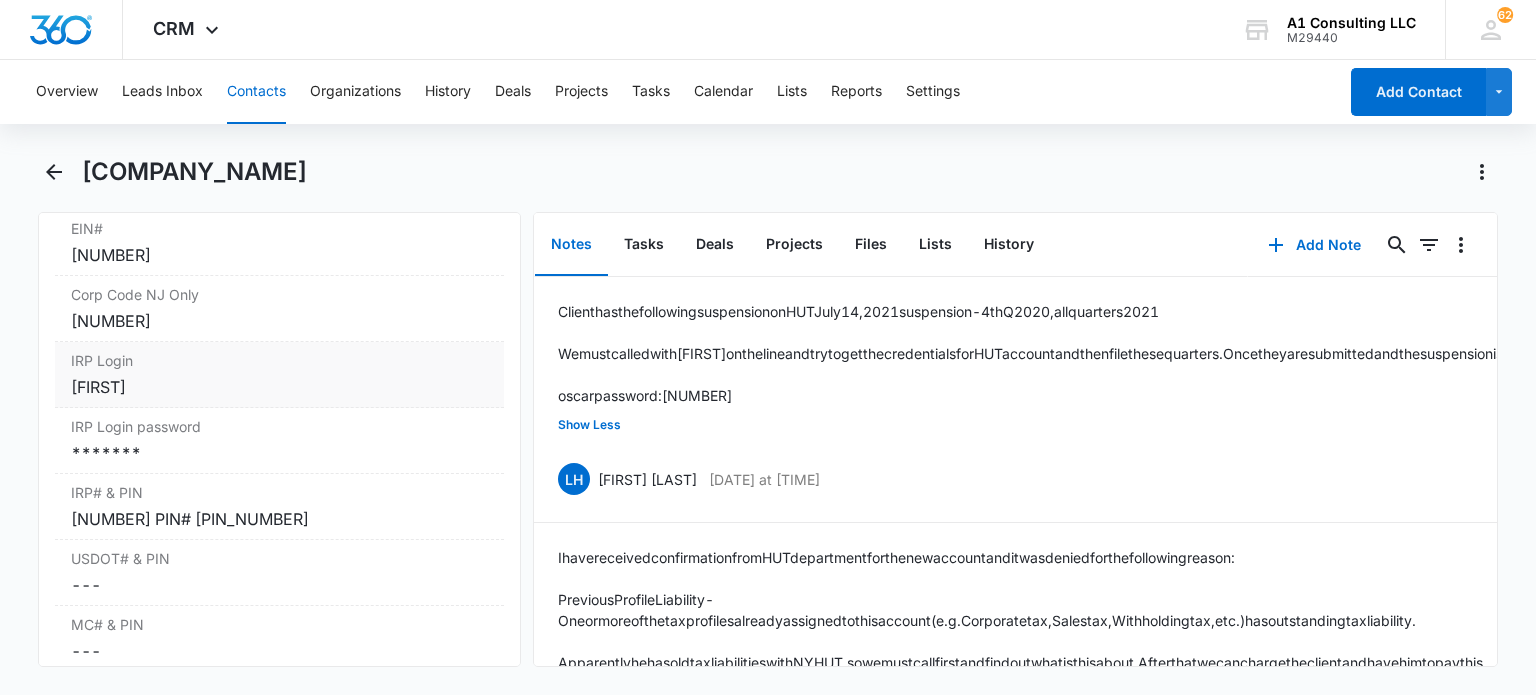 scroll, scrollTop: 2400, scrollLeft: 0, axis: vertical 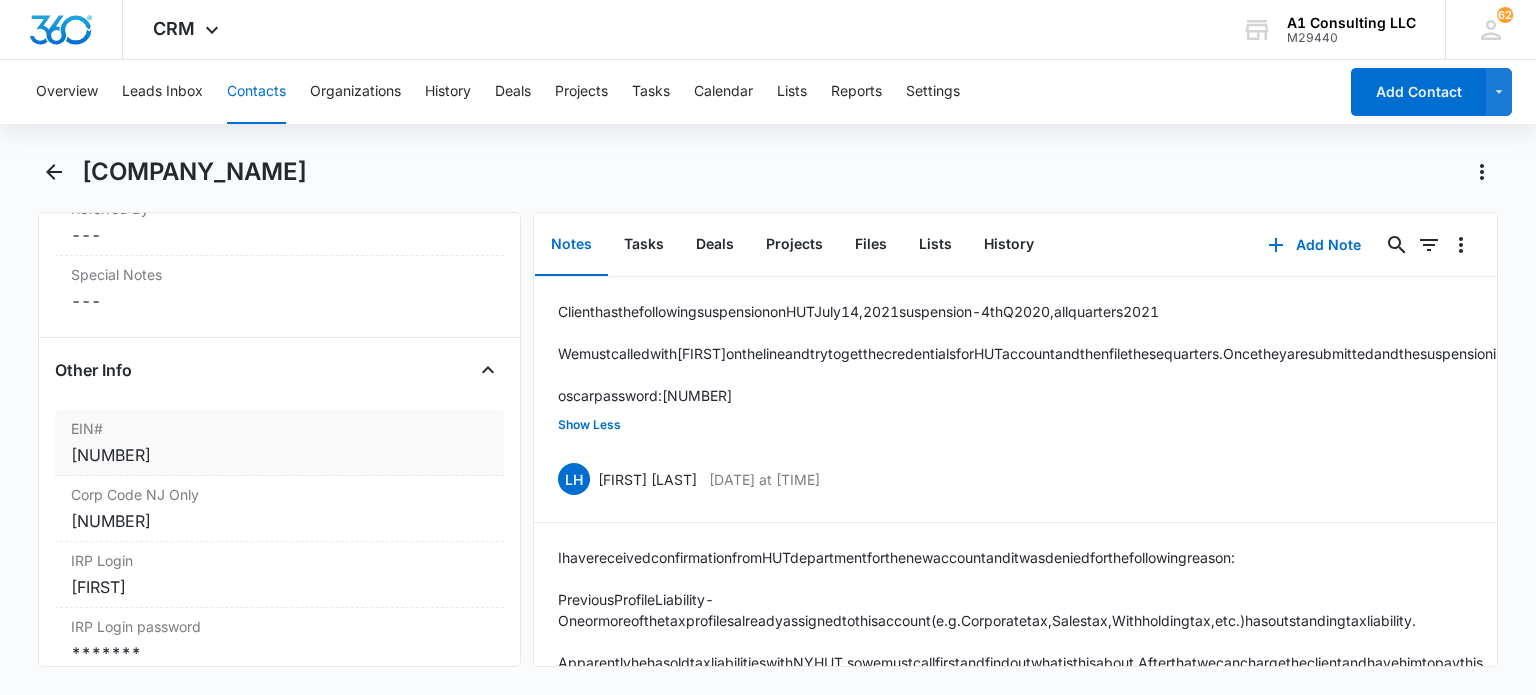 click on "[NUMBER]" at bounding box center (279, 455) 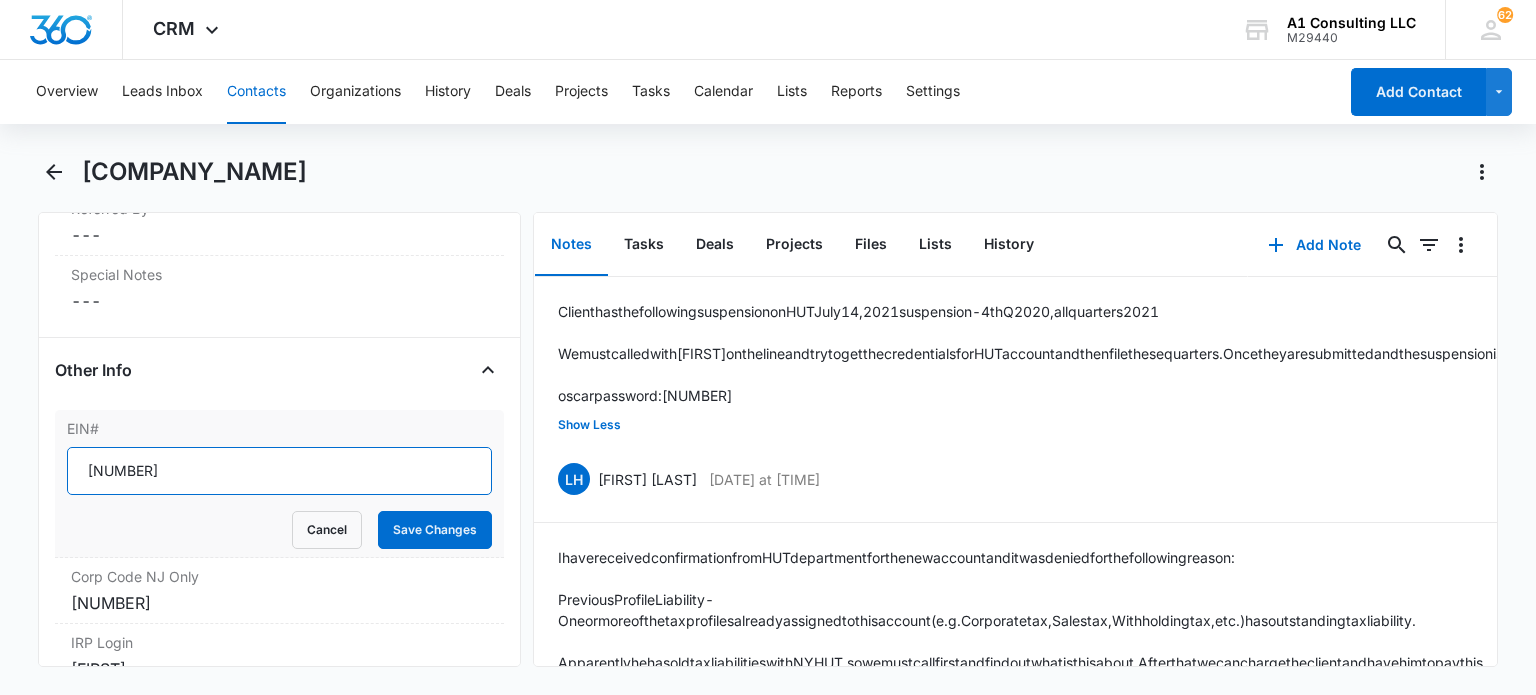 click on "[NUMBER]" at bounding box center [279, 471] 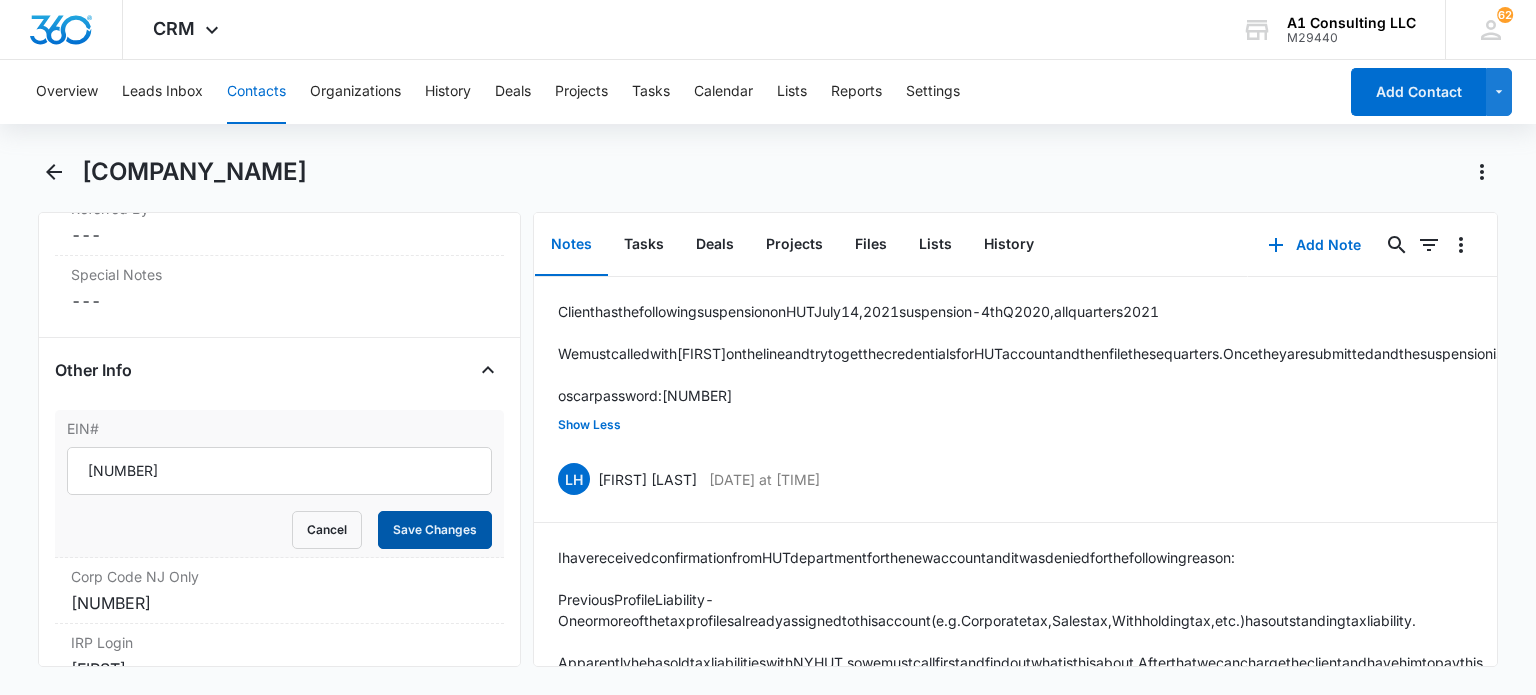 click on "Save Changes" at bounding box center (435, 530) 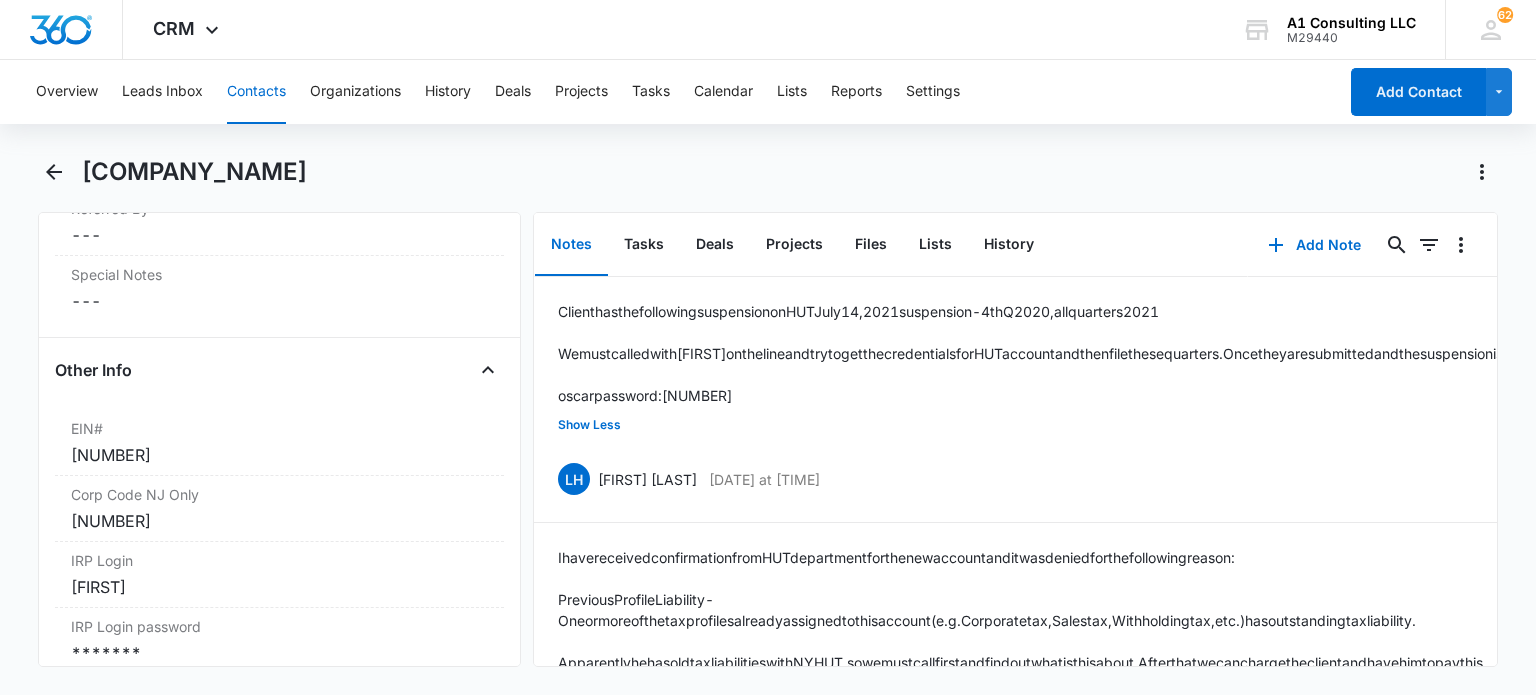 drag, startPoint x: 327, startPoint y: 173, endPoint x: 77, endPoint y: 179, distance: 250.07199 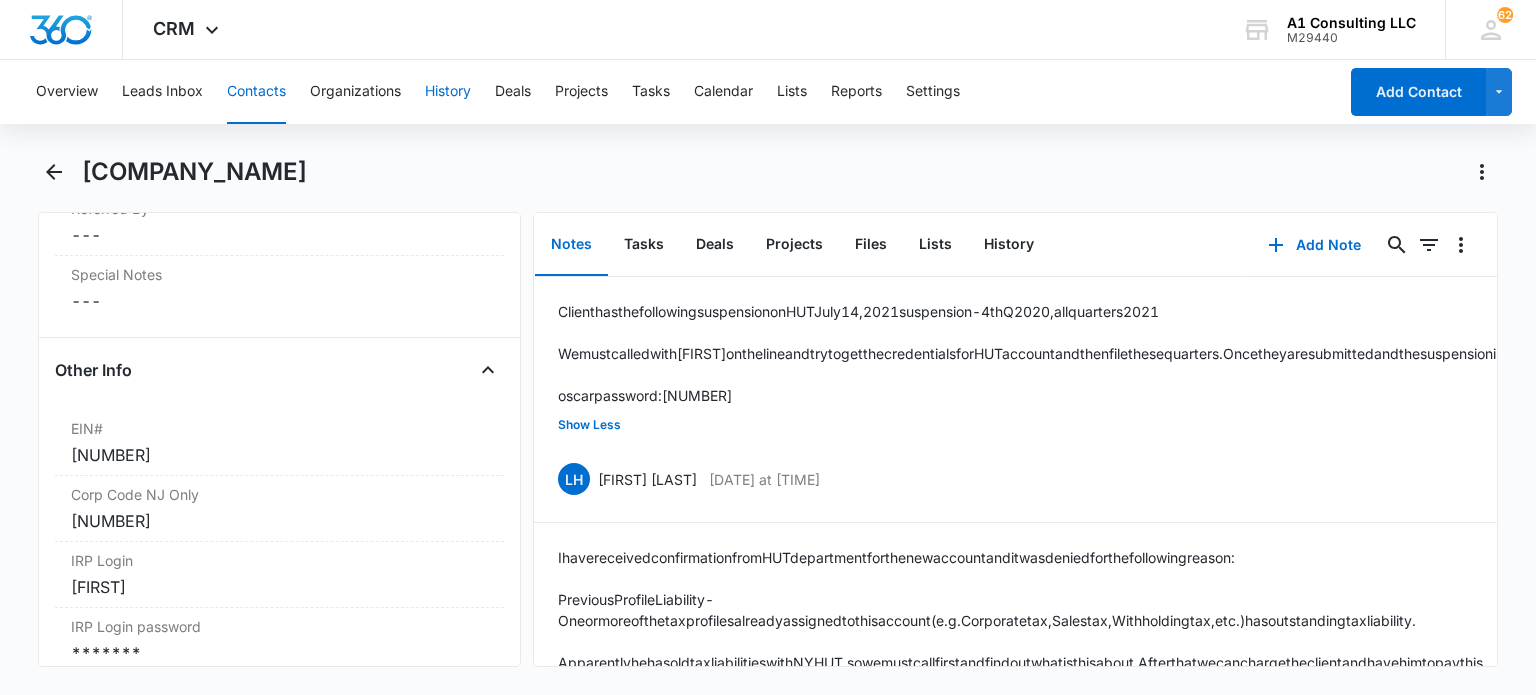 copy on "[COMPANY_NAME]" 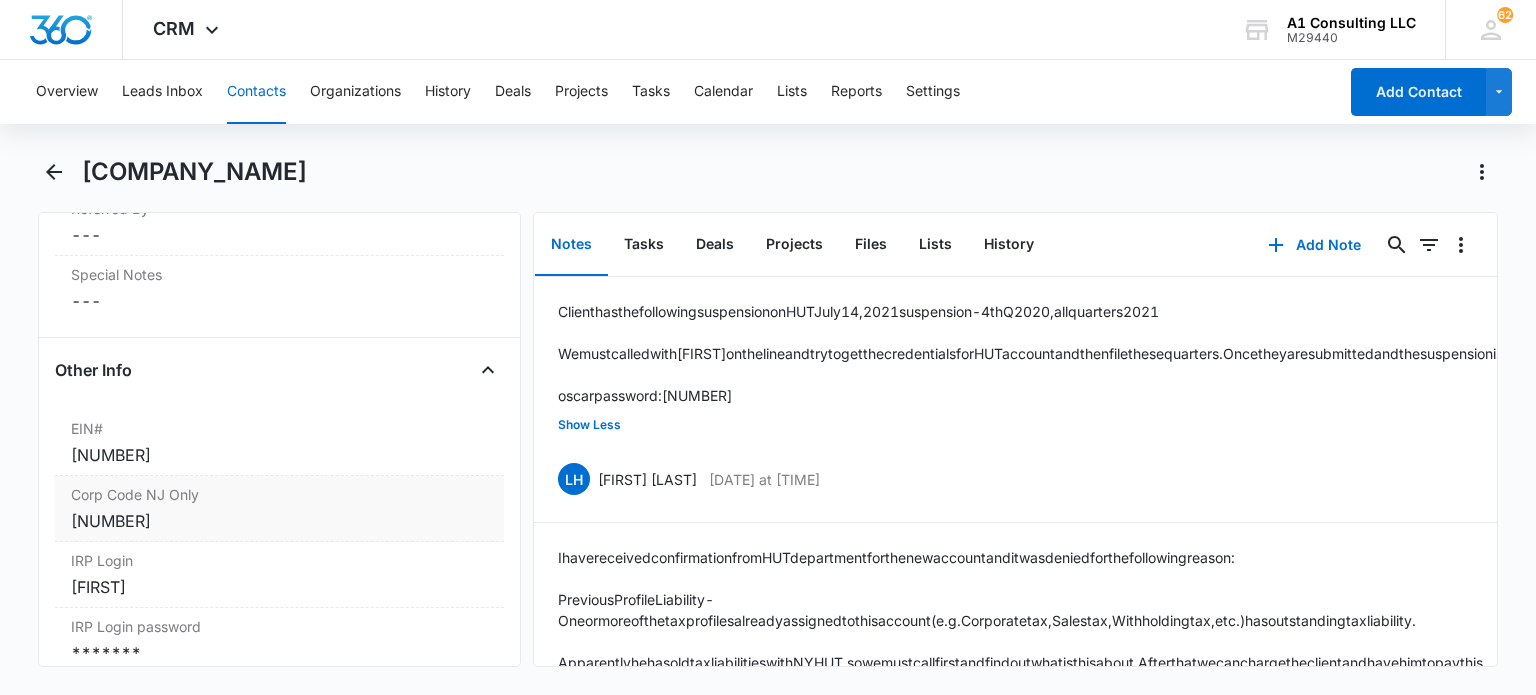 scroll, scrollTop: 2600, scrollLeft: 0, axis: vertical 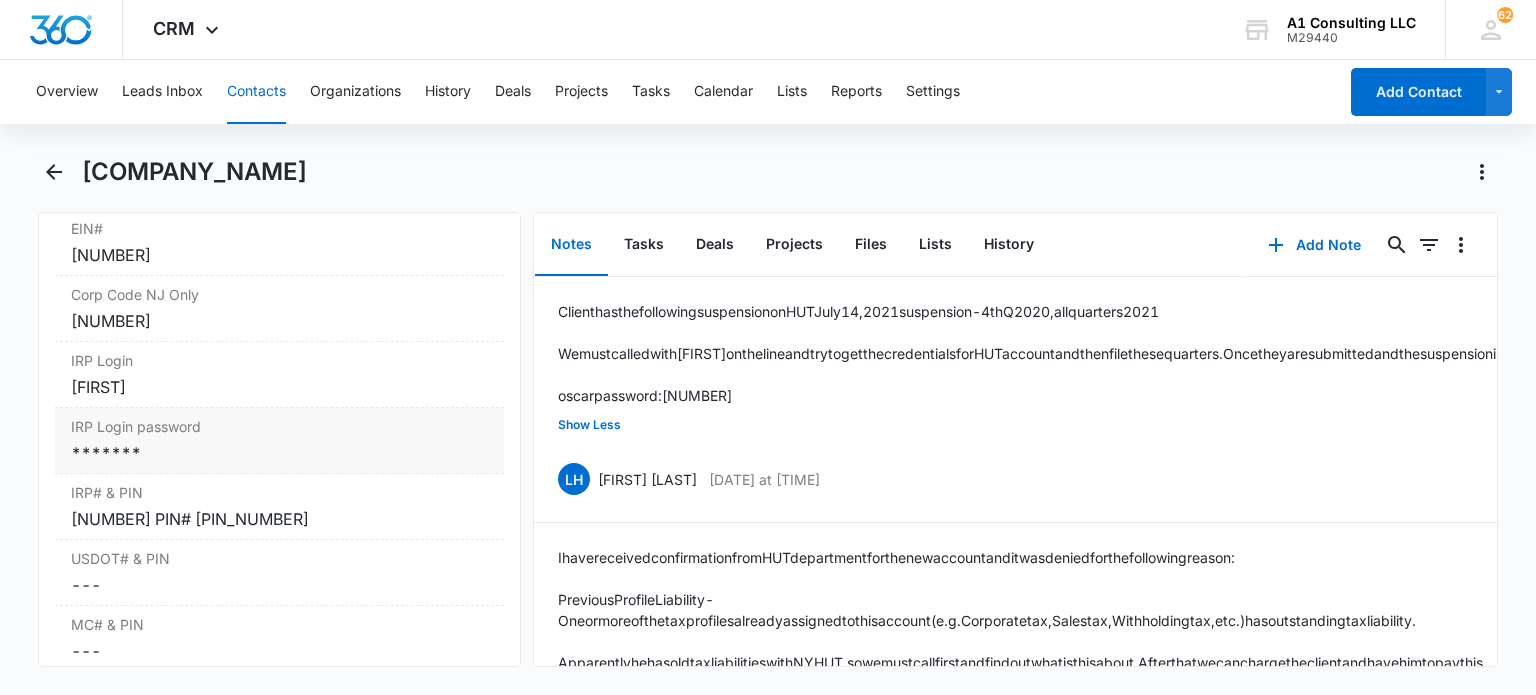 click on "*******" at bounding box center [279, 453] 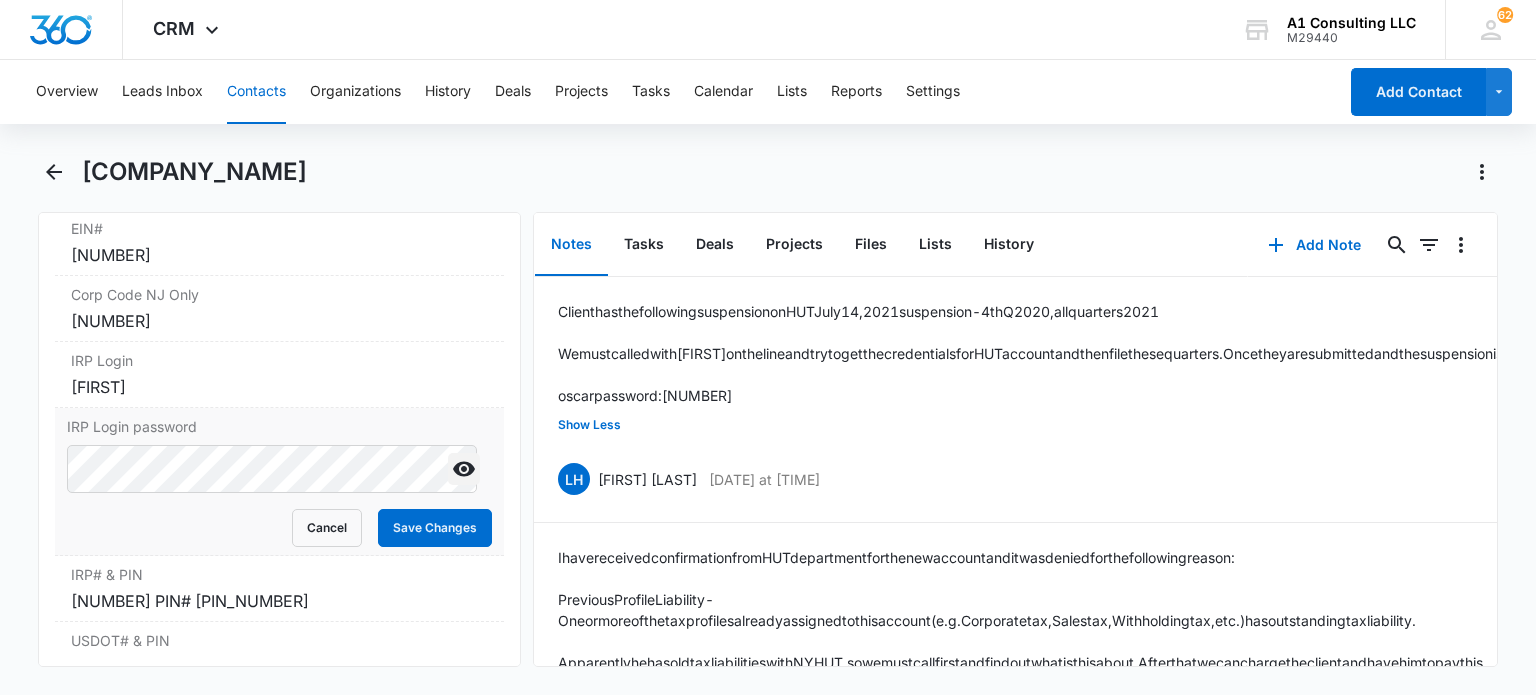 click 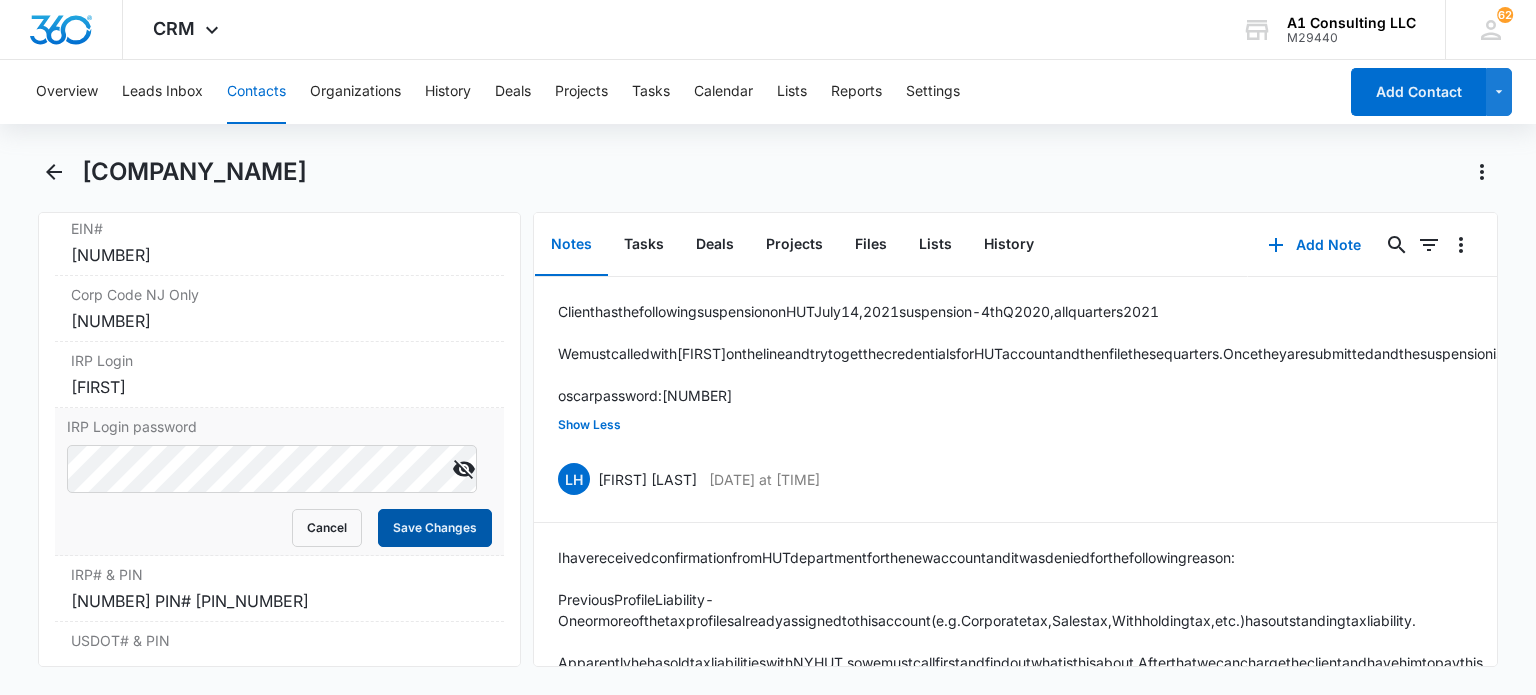 click on "Save Changes" at bounding box center [435, 528] 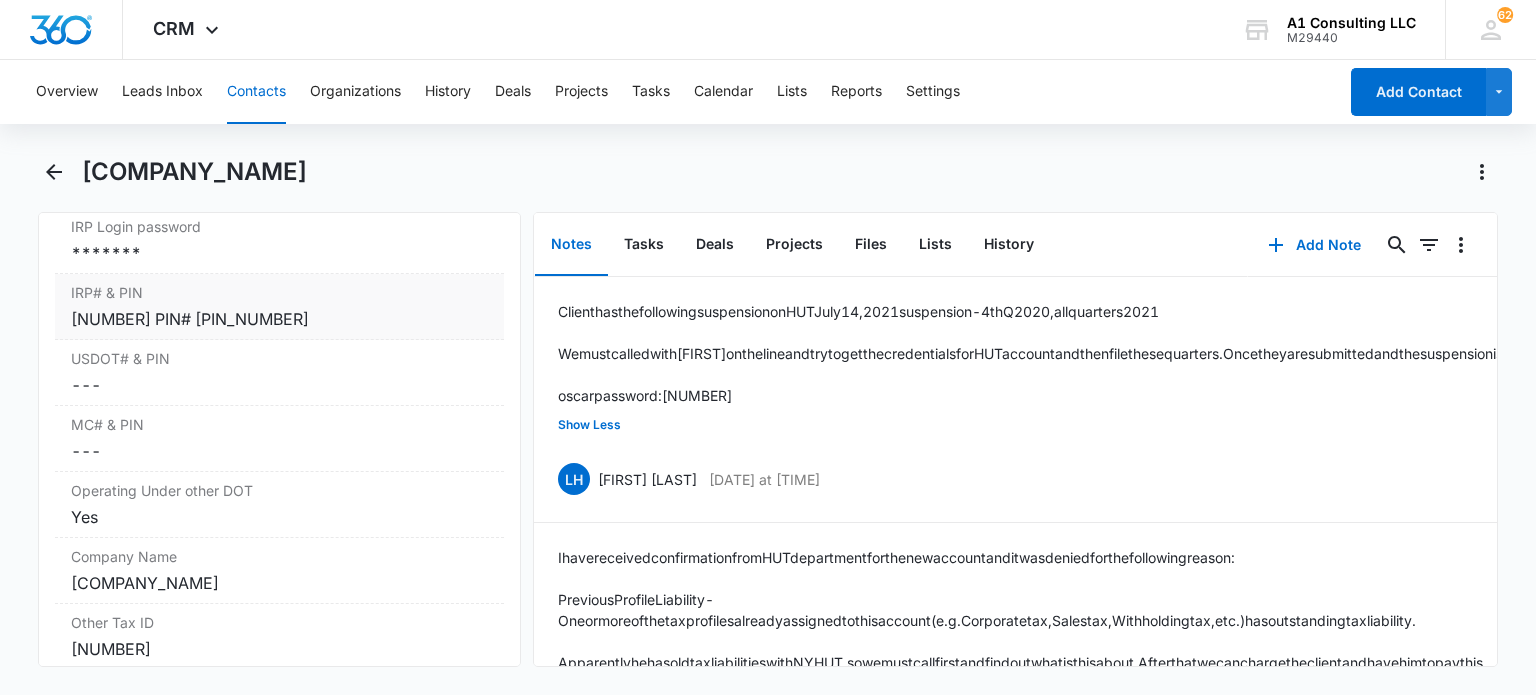 scroll, scrollTop: 2600, scrollLeft: 0, axis: vertical 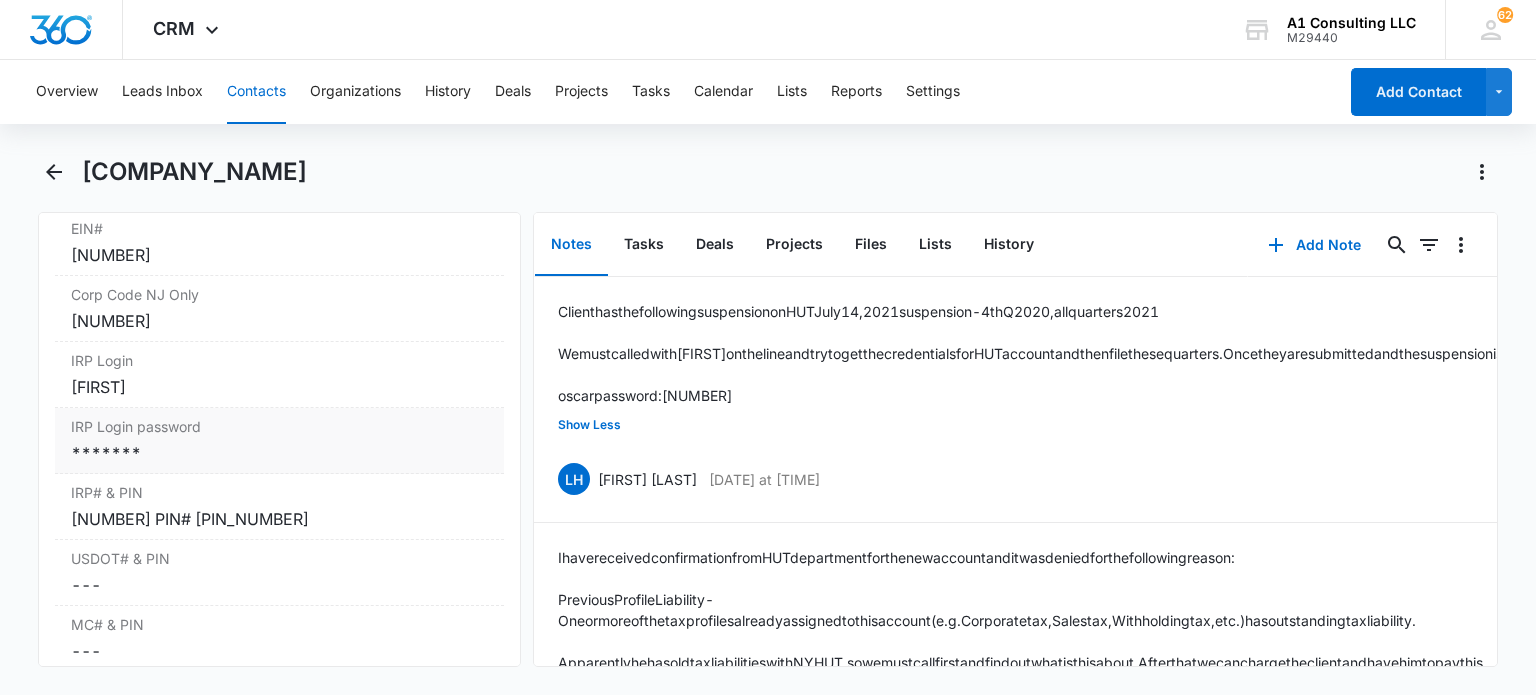 click on "*******" at bounding box center [279, 453] 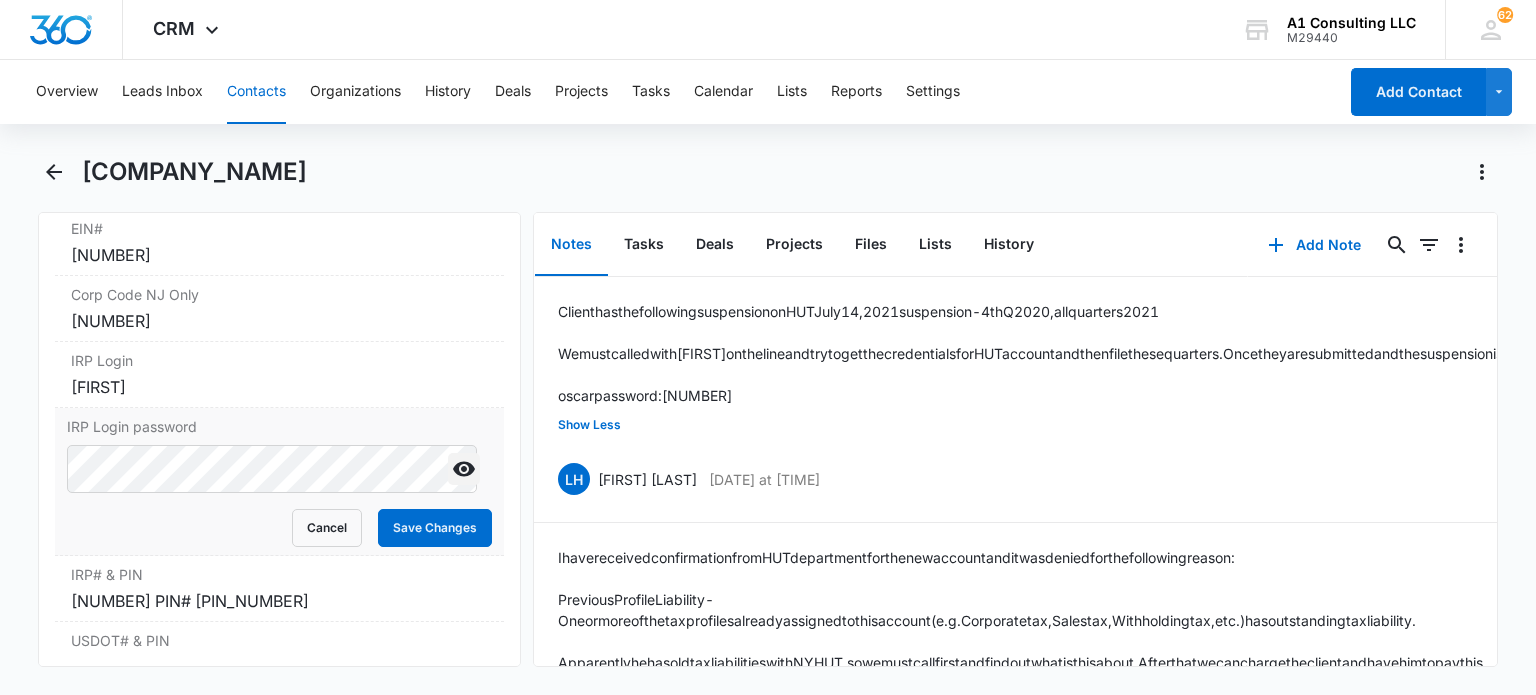 click 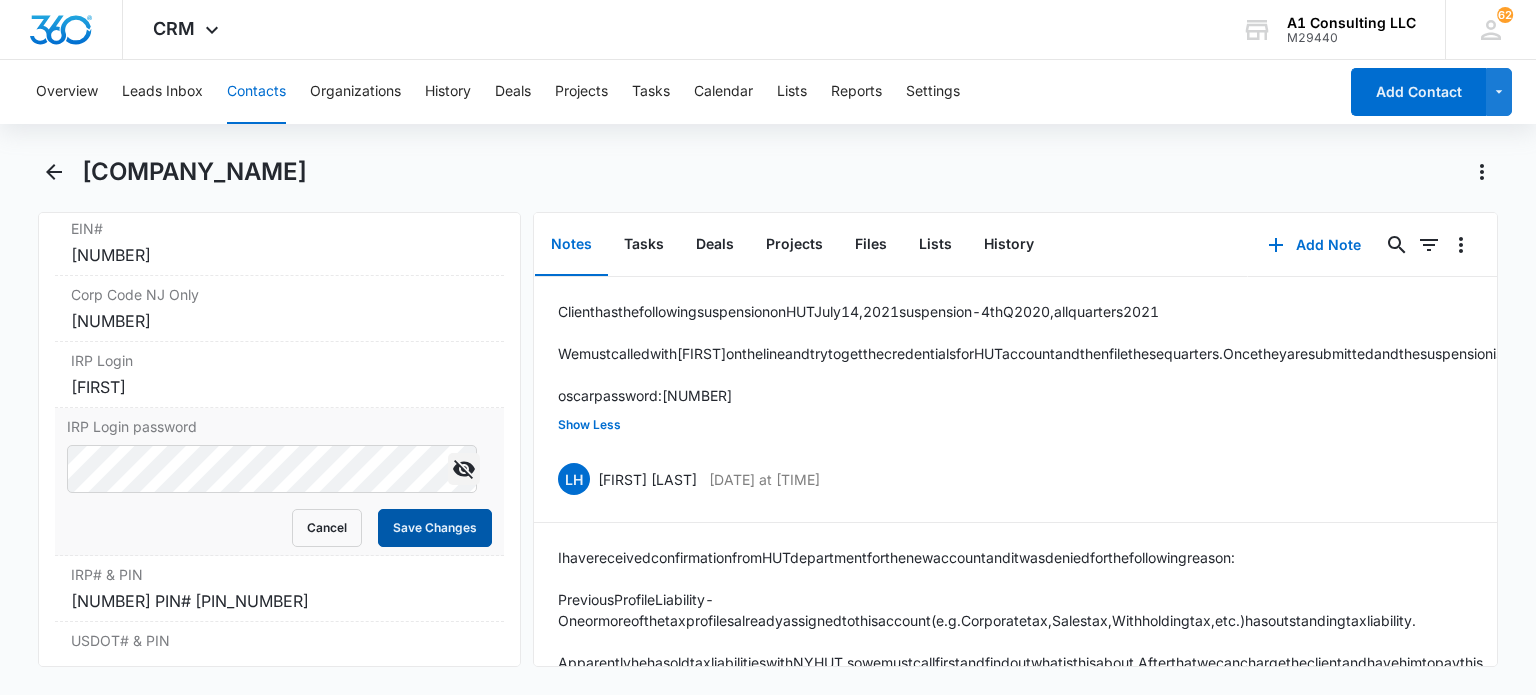 click on "Save Changes" at bounding box center [435, 528] 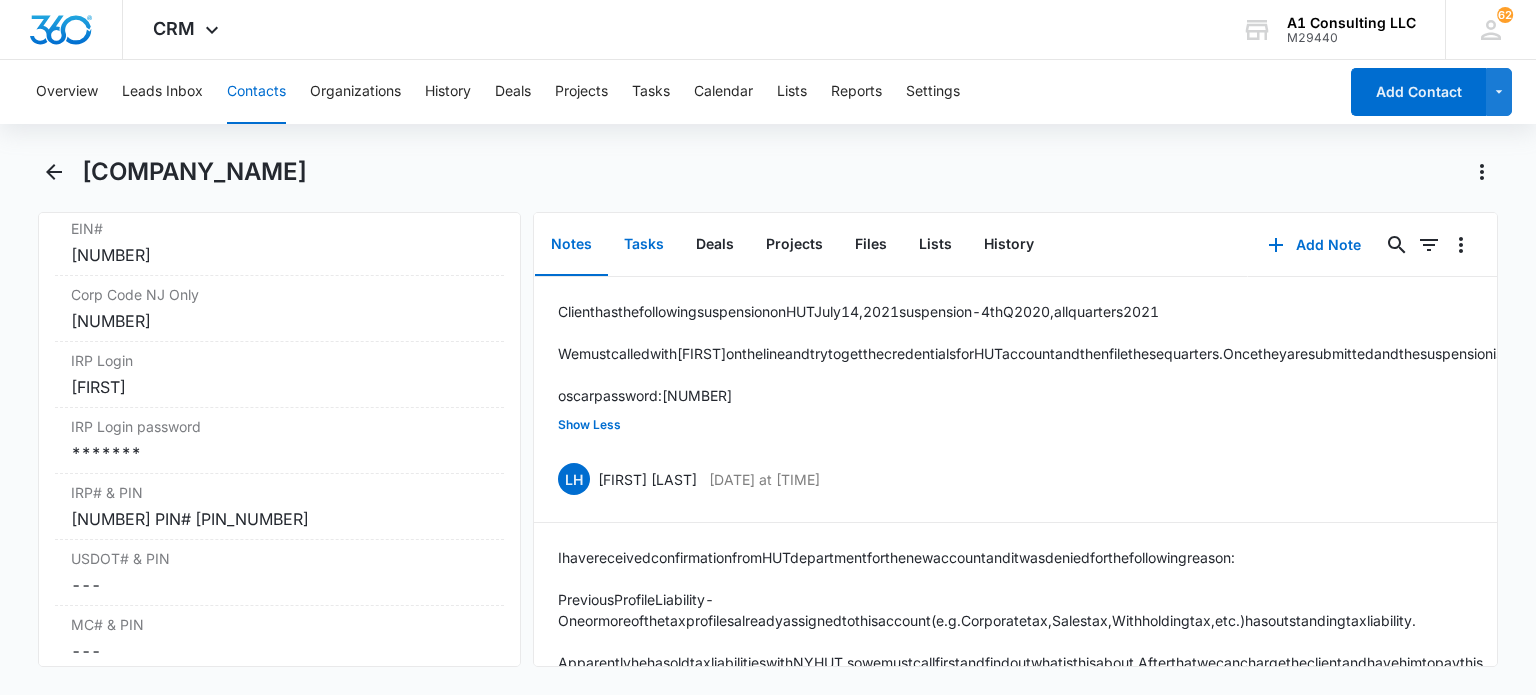 click on "Tasks" at bounding box center (644, 245) 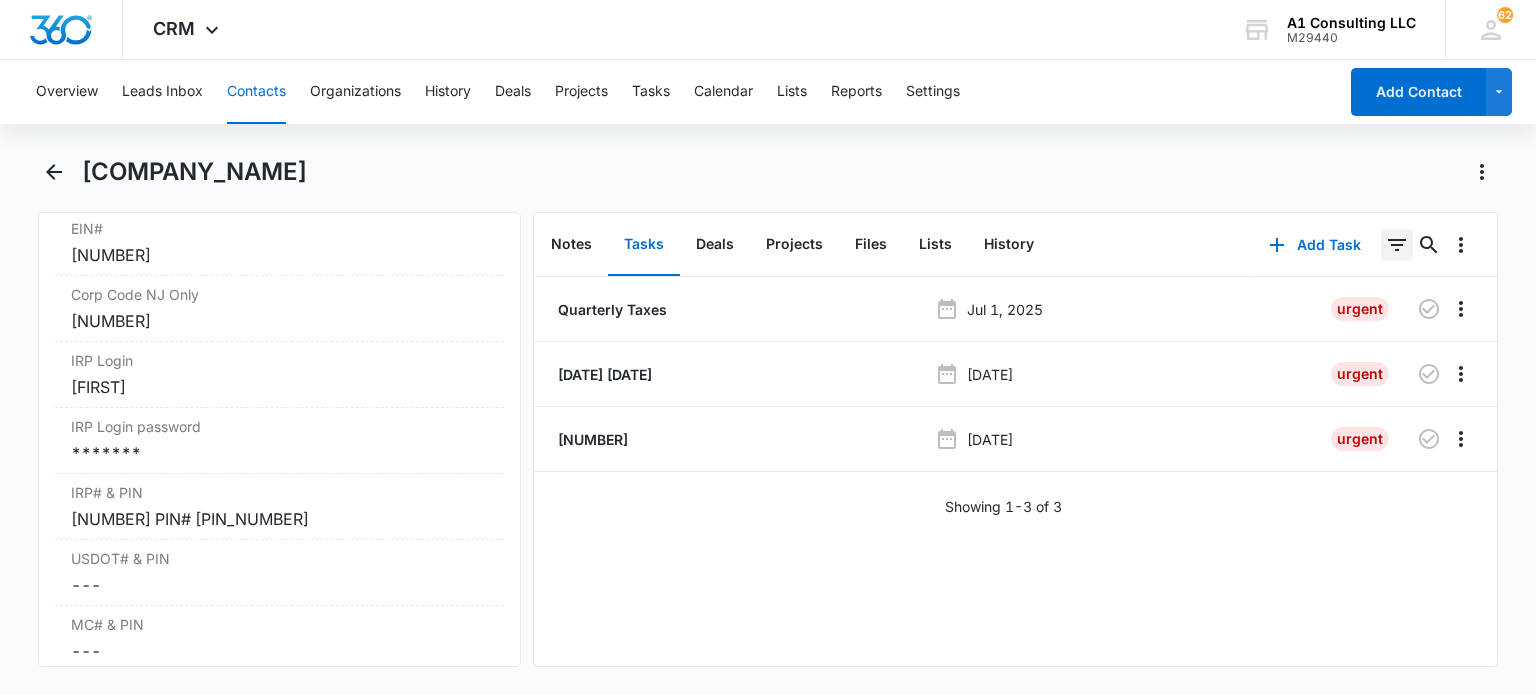 click 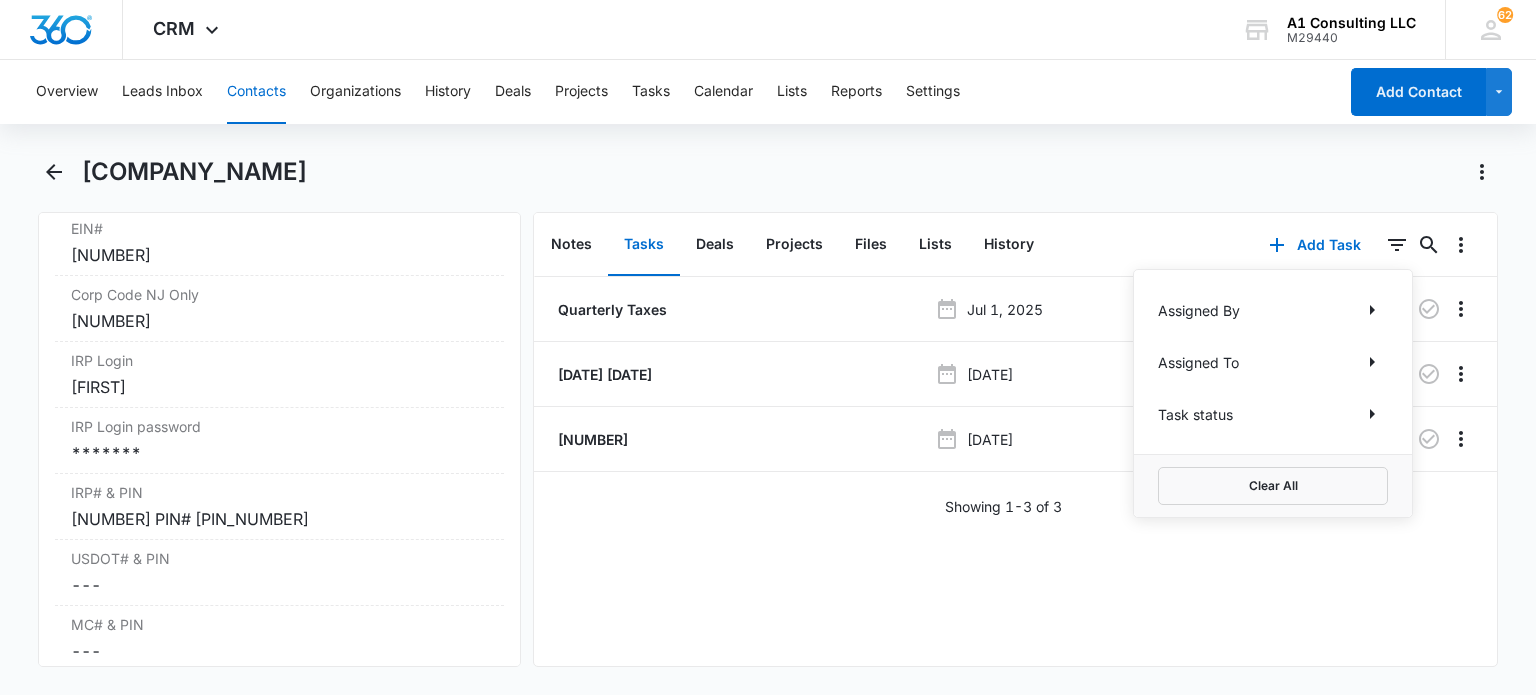 click on "[COMPANY_NAME]" at bounding box center (790, 172) 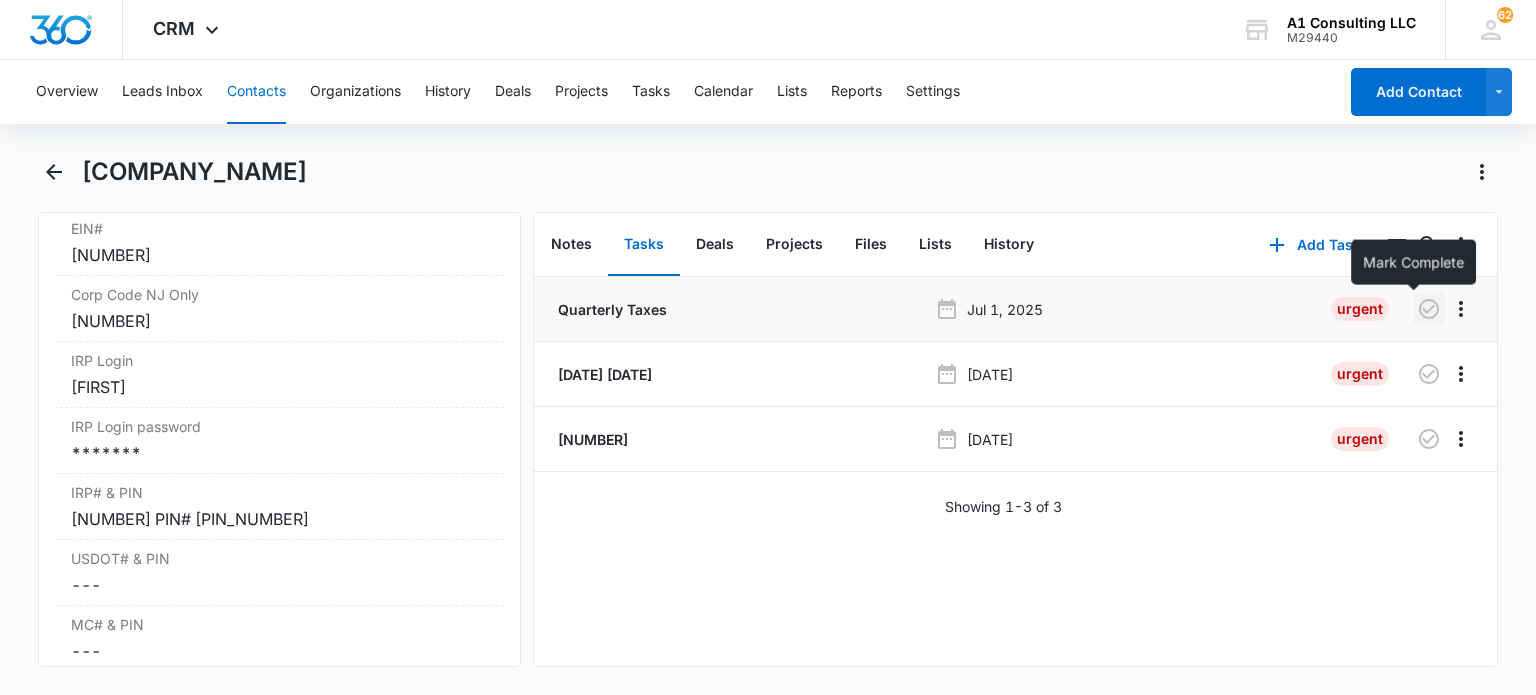 click 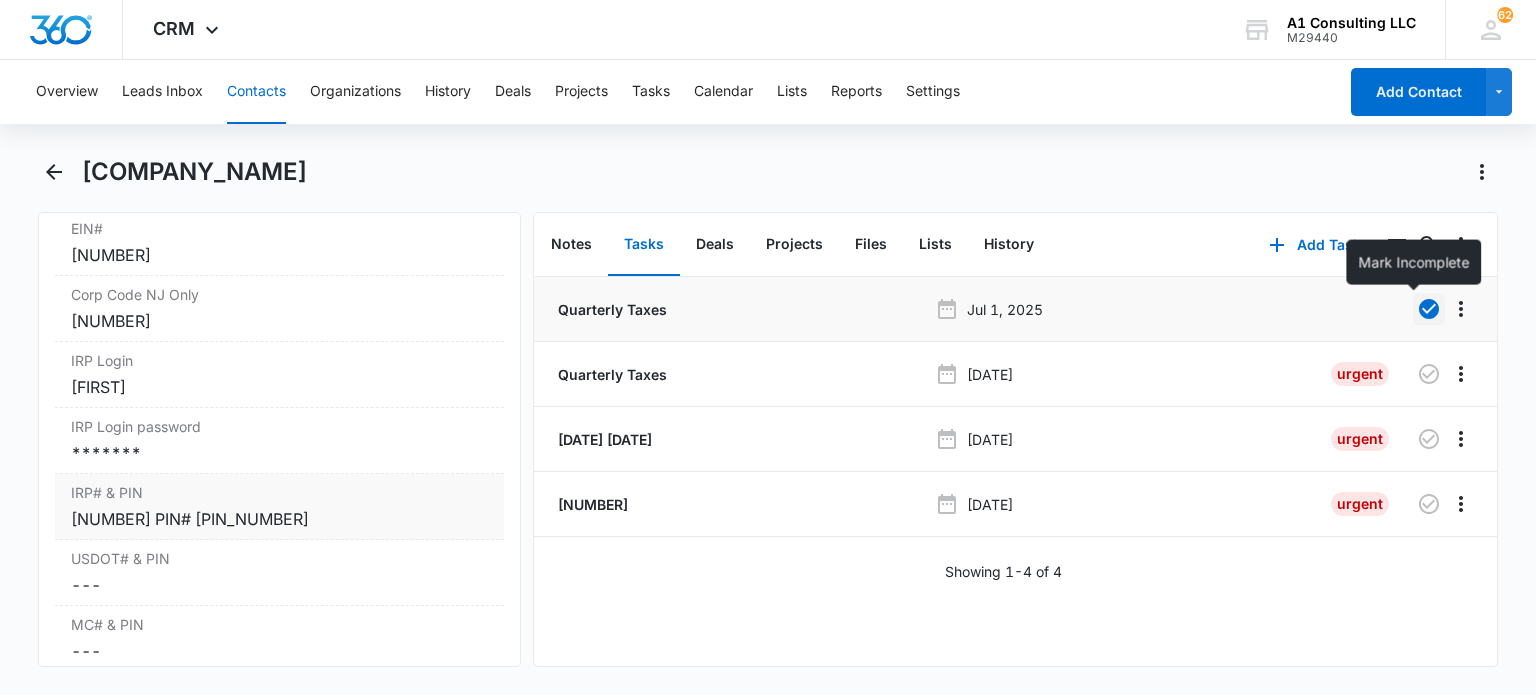 type 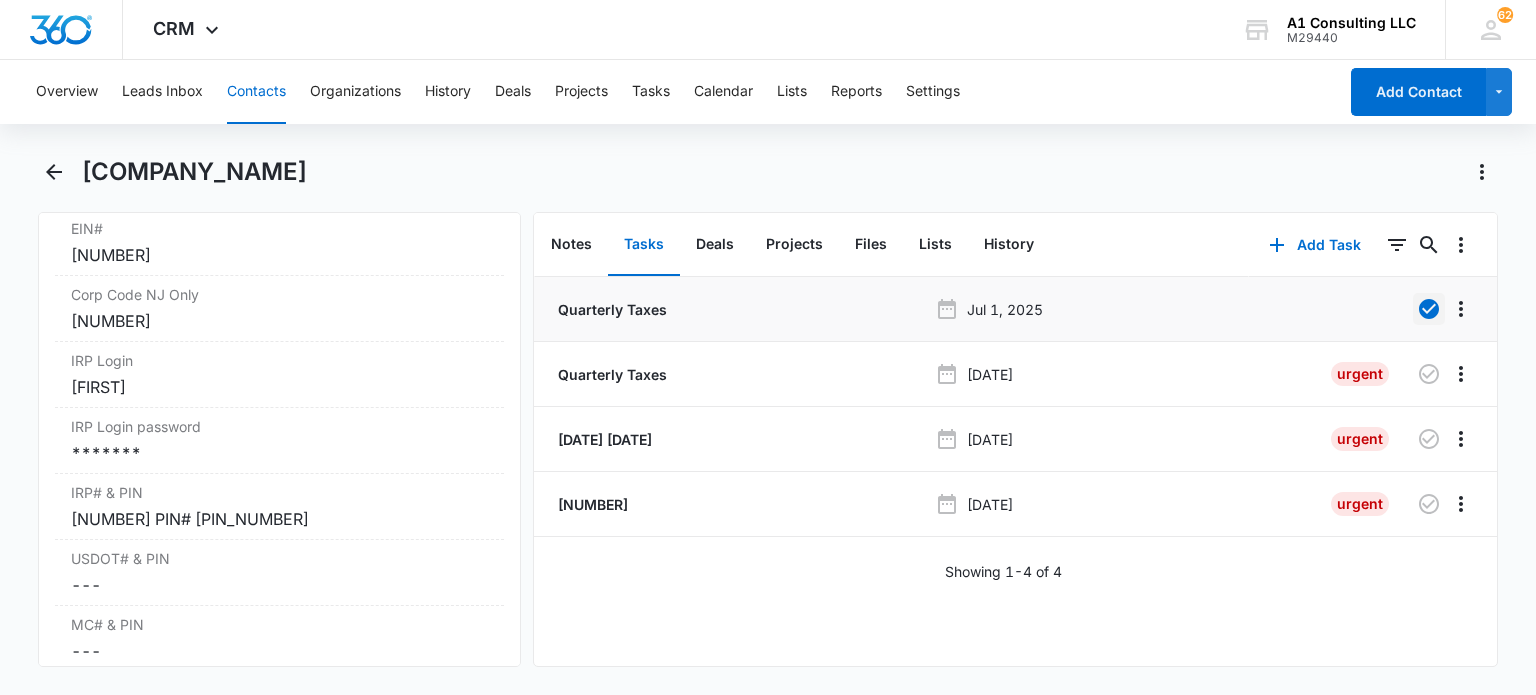 click on "Contacts" at bounding box center [256, 92] 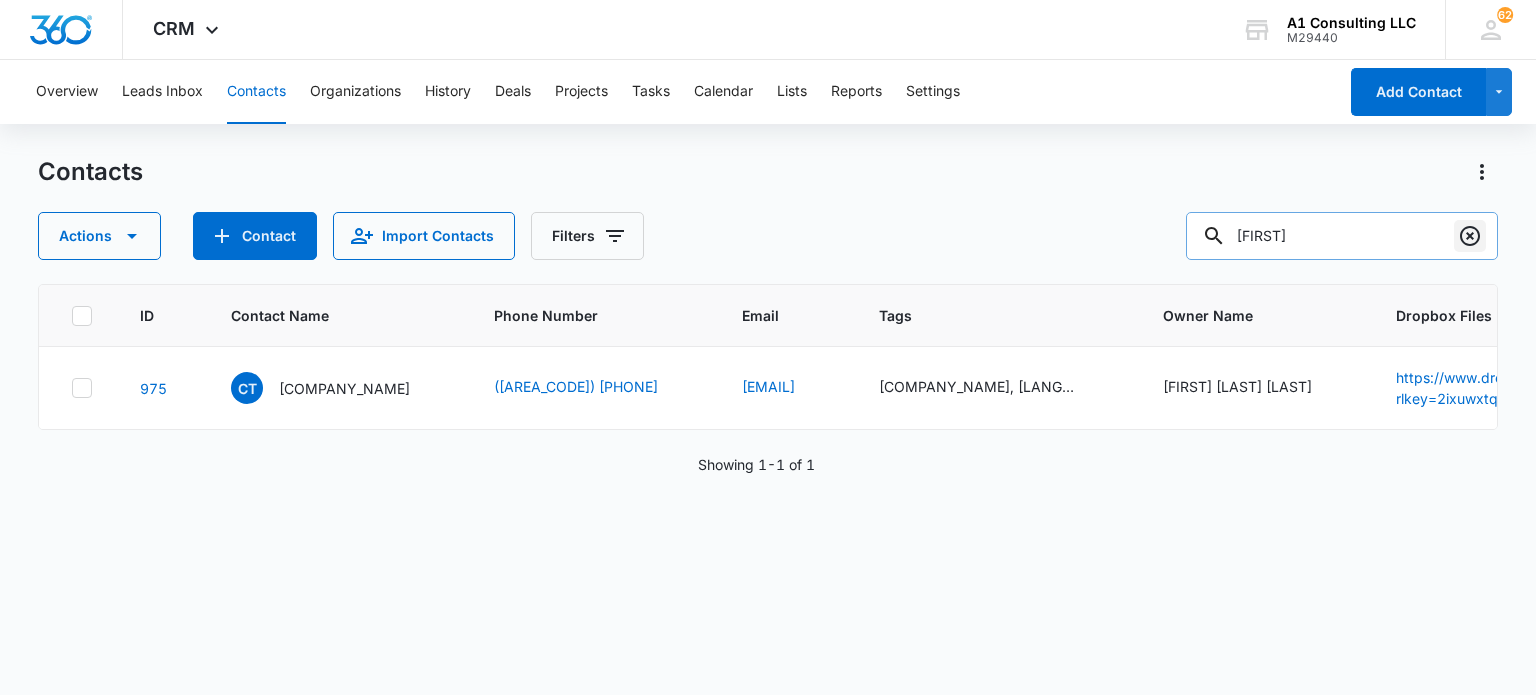 drag, startPoint x: 1468, startPoint y: 235, endPoint x: 1319, endPoint y: 19, distance: 262.4062 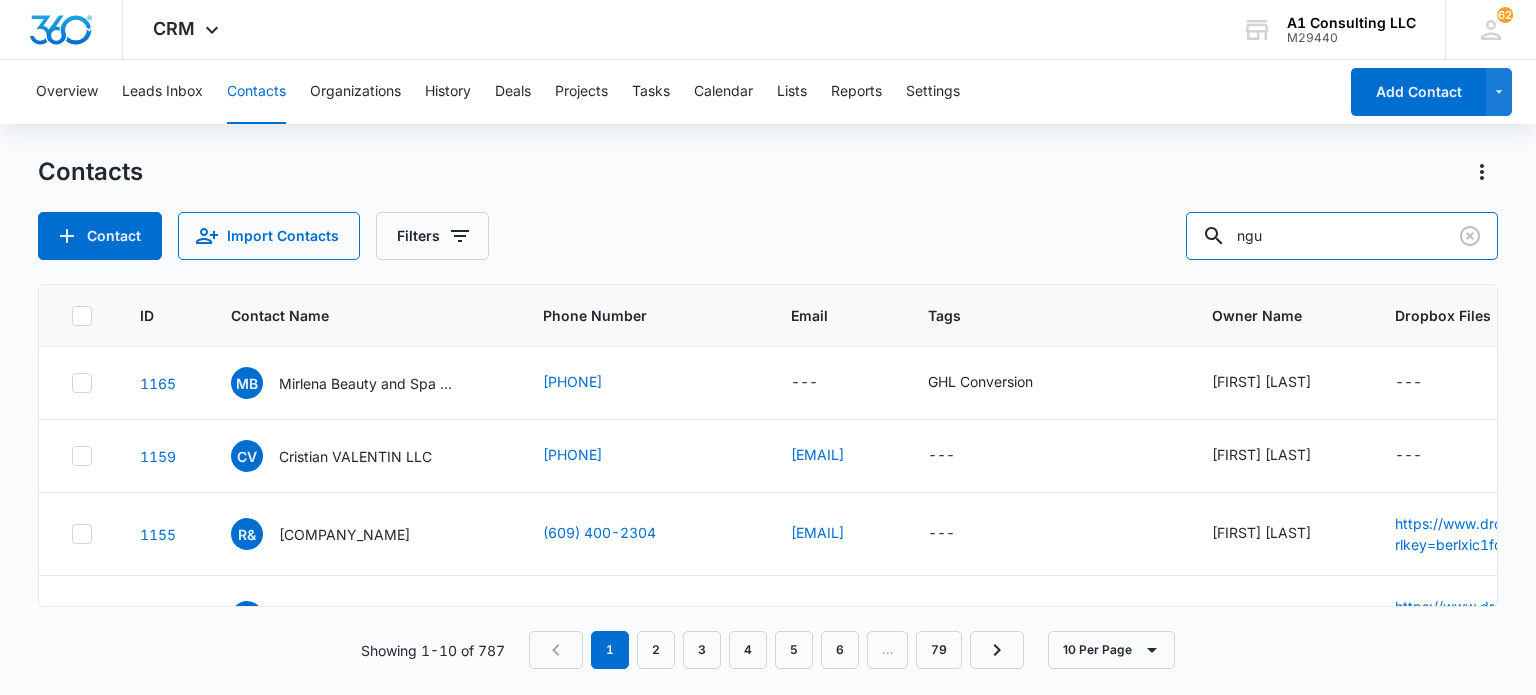 type on "ngu" 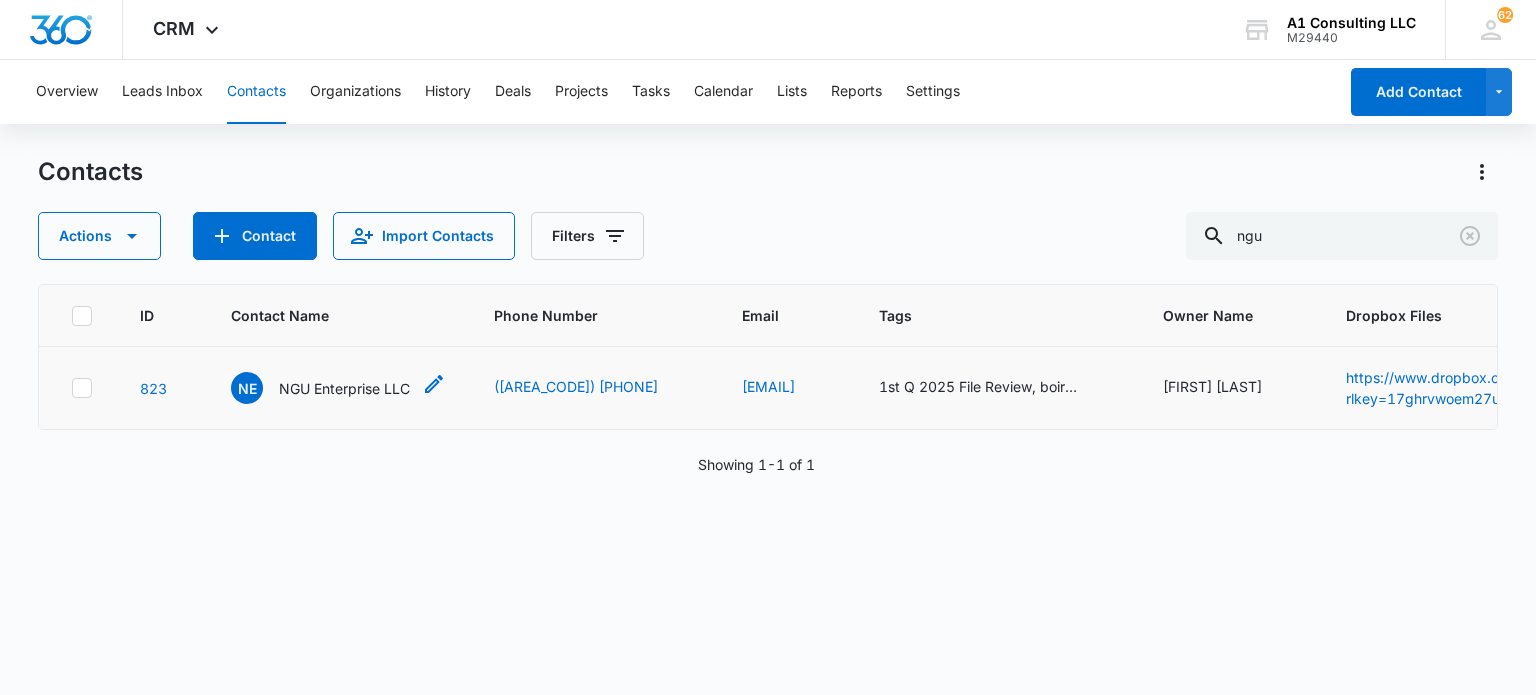 click on "NGU Enterprise LLC" at bounding box center (344, 388) 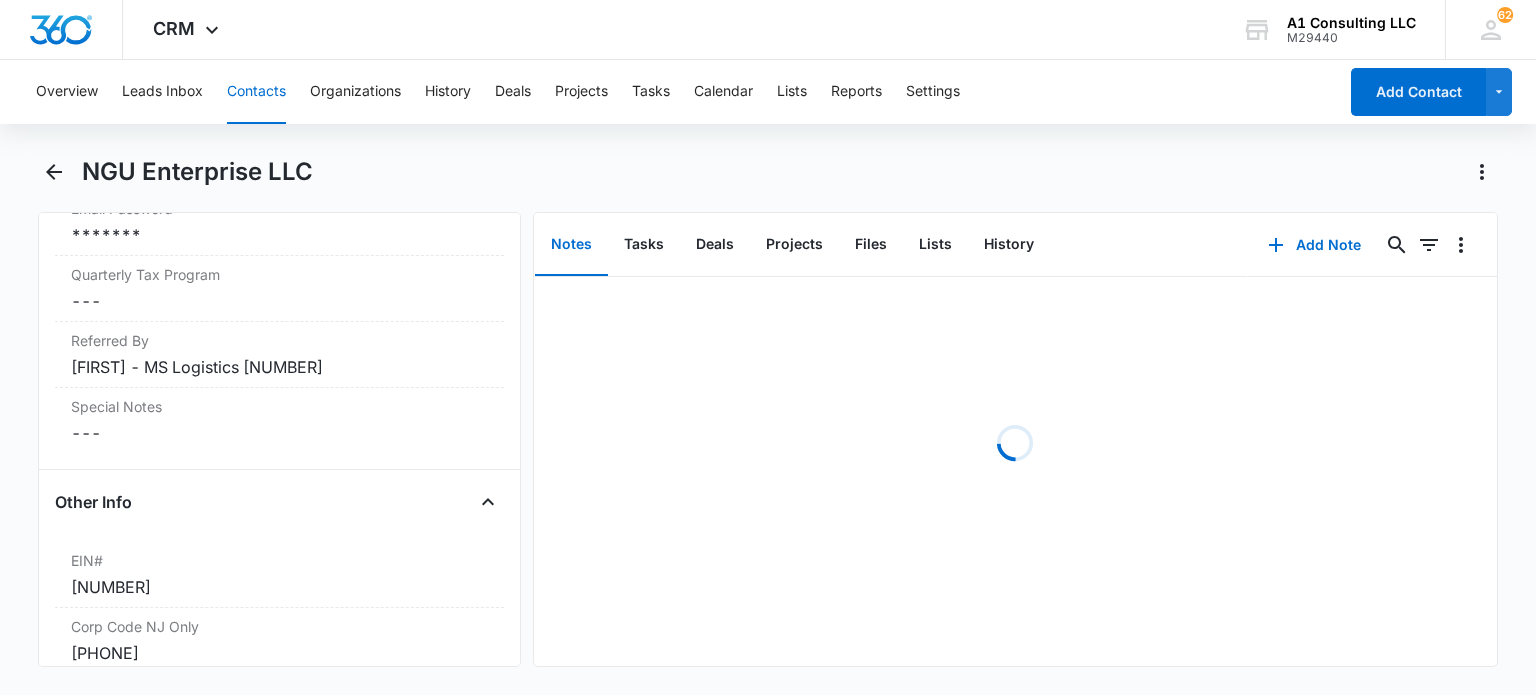 scroll, scrollTop: 2600, scrollLeft: 0, axis: vertical 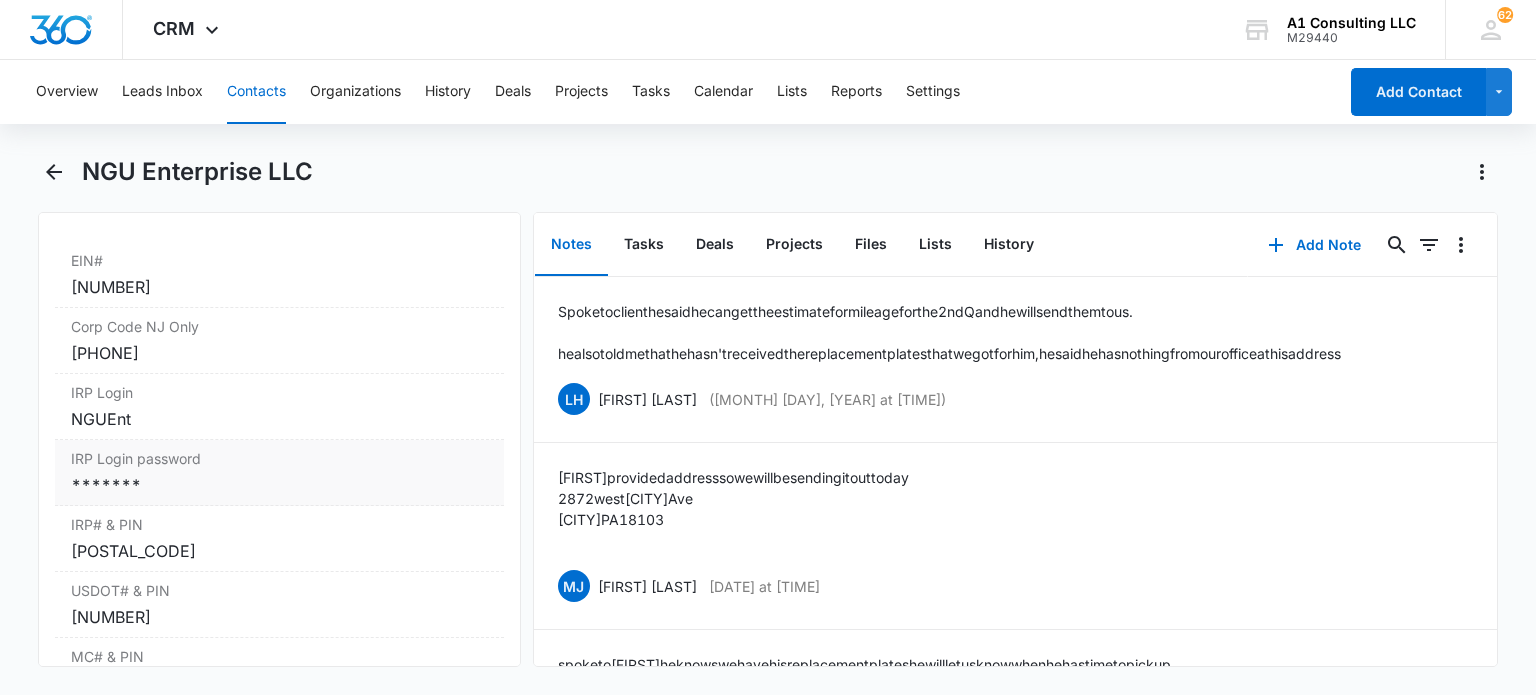 click on "*******" at bounding box center [279, 485] 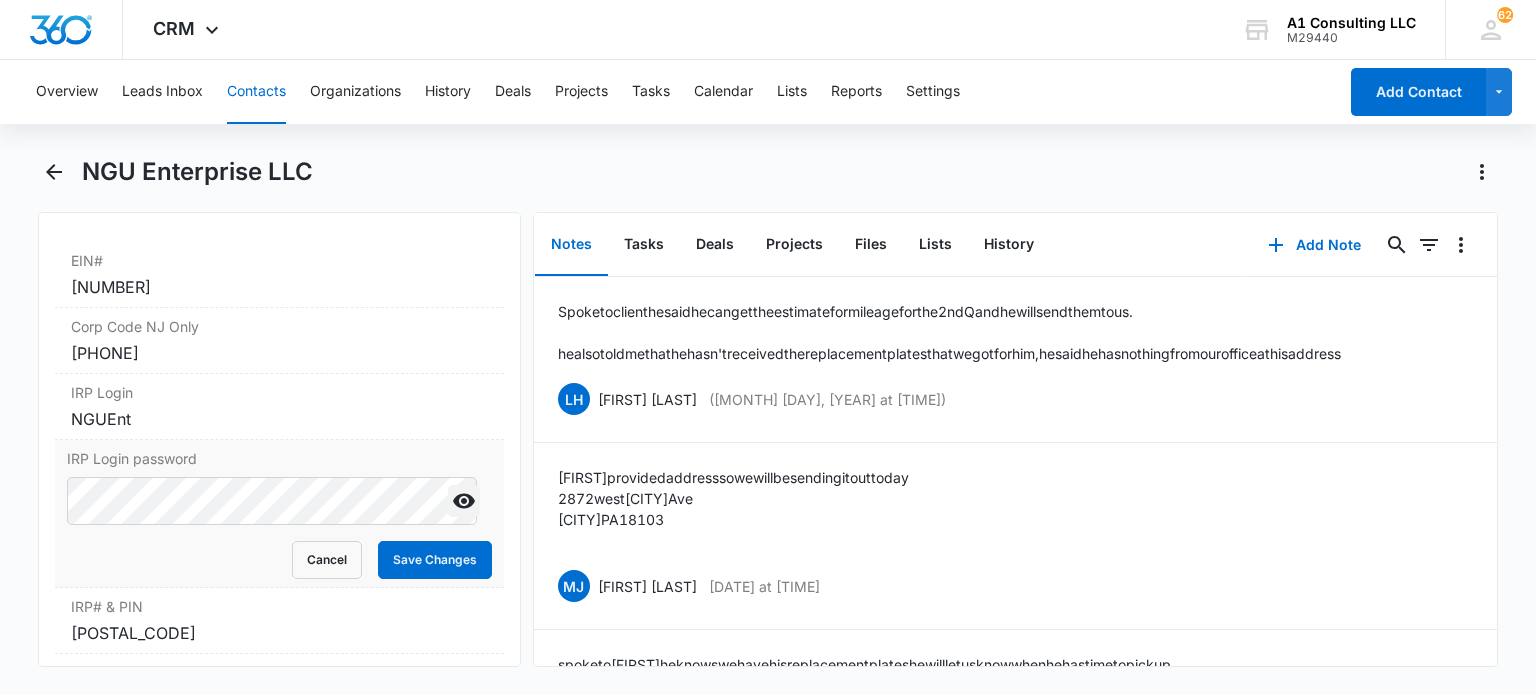 click 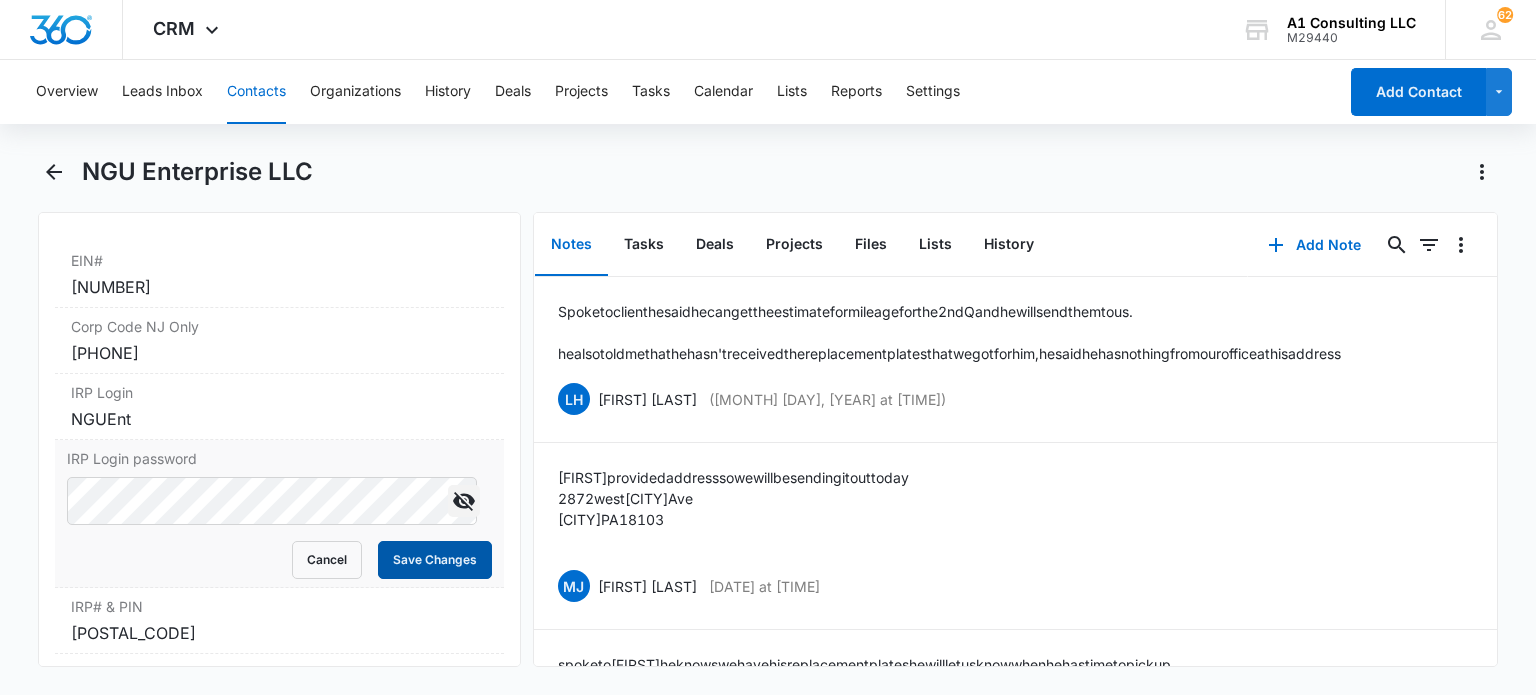 click on "Save Changes" at bounding box center (435, 560) 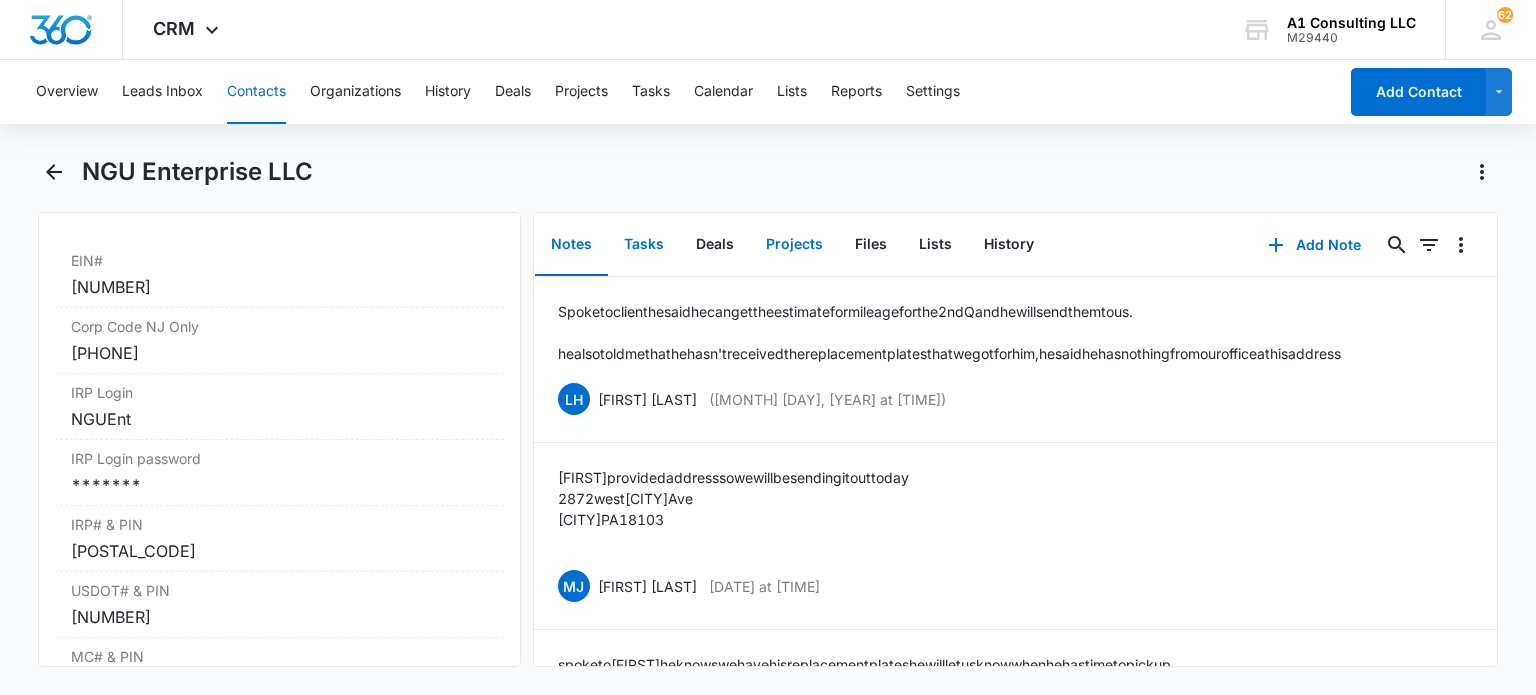 drag, startPoint x: 649, startPoint y: 245, endPoint x: 761, endPoint y: 260, distance: 113 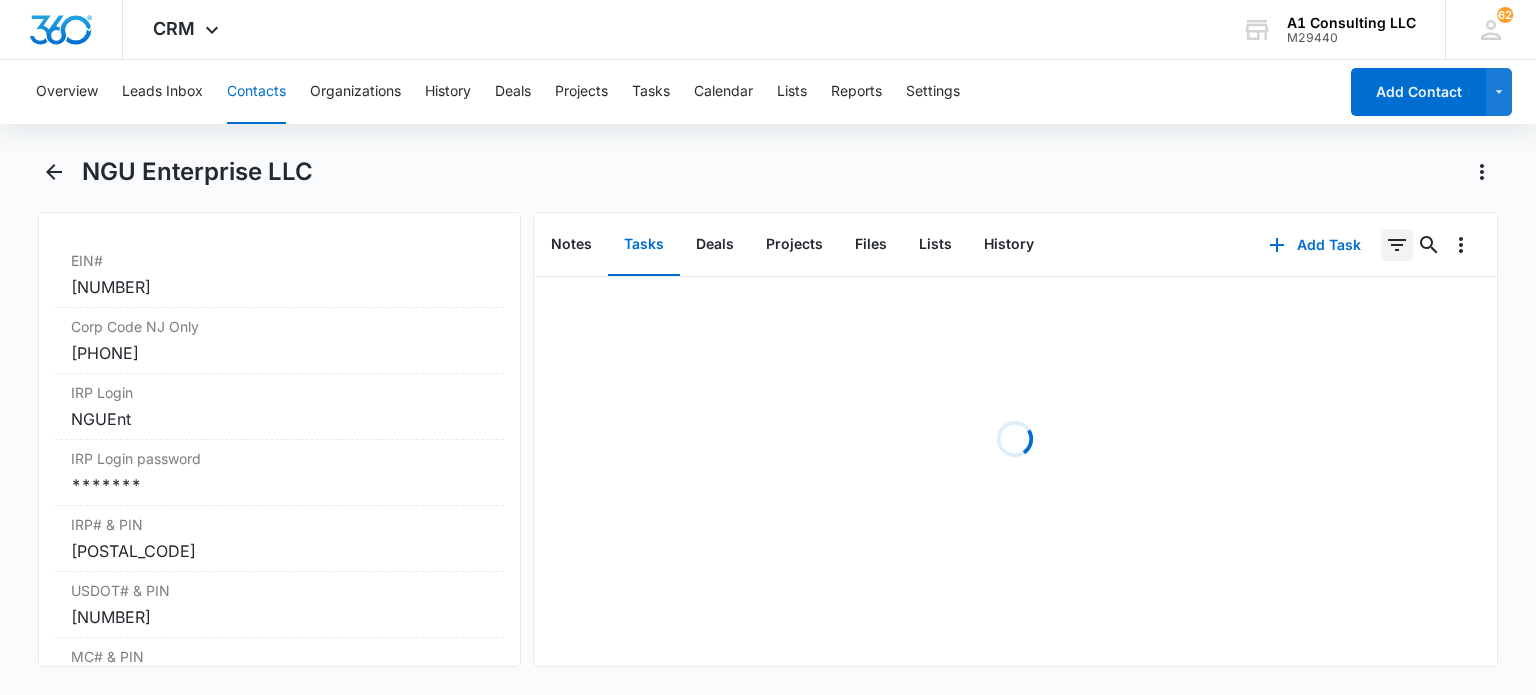 click 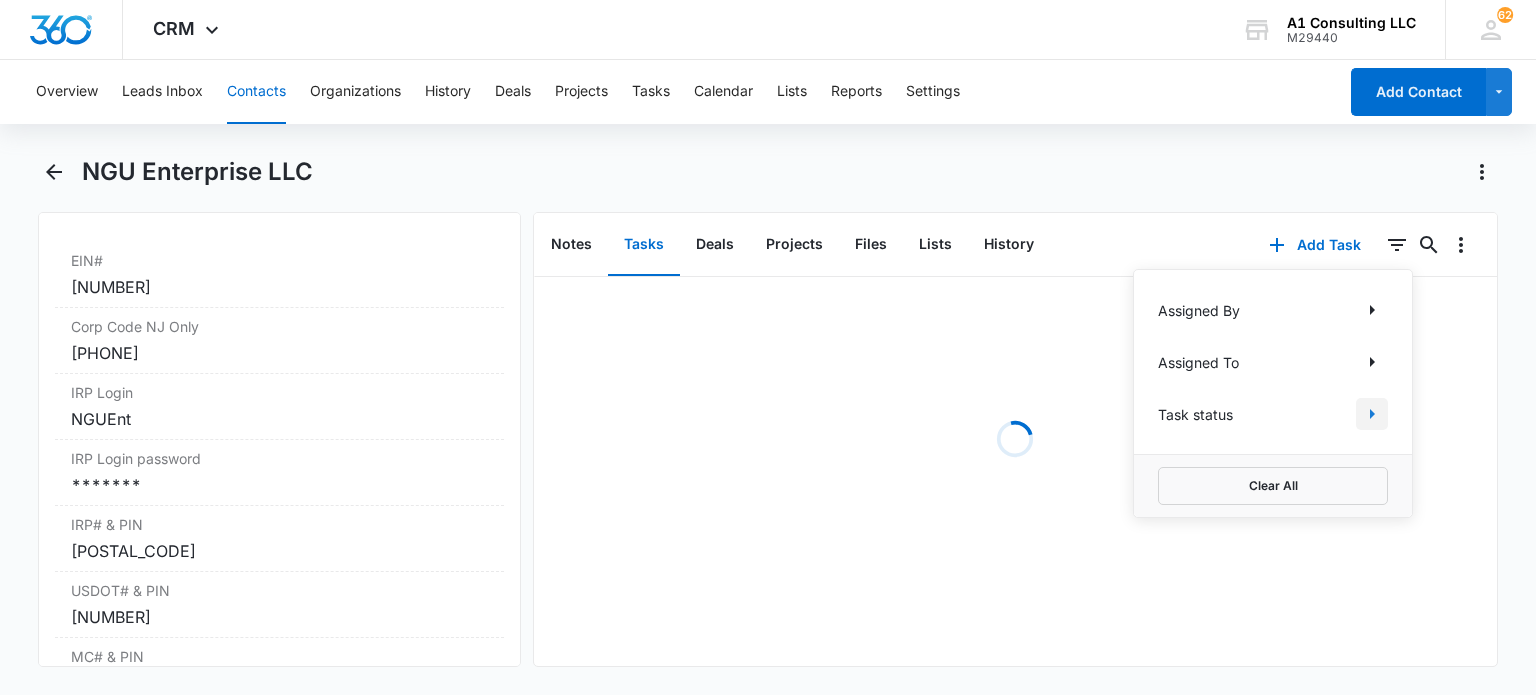 click at bounding box center [1372, 414] 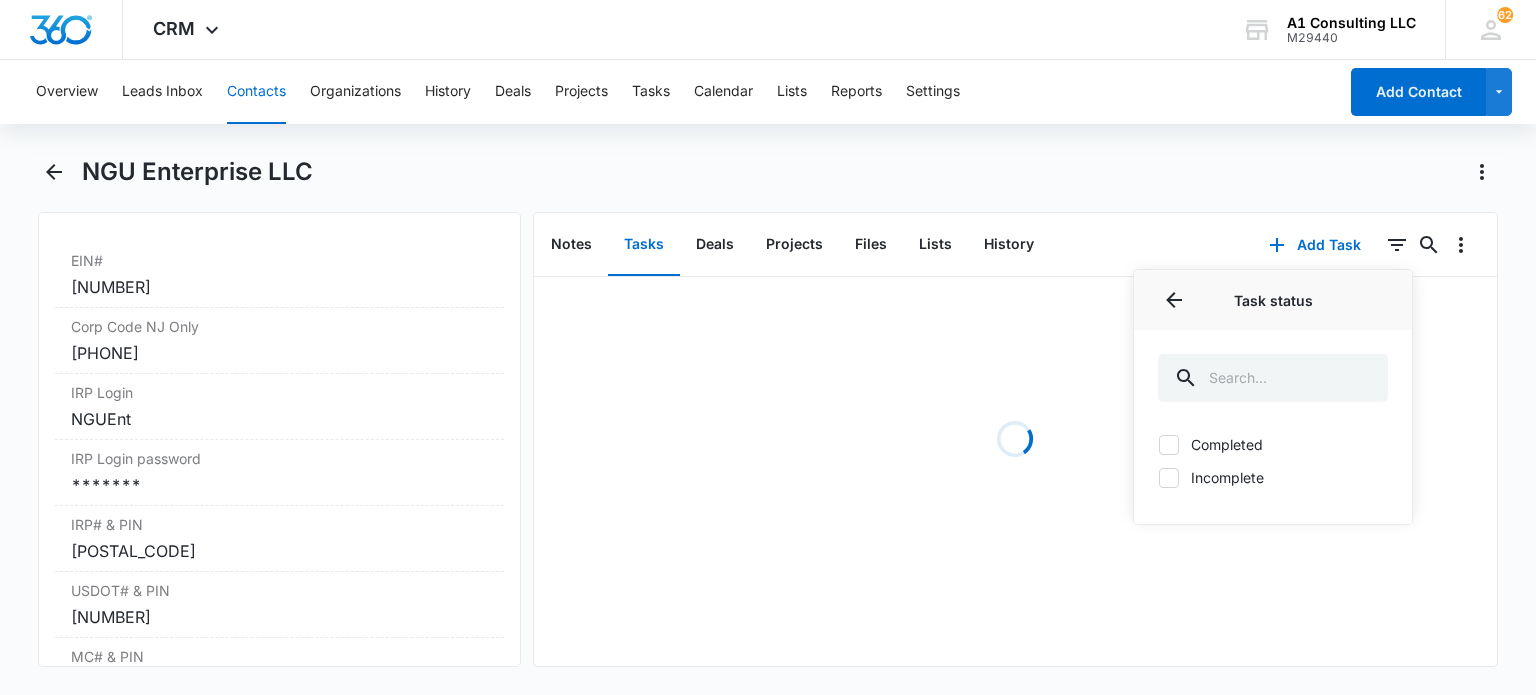 click on "Incomplete" at bounding box center [1273, 477] 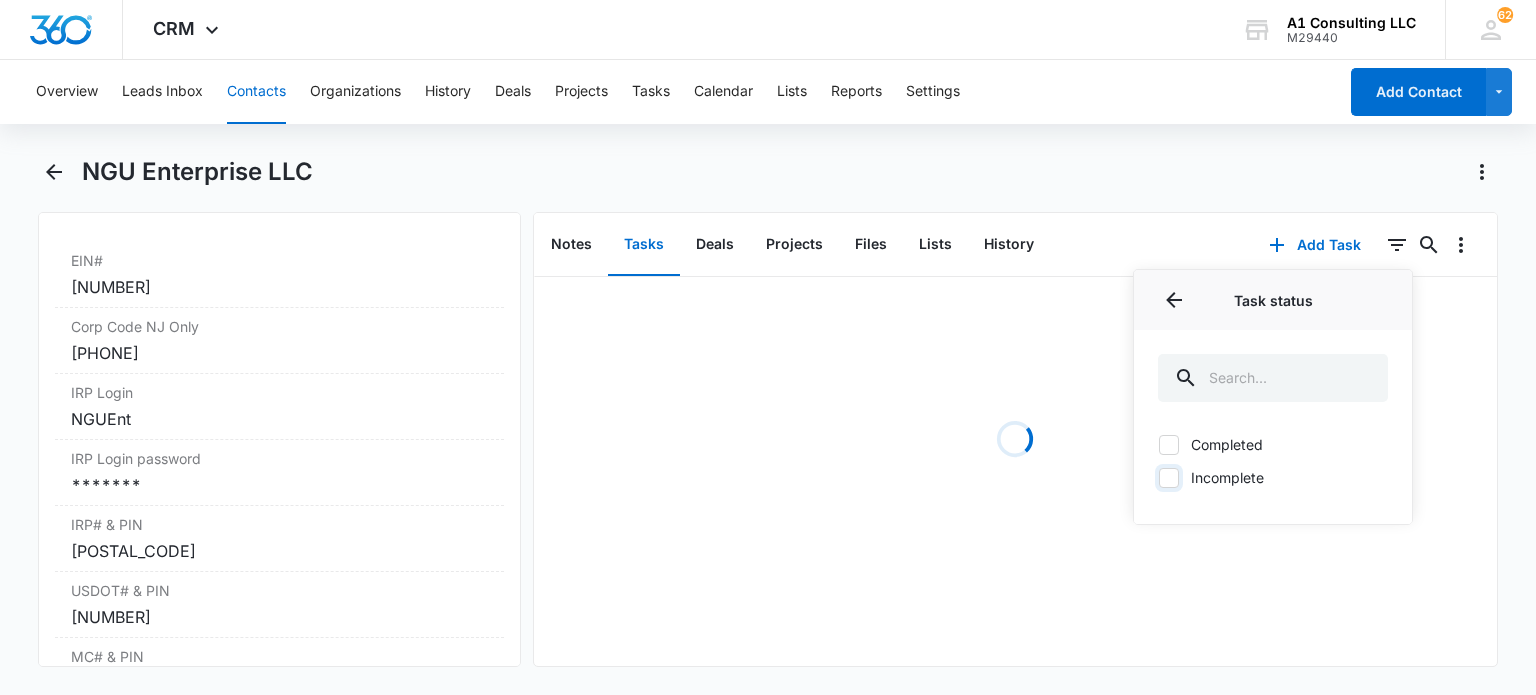 click on "Incomplete" at bounding box center [1158, 477] 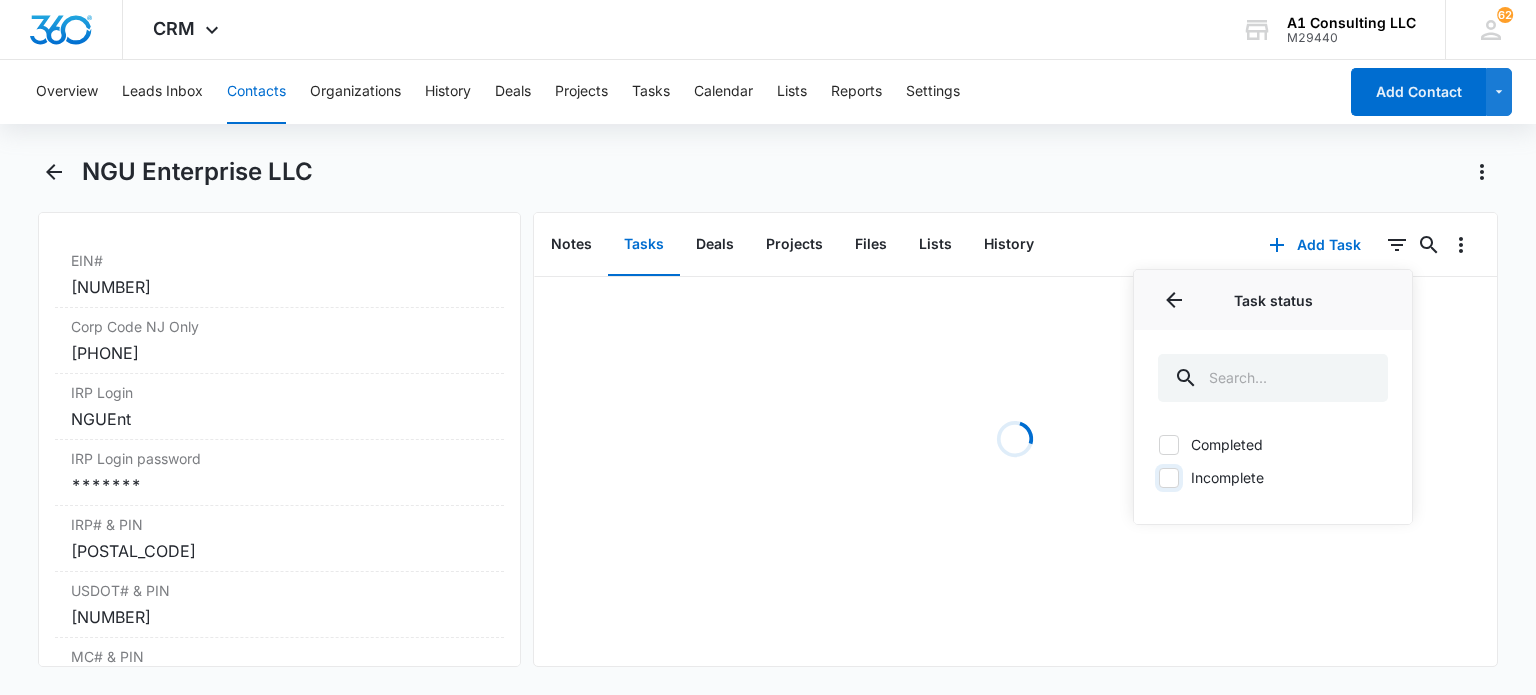 checkbox on "true" 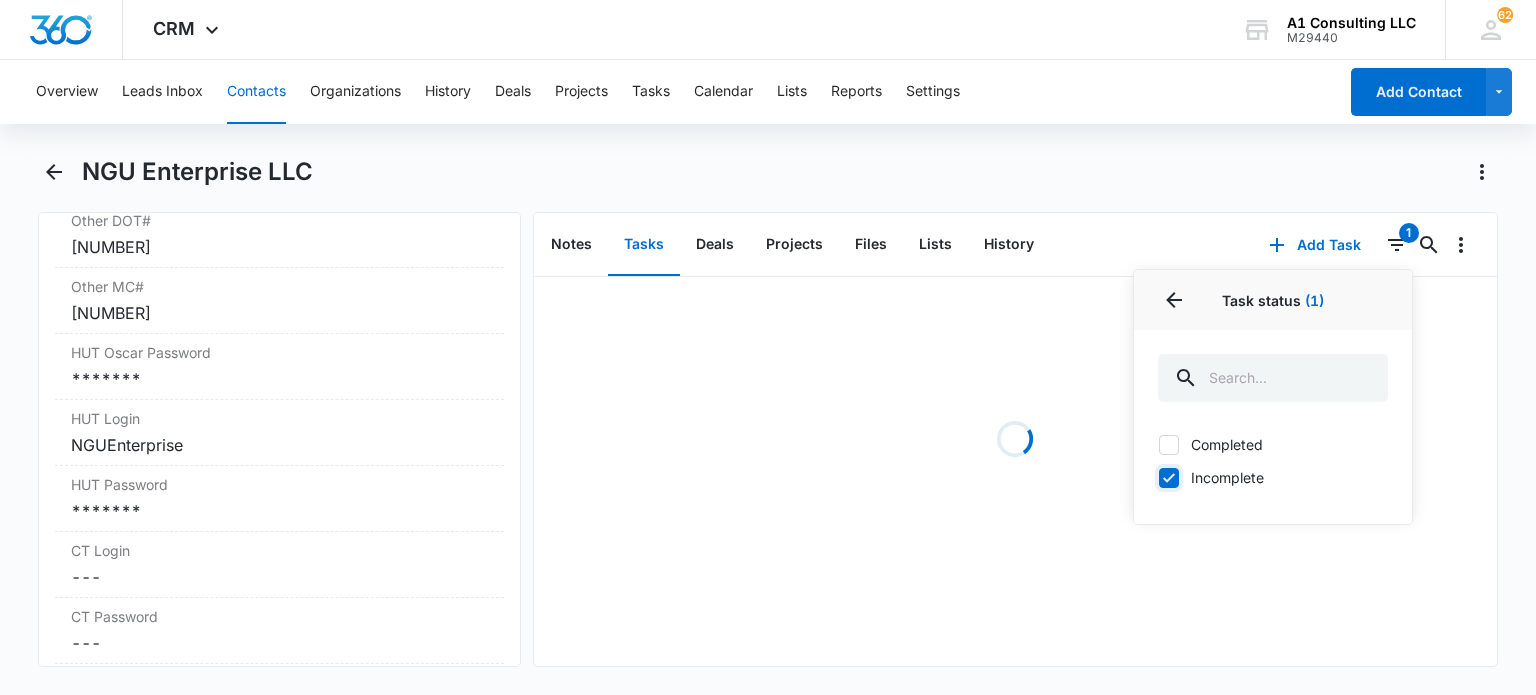 scroll, scrollTop: 3400, scrollLeft: 0, axis: vertical 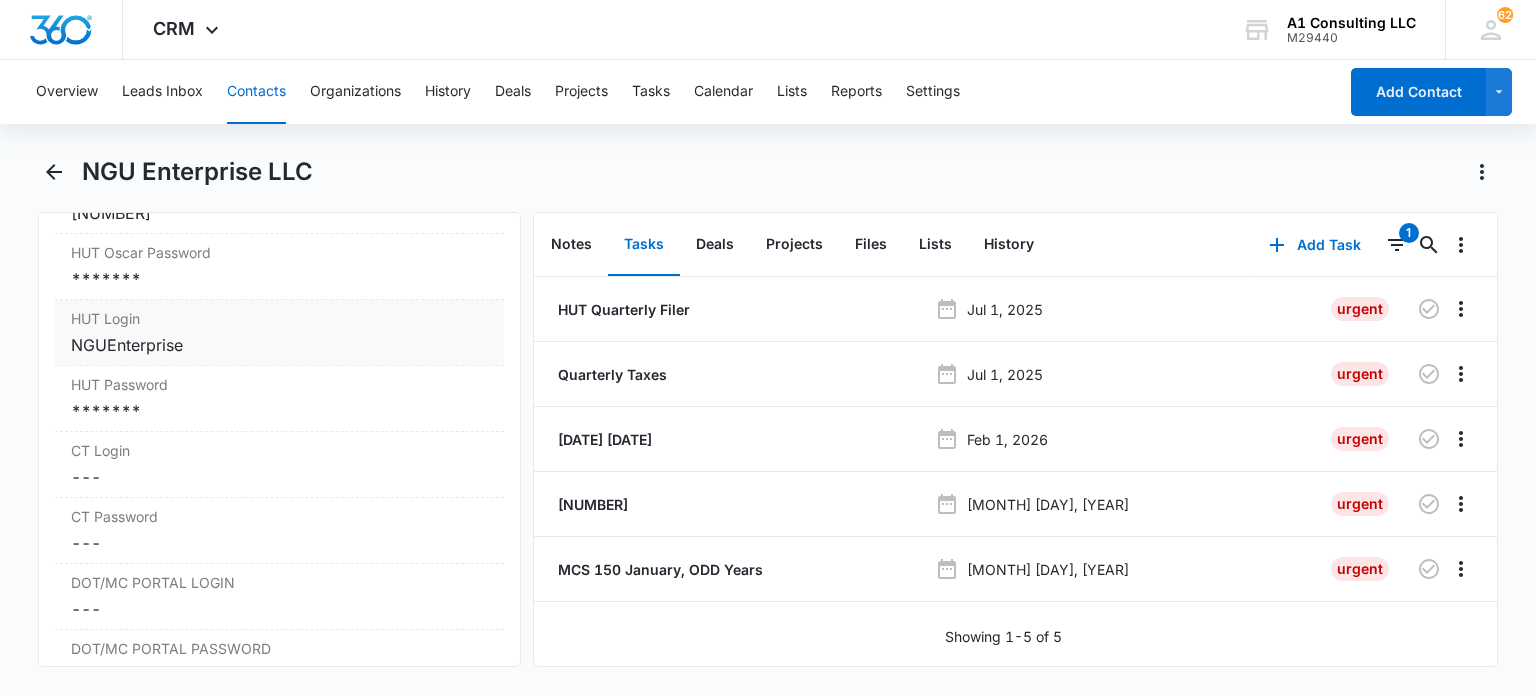 click on "NGUEnterprise" at bounding box center (279, 345) 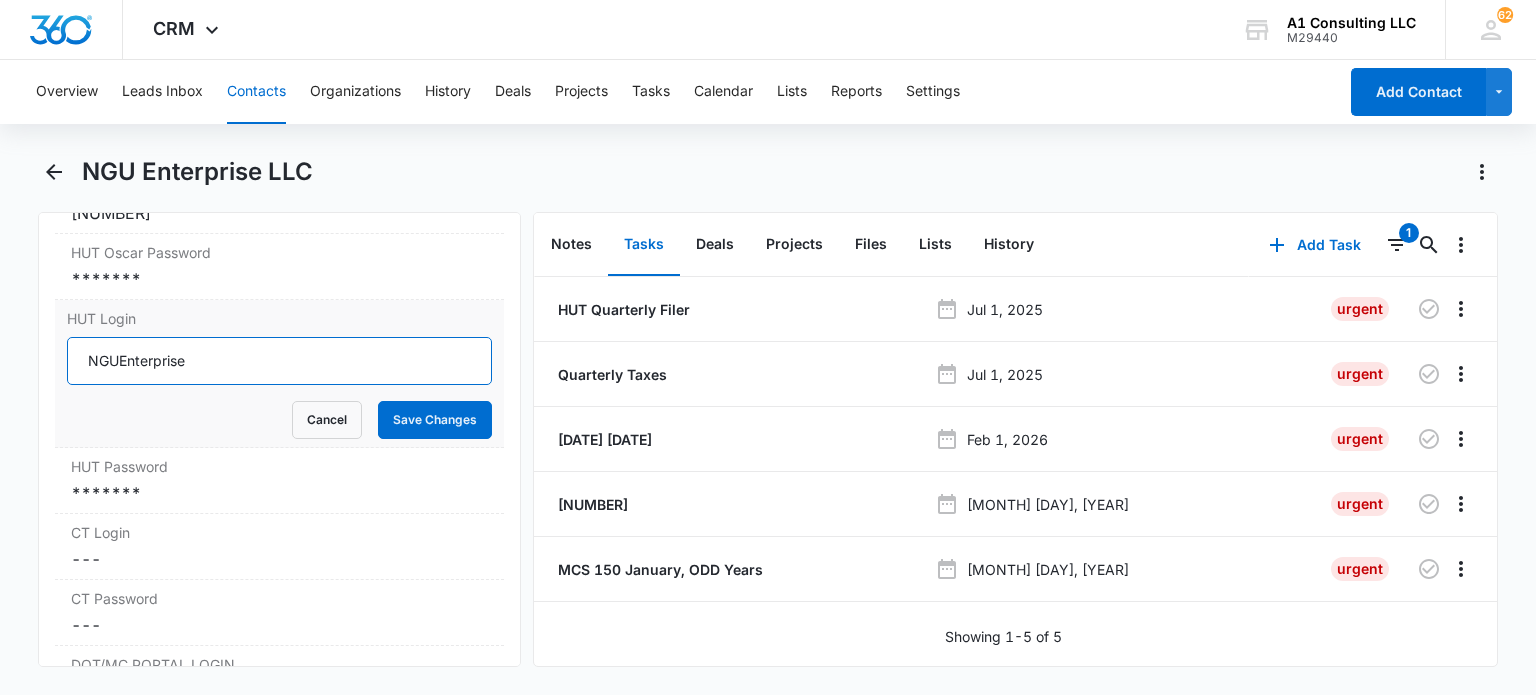 click on "NGUEnterprise" at bounding box center (279, 361) 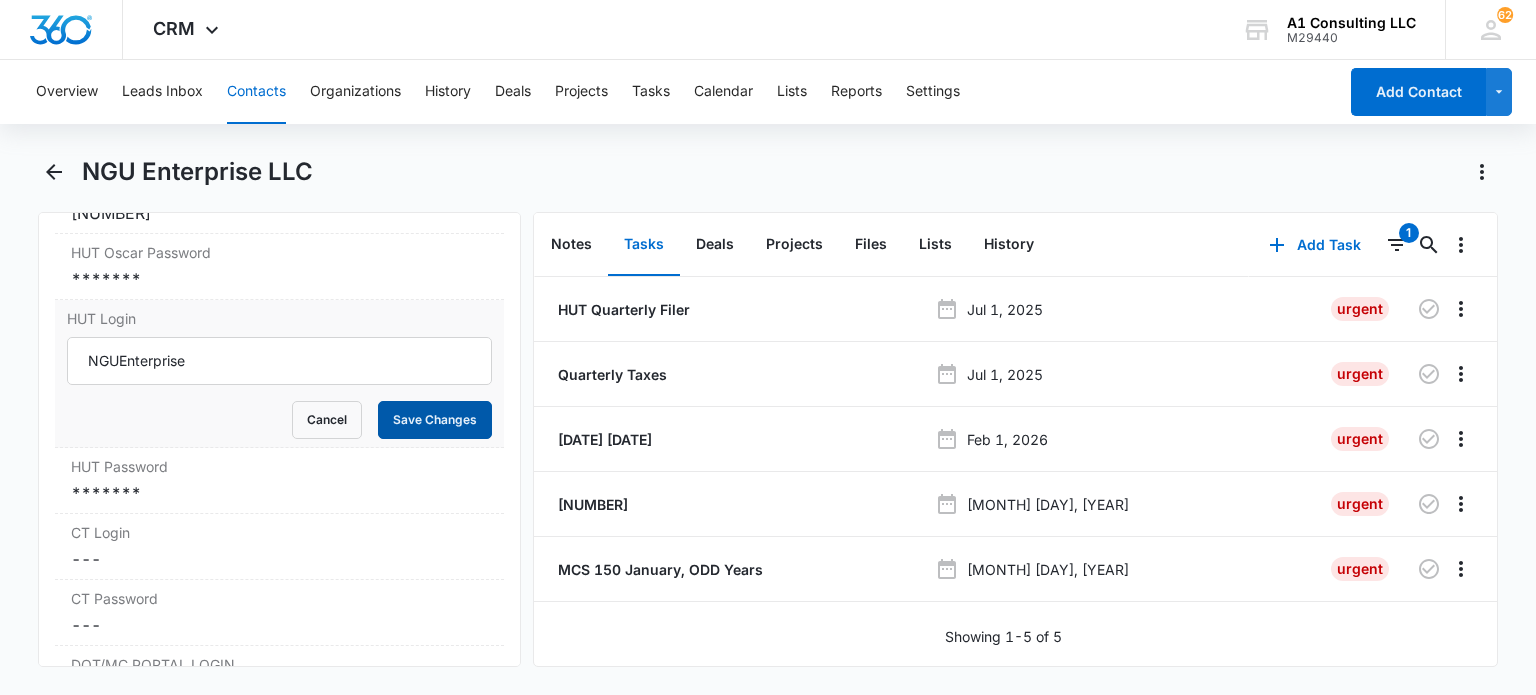 drag, startPoint x: 408, startPoint y: 429, endPoint x: 352, endPoint y: 478, distance: 74.41102 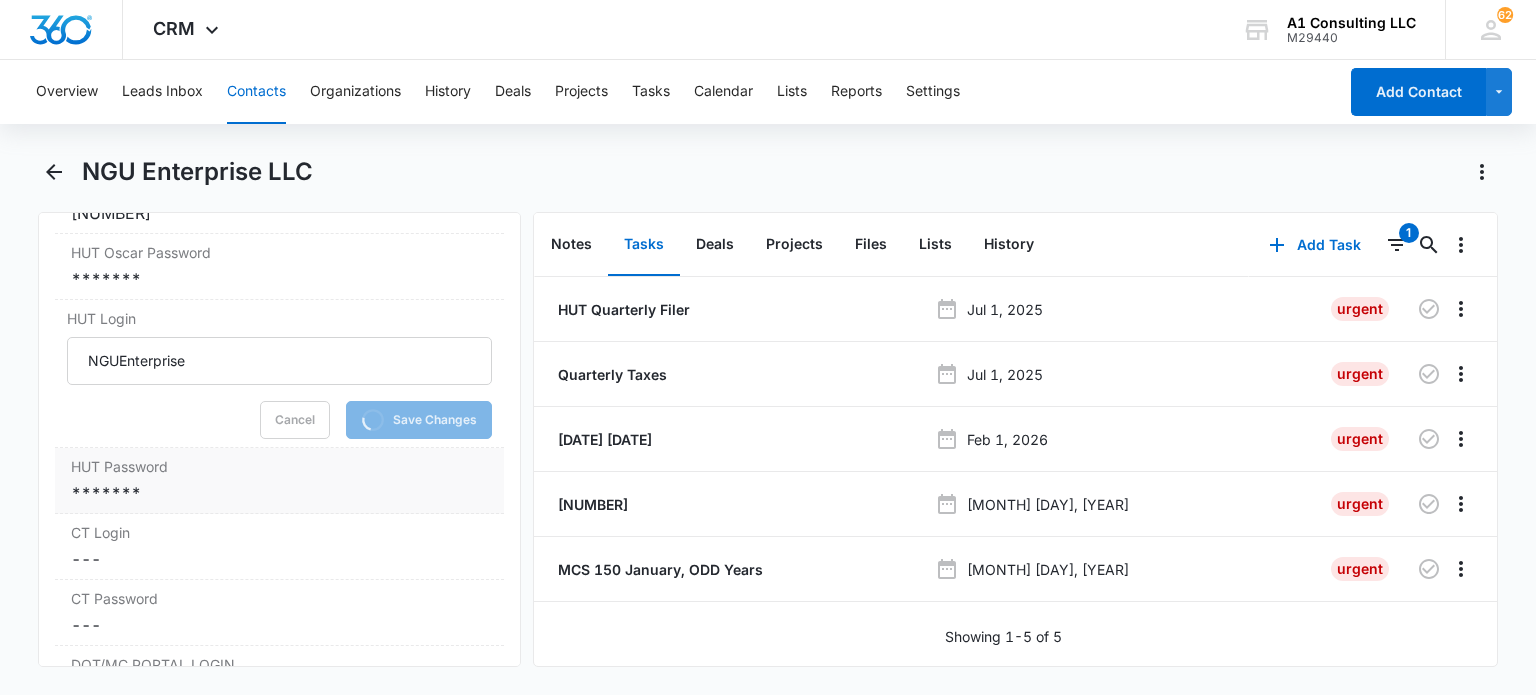 click on "*******" at bounding box center (279, 493) 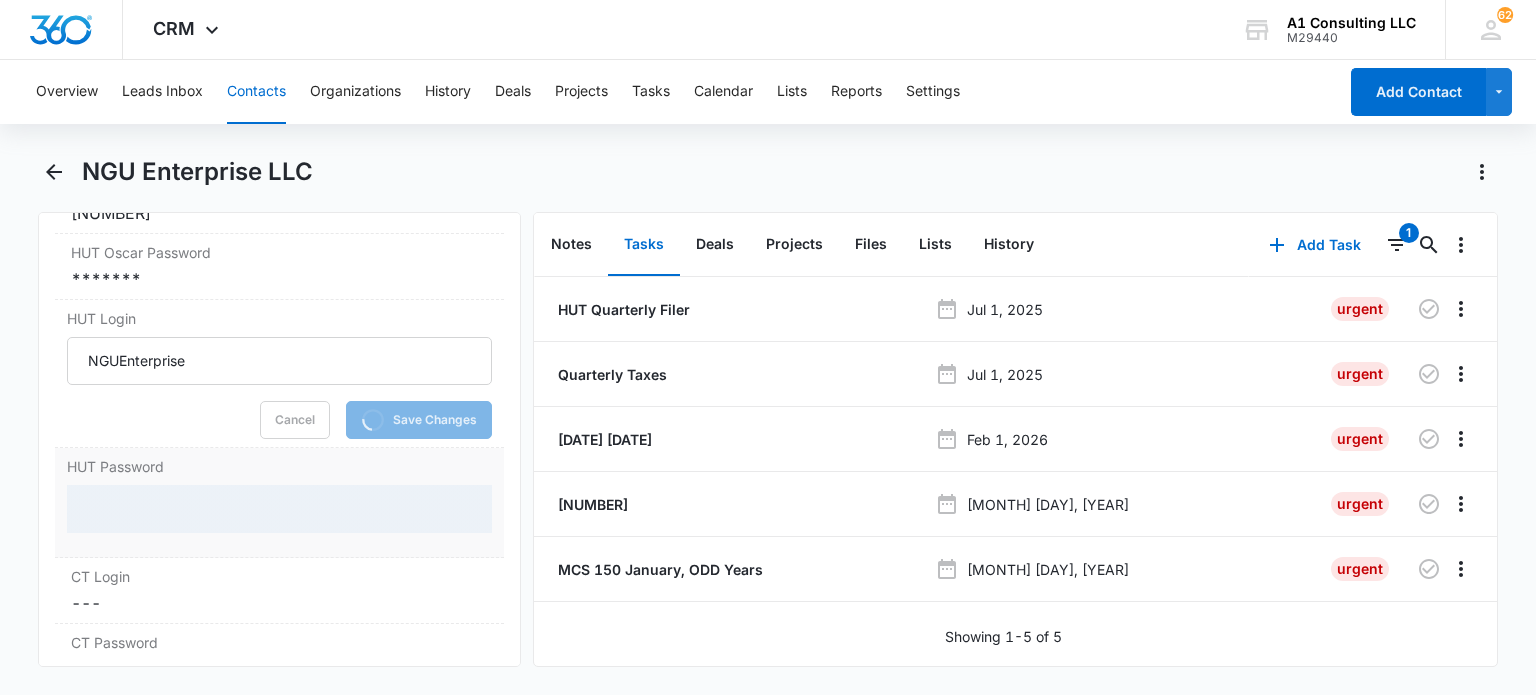 scroll, scrollTop: 3500, scrollLeft: 0, axis: vertical 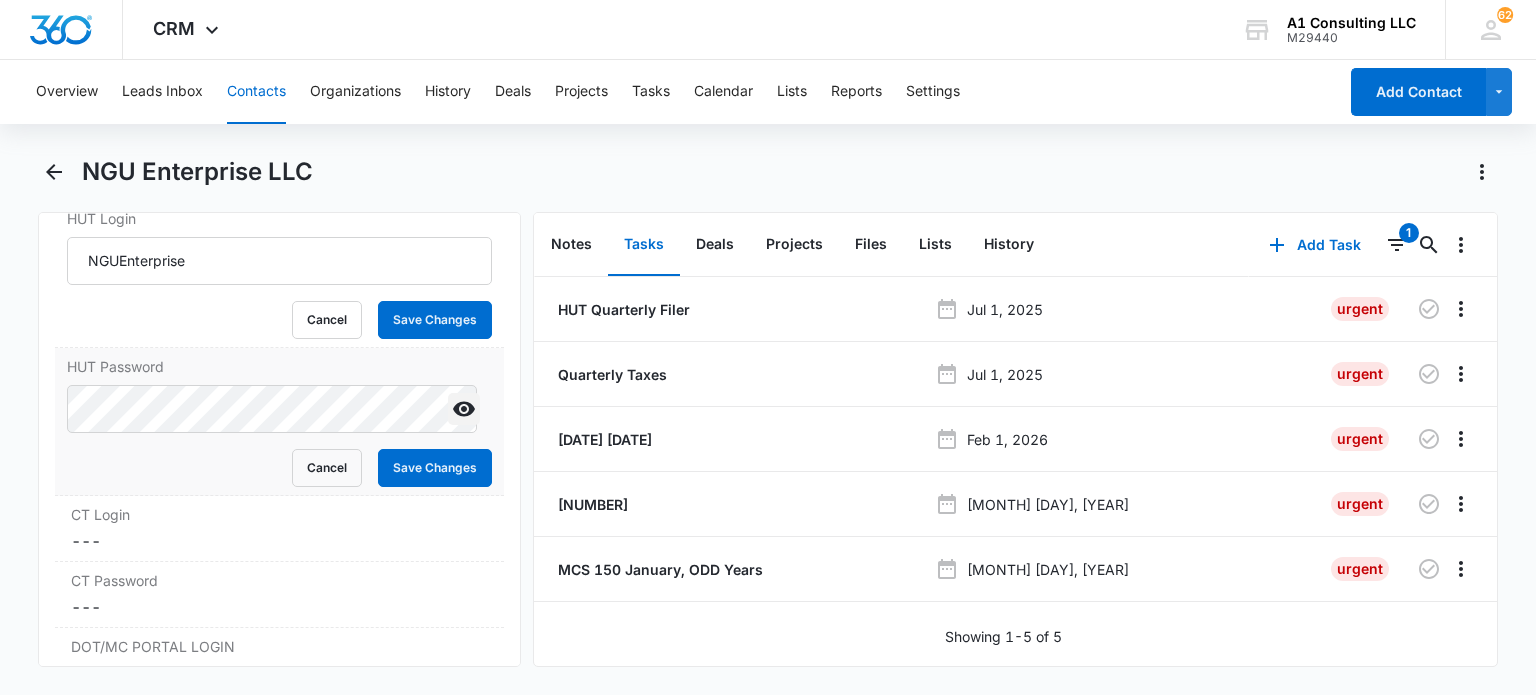 click on "Cancel Save Changes" at bounding box center [279, 436] 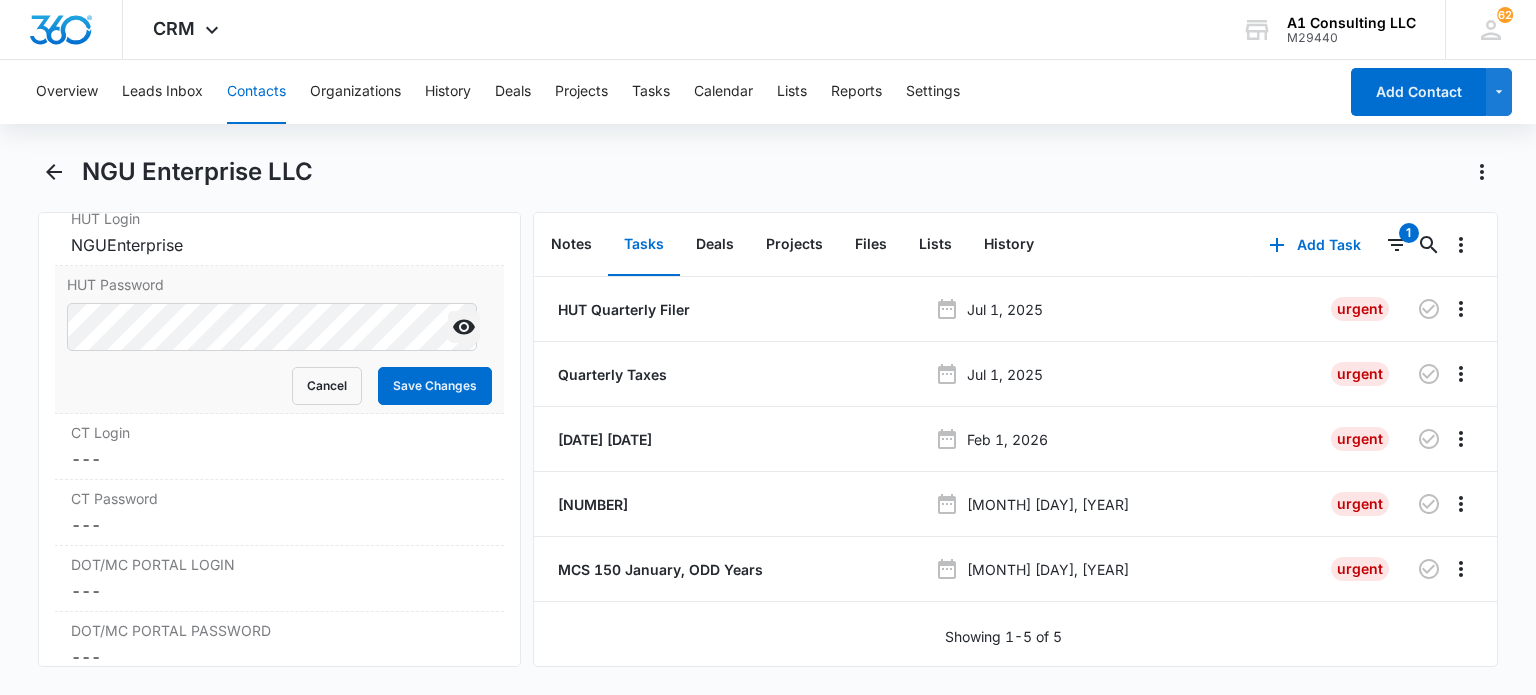 click 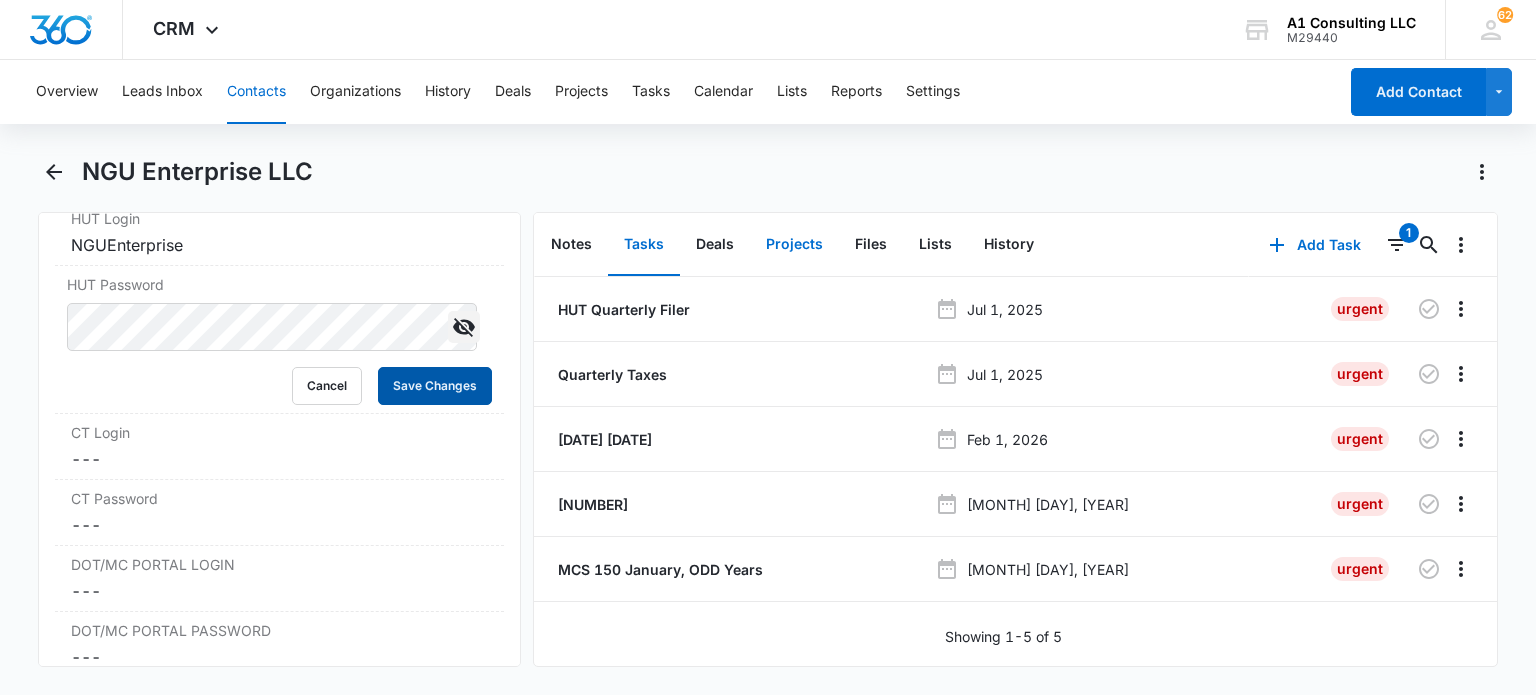 drag, startPoint x: 431, startPoint y: 403, endPoint x: 753, endPoint y: 231, distance: 365.0589 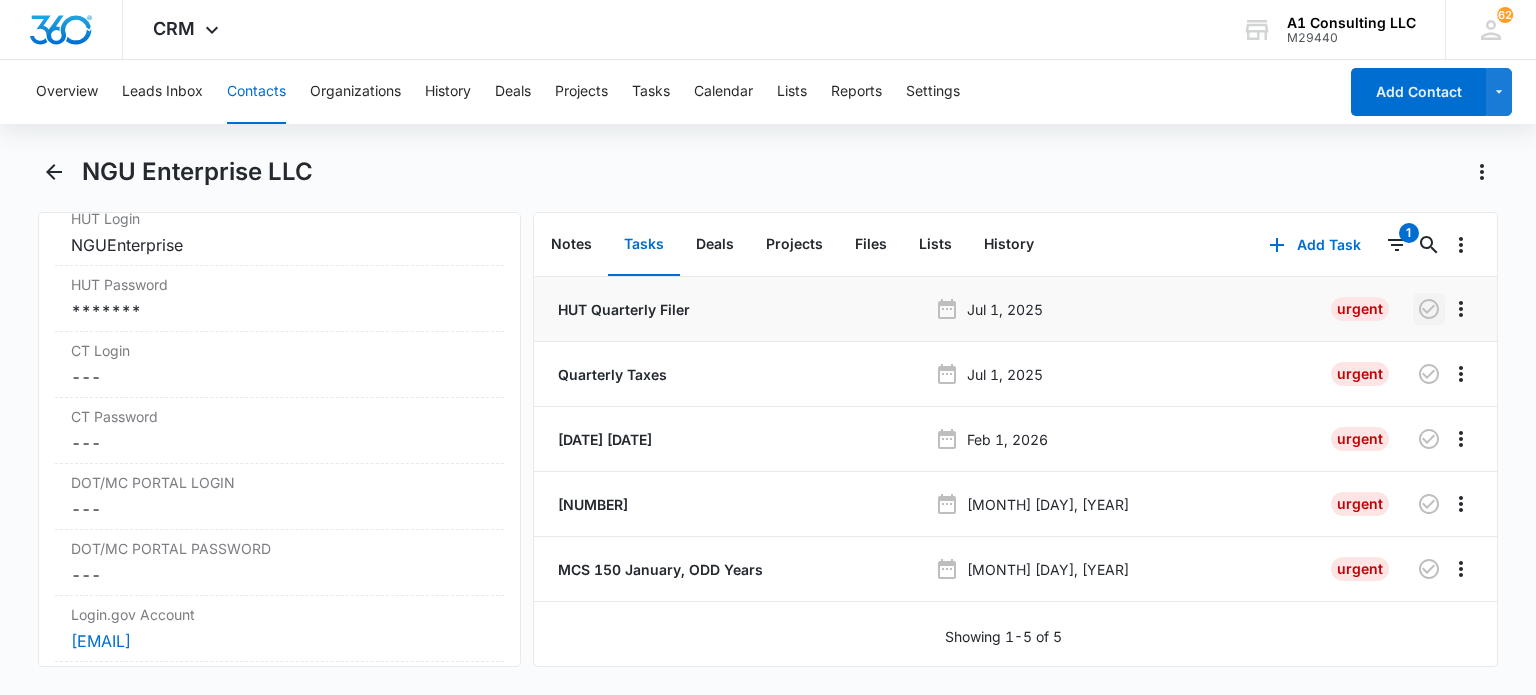 click 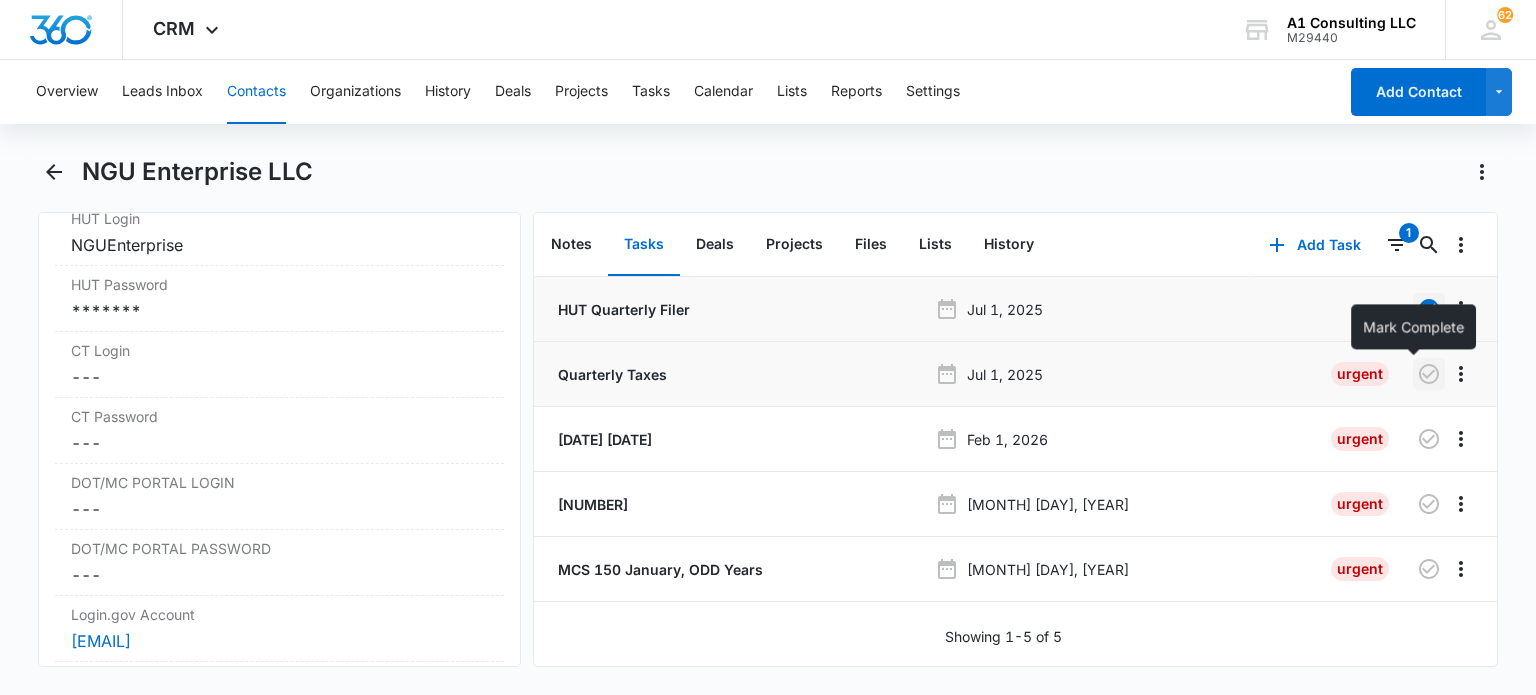click 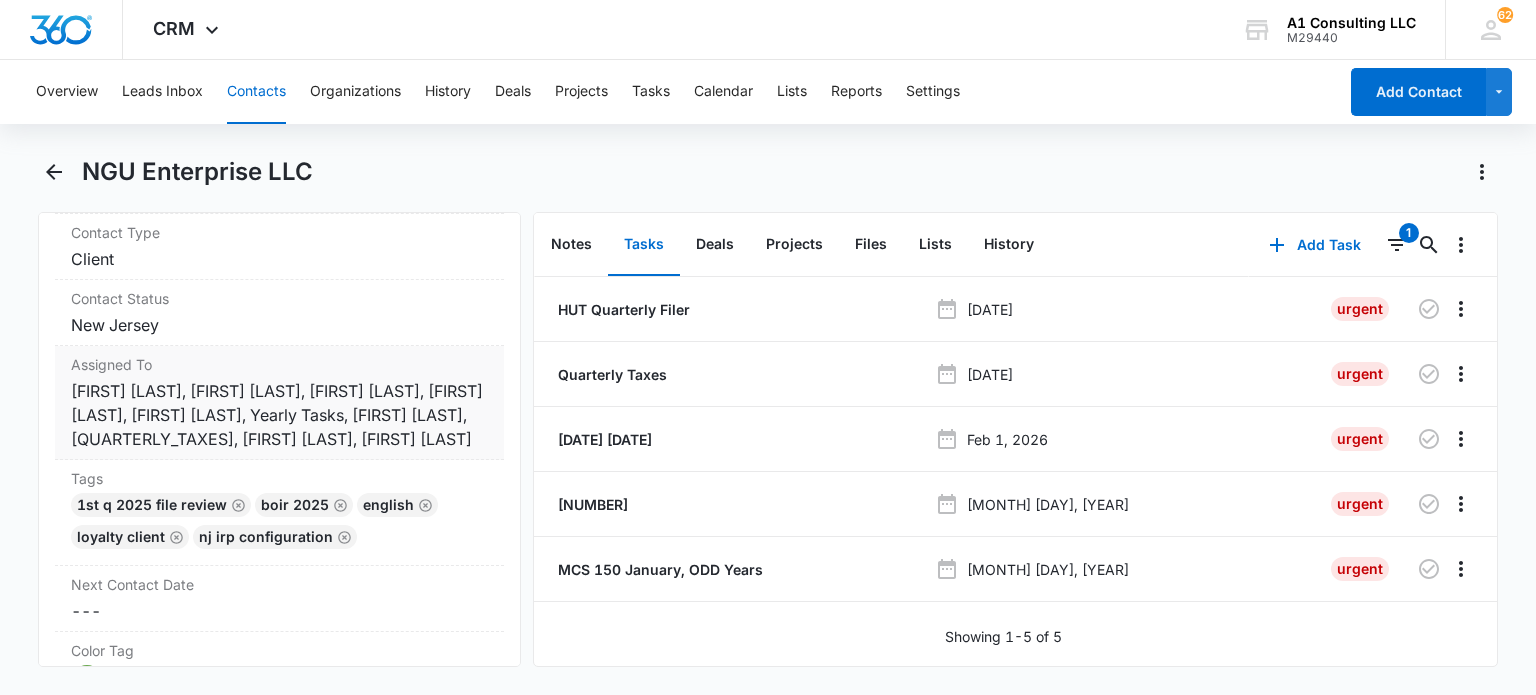 scroll, scrollTop: 1000, scrollLeft: 0, axis: vertical 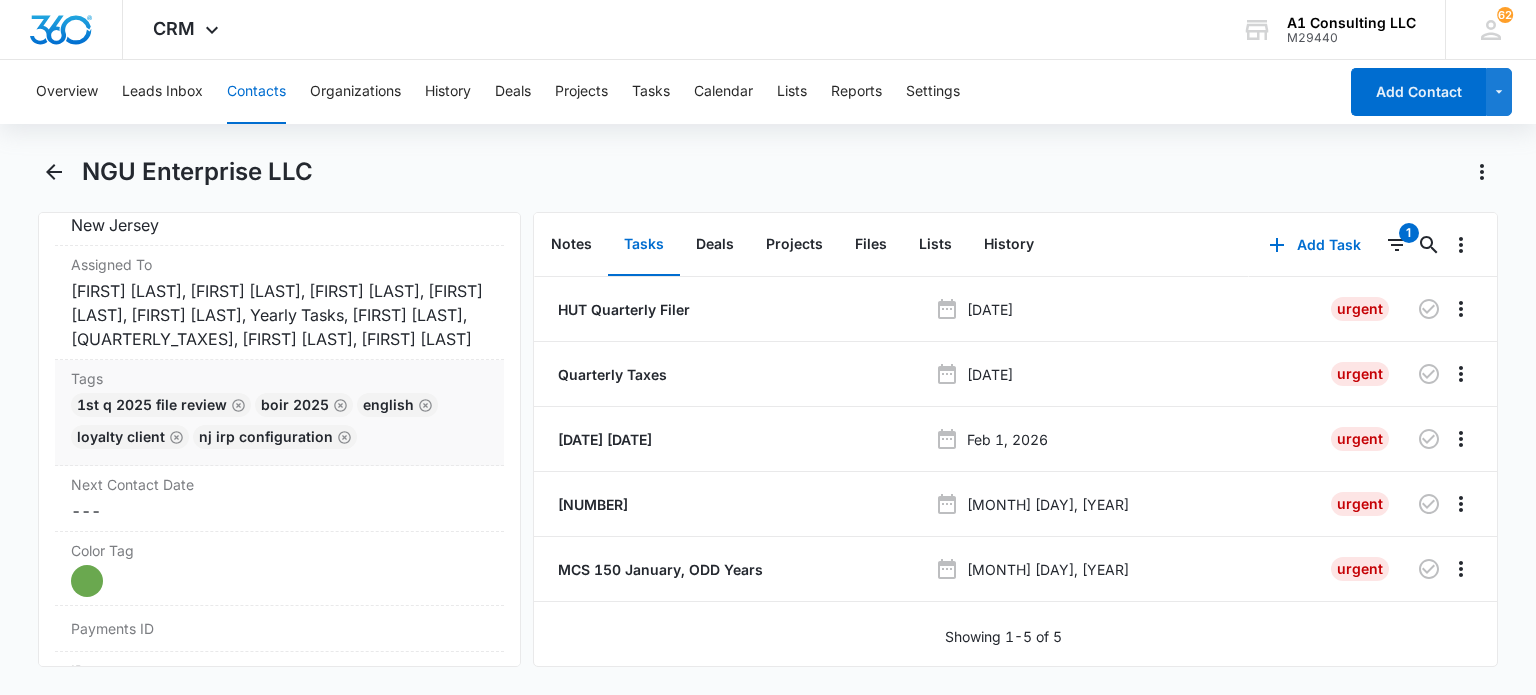 click on "[NUMBER] Q [YEAR] File Review boir [YEAR] English LOYALTY CLIENT NJ IRP CONFIGURATION" at bounding box center (279, 425) 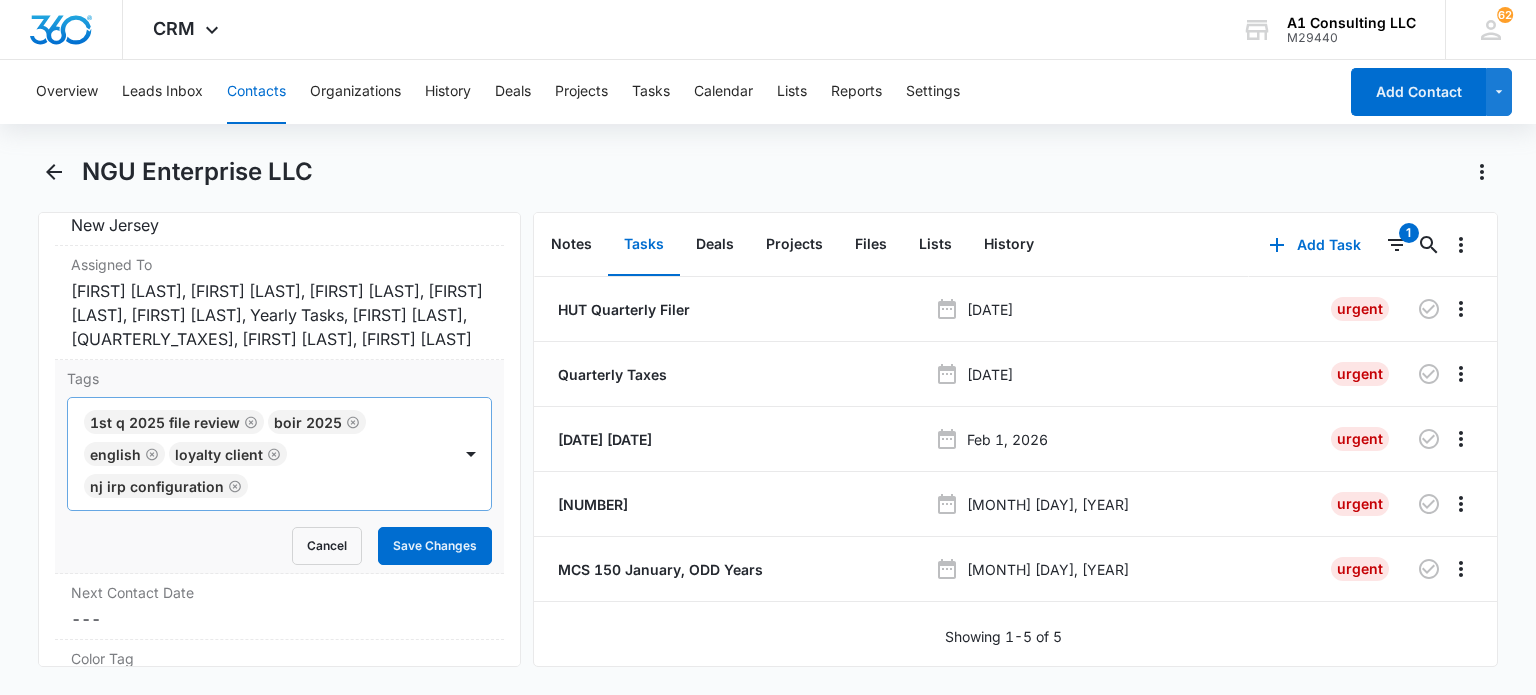 click 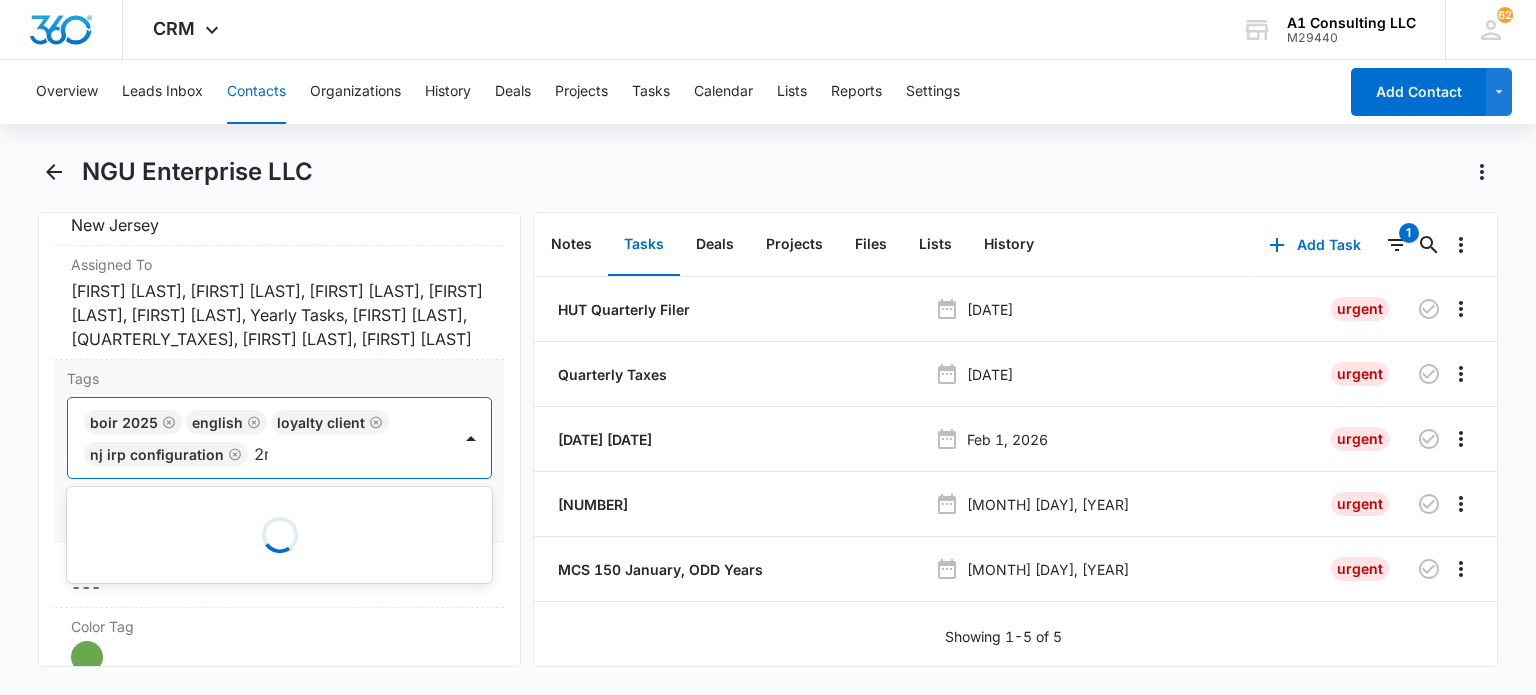 type on "2nd" 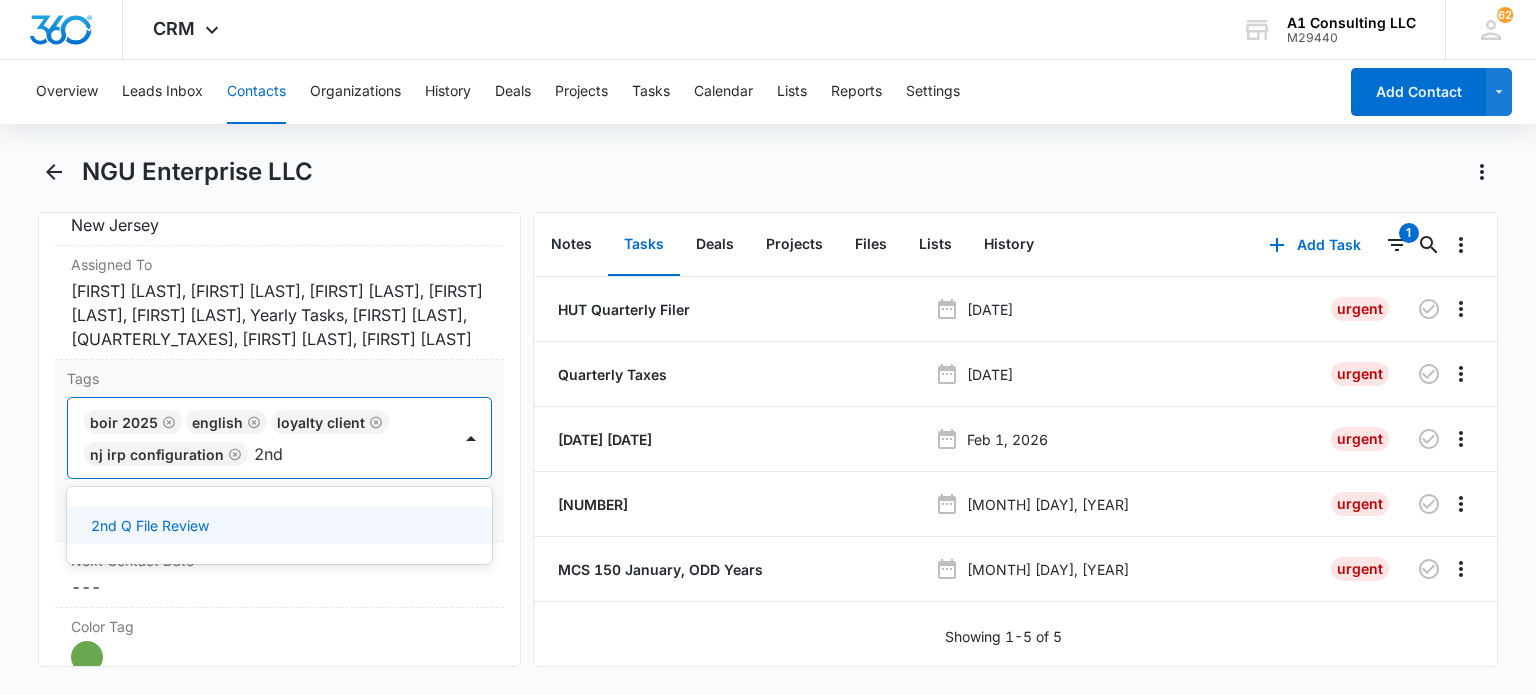 click on "2nd Q File Review" at bounding box center [277, 525] 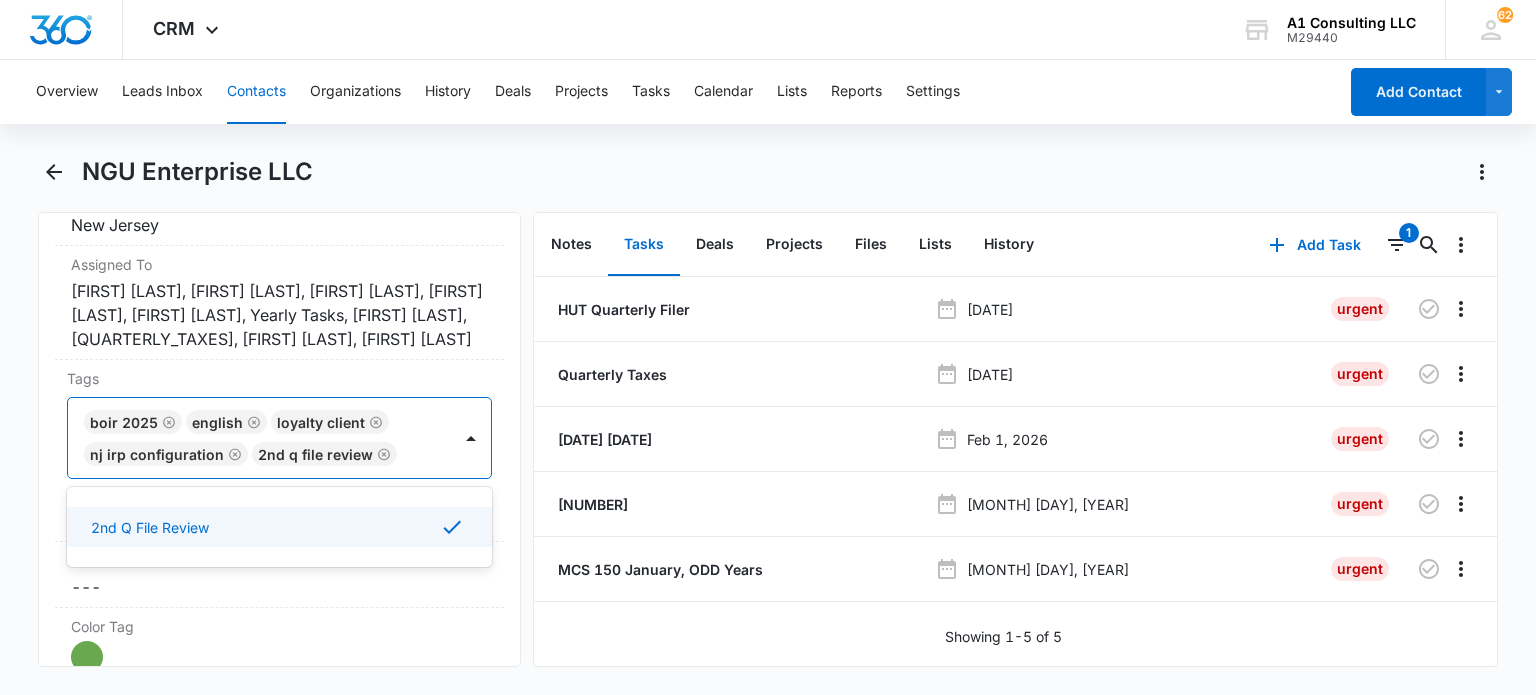 click on "Remove NE [COMPANY_NAME] Contact Info Name Cancel Save Changes [COMPANY_NAME] Phone Cancel Save Changes ([AREA_CODE]) [PHONE] Email Cancel Save Changes [EMAIL] Organization Cancel Save Changes --- Address Cancel Save Changes [NUMBER] [STREET] [APT] [APT_NUMBER] [CITY] [STATE] [POSTAL_CODE] USA Details Source Cancel Save Changes A1 Consulting Contact Type Cancel Save Changes Client Contact Status Cancel Save Changes [STATE] Assigned To Cancel Save Changes [FIRST] [LAST], [FIRST] [LAST], [FIRST] [LAST], [FIRST] [LAST], [FIRST] [LAST], Yearly Tasks, [FIRST] [LAST], [QUARTERLY_TAXES], [FIRST] [LAST], [FIRST] [LAST] Tags option [NUMBER] Q File Review, selected. Use Up and Down to choose options, press Enter to select the currently focused option, press Escape to exit the menu, press Tab to select the option and exit the menu. boir [YEAR] English LOYALTY CLIENT NJ IRP CONFIGURATION [NUMBER] Q File Review [NUMBER] Q File Review Cancel Save Changes Next Contact Date Cancel Save Changes --- Color Tag Current Color:" at bounding box center (279, 439) 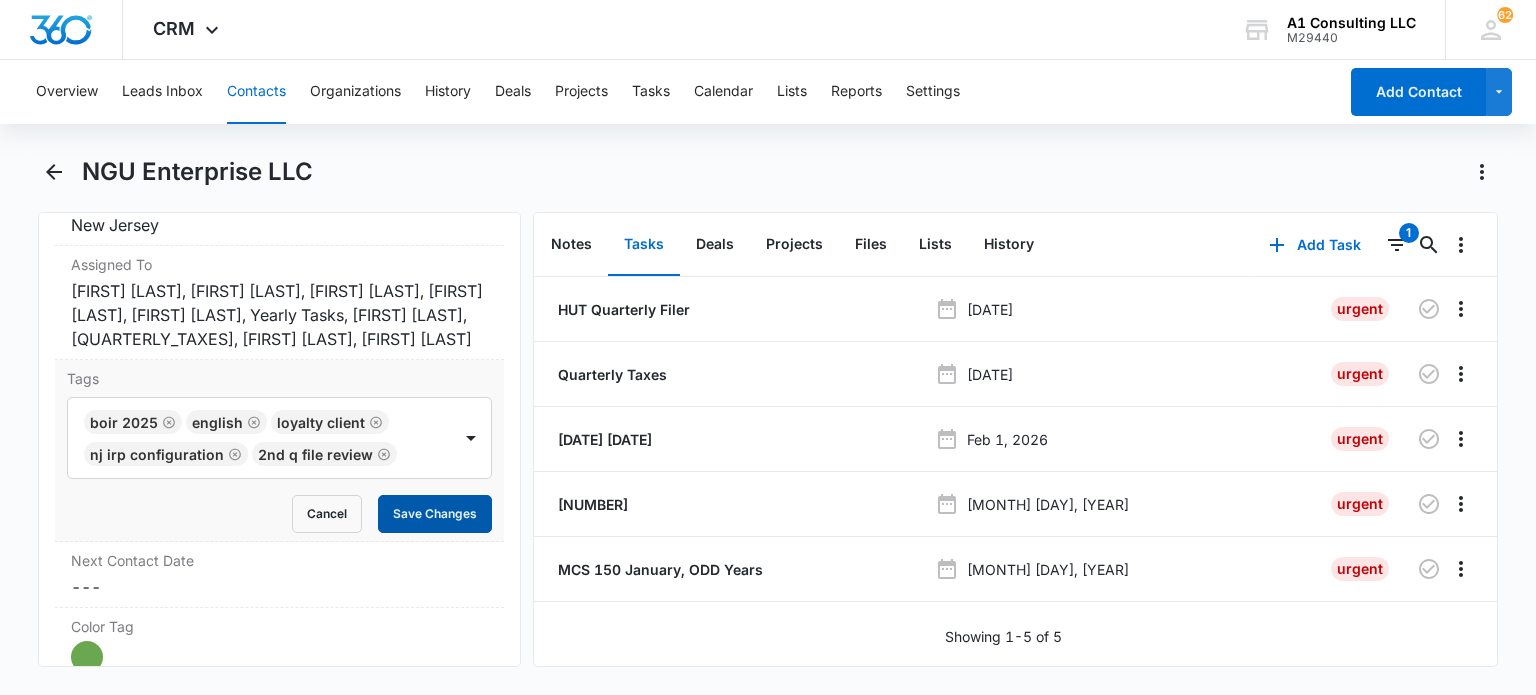 click on "Save Changes" at bounding box center [435, 514] 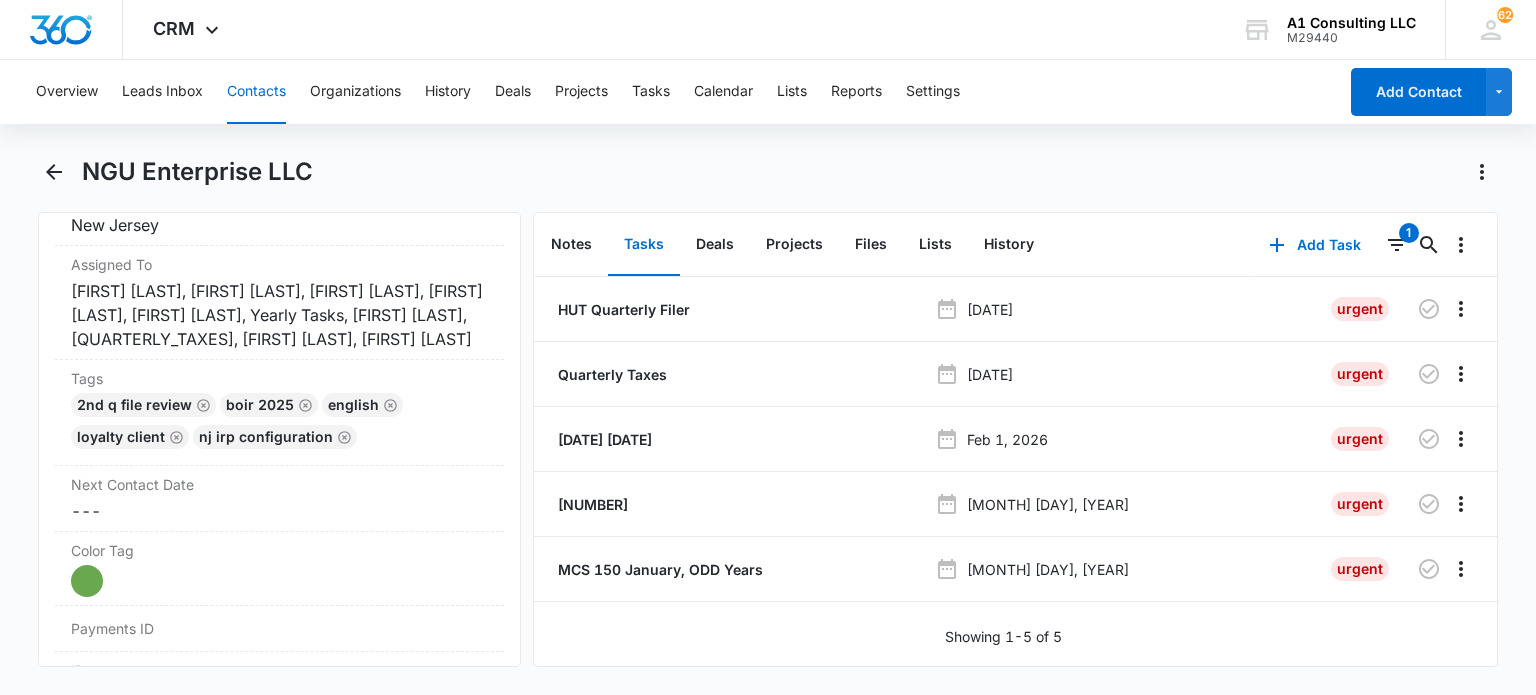 click on "Contacts" at bounding box center [256, 92] 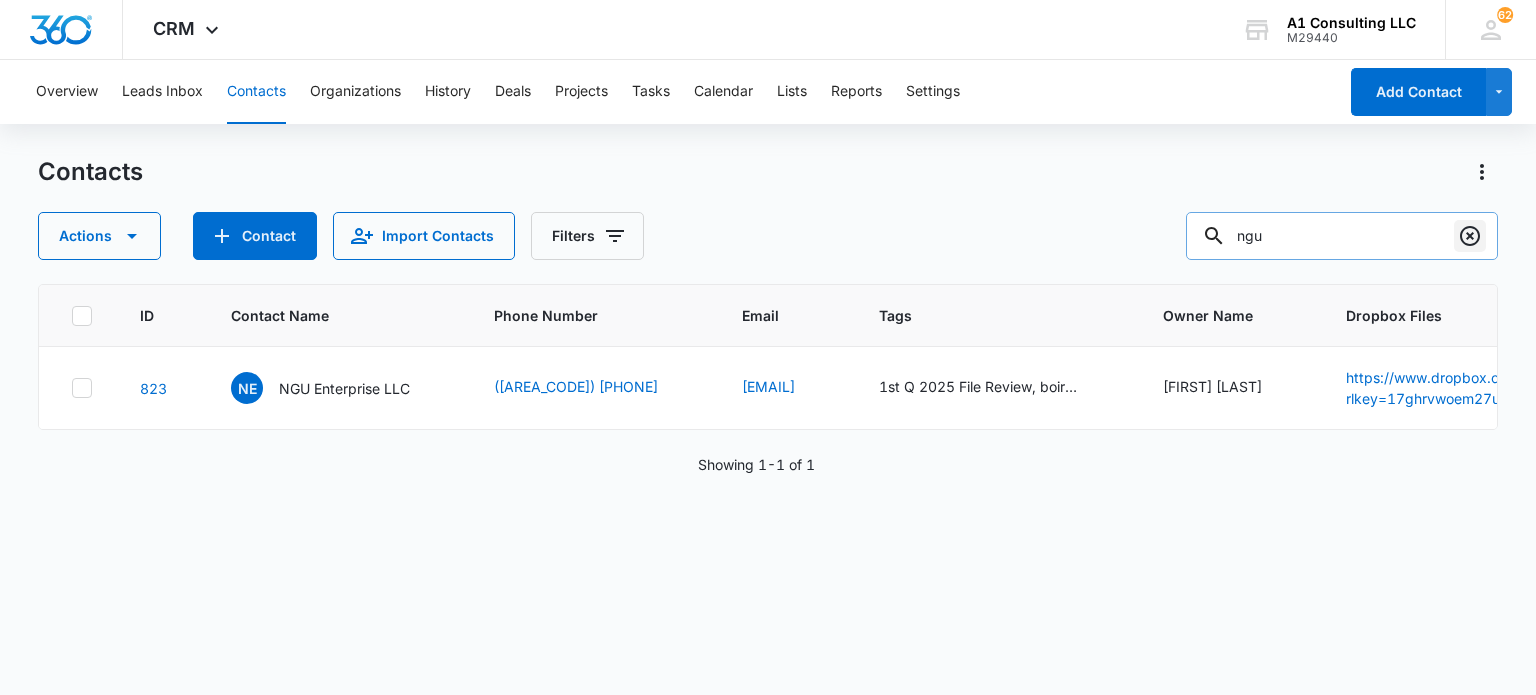 click 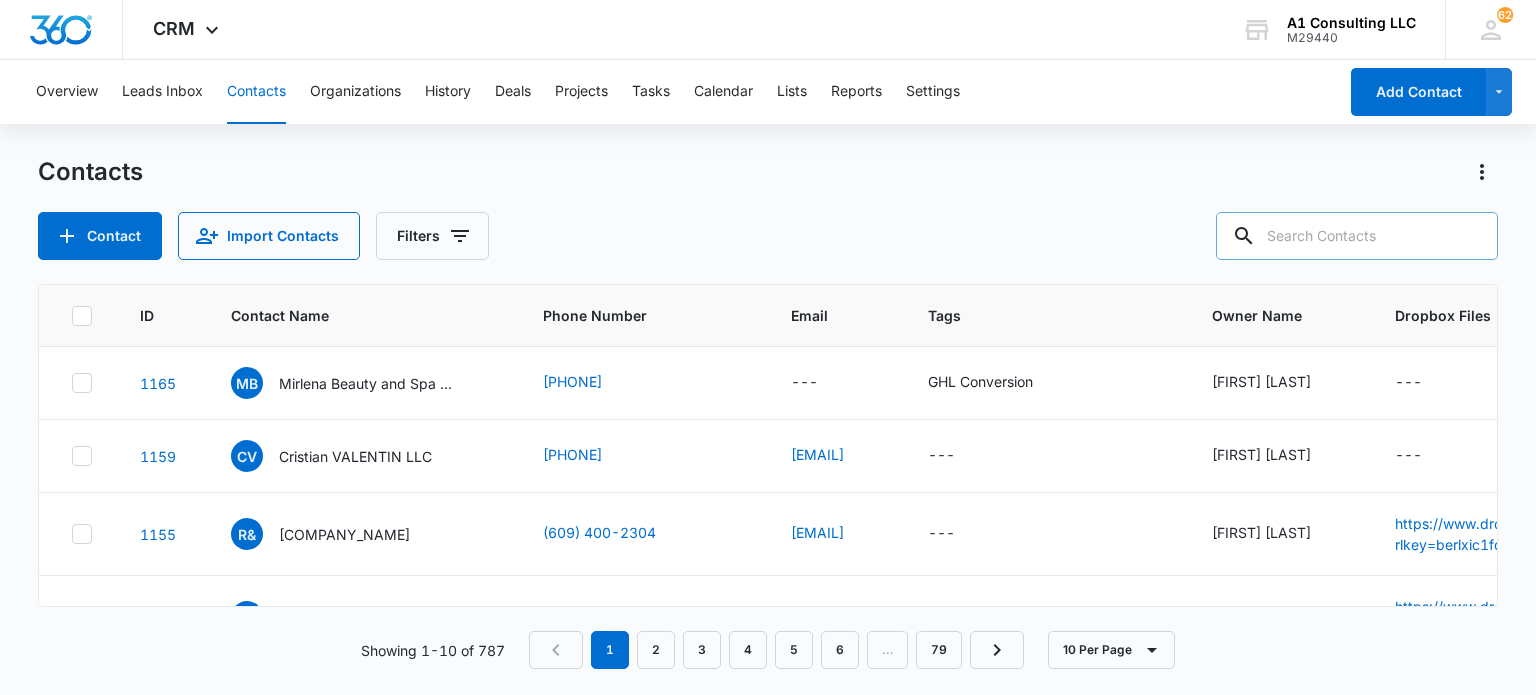 click on "Contacts Contact Import Contacts Filters" at bounding box center (767, 208) 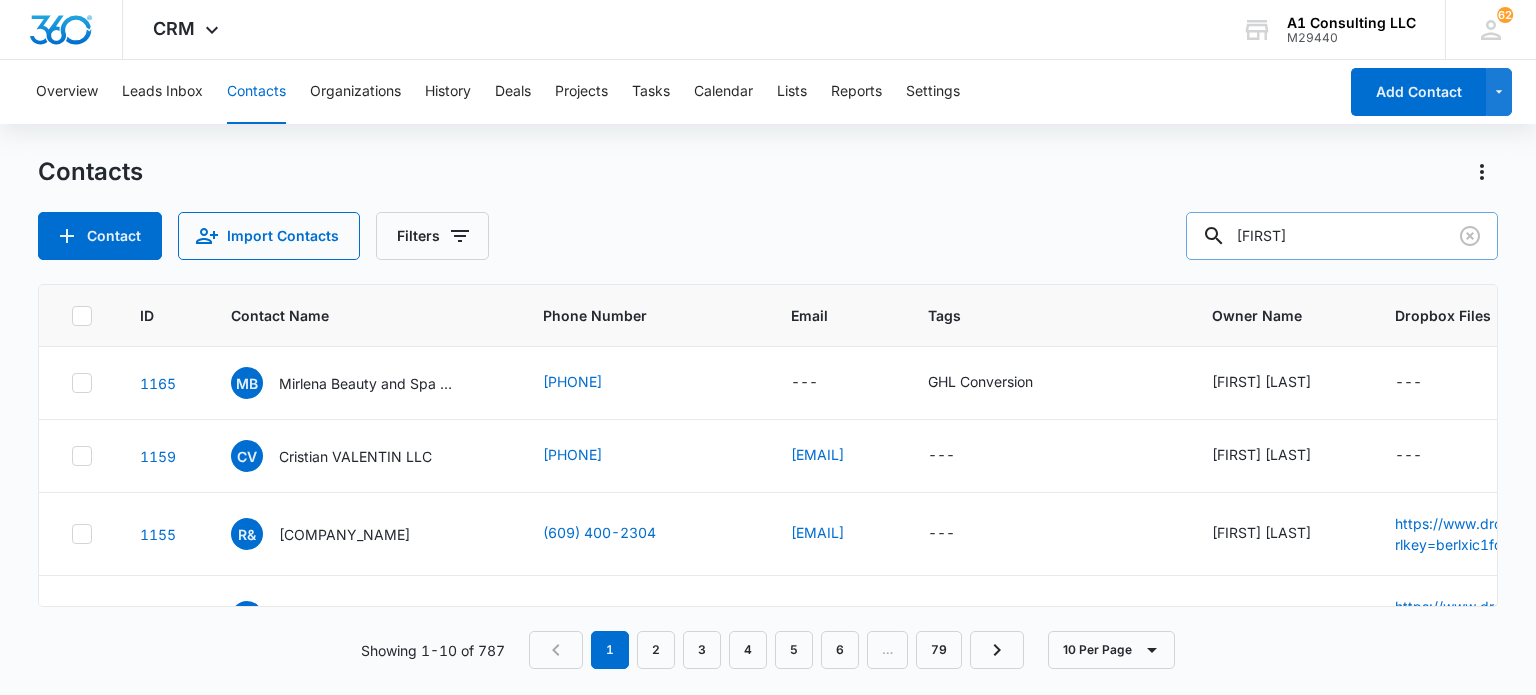 type on "[FIRST]" 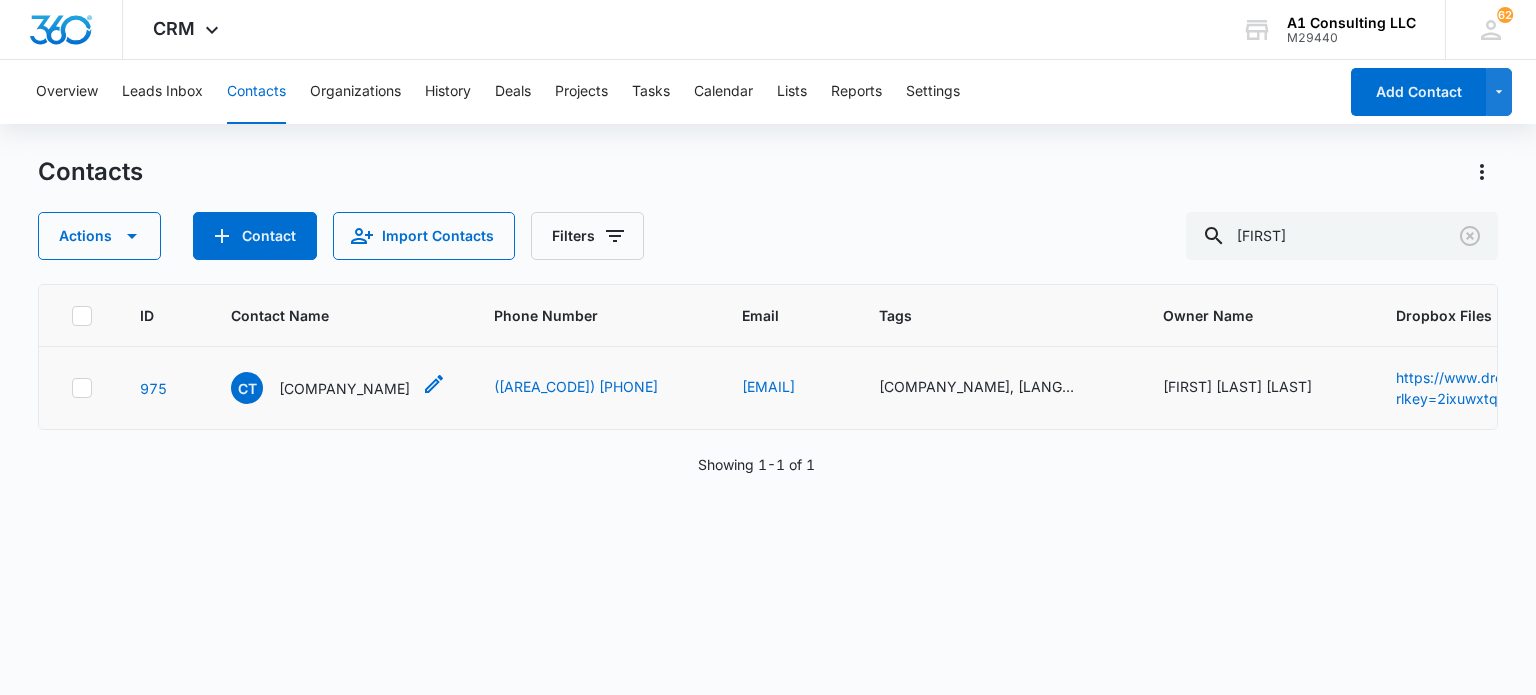 click on "[COMPANY_NAME]" at bounding box center (344, 388) 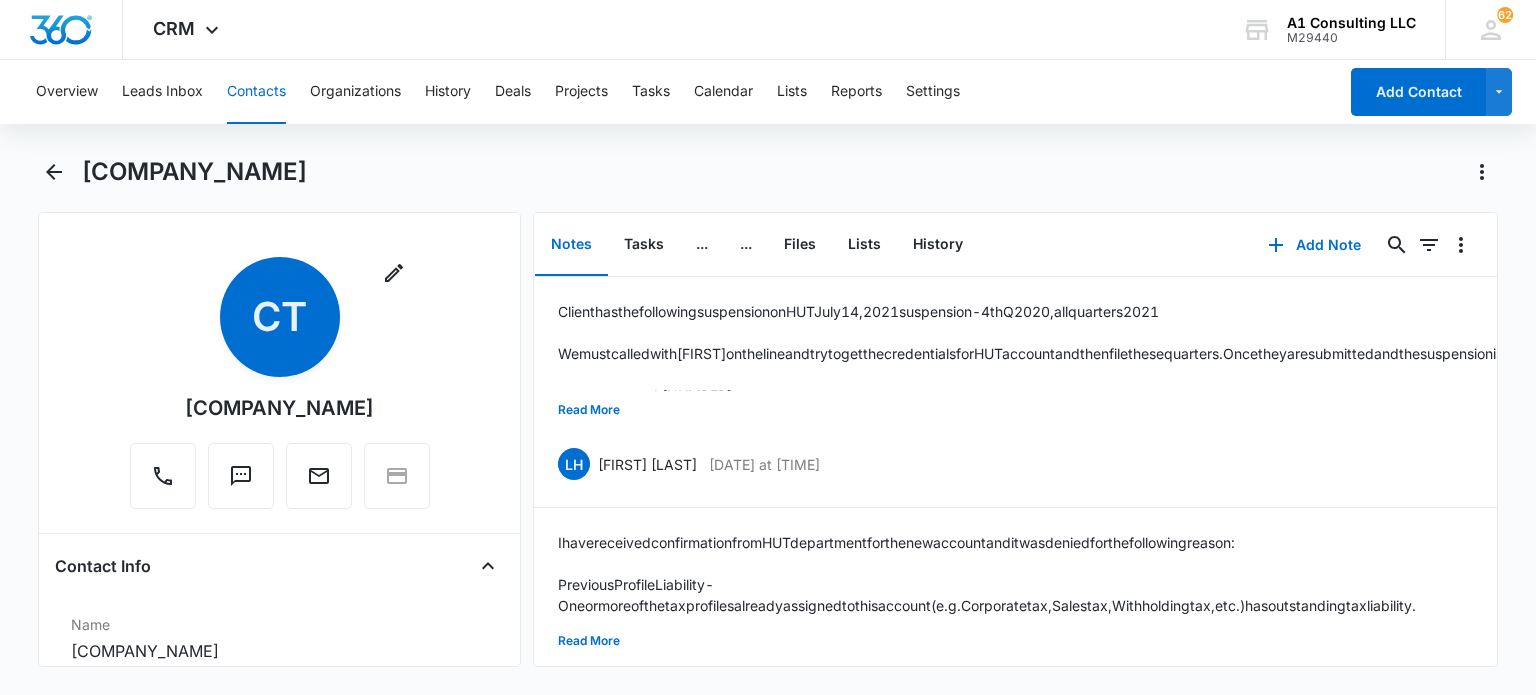 drag, startPoint x: 272, startPoint y: 175, endPoint x: 84, endPoint y: 175, distance: 188 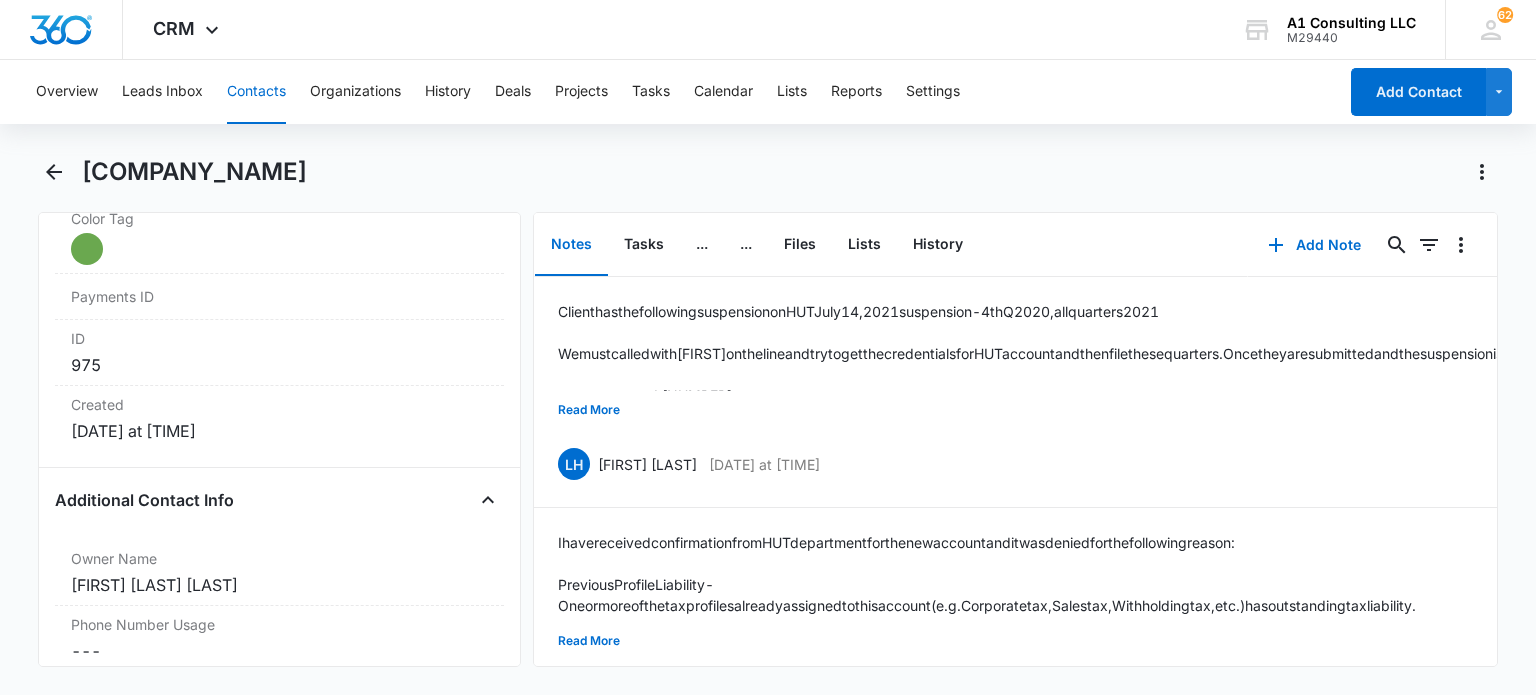 scroll, scrollTop: 1500, scrollLeft: 0, axis: vertical 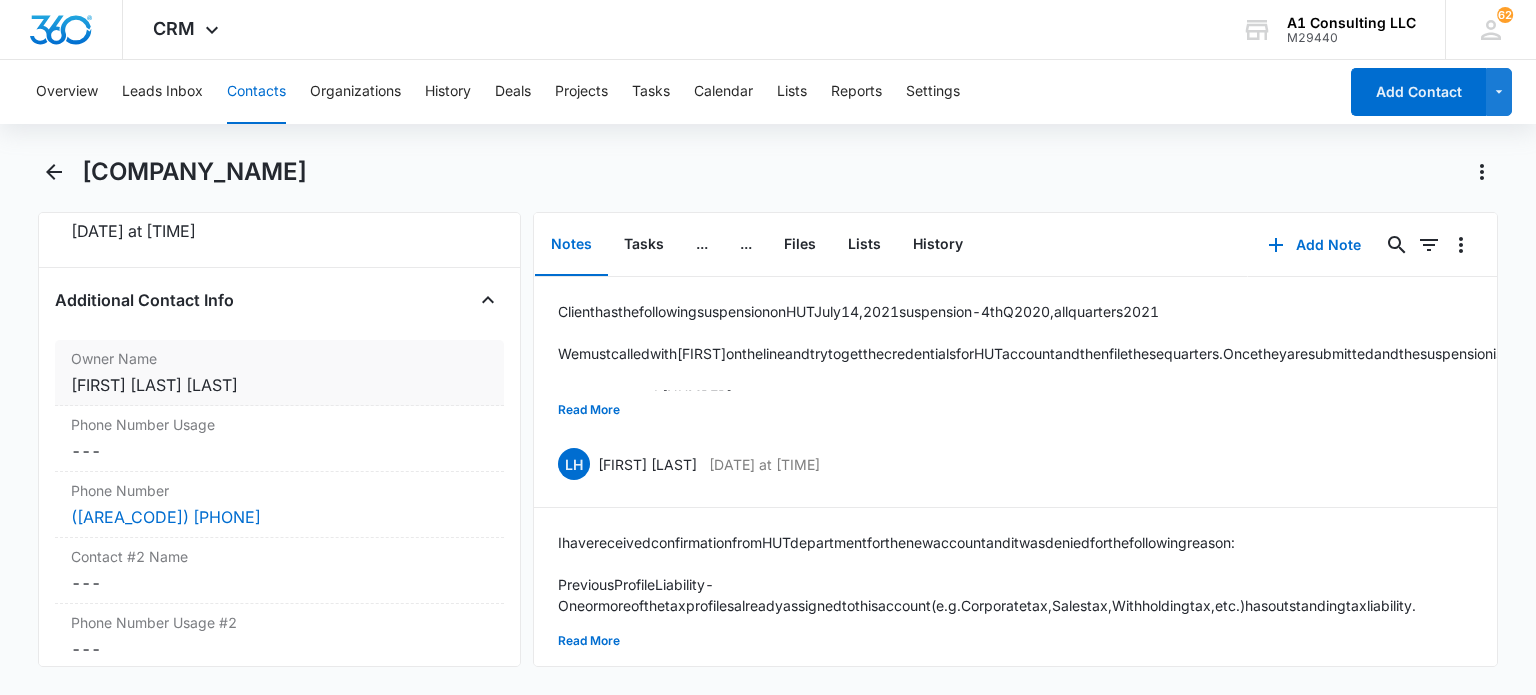 click on "[FIRST] [LAST] [LAST]" at bounding box center (279, 385) 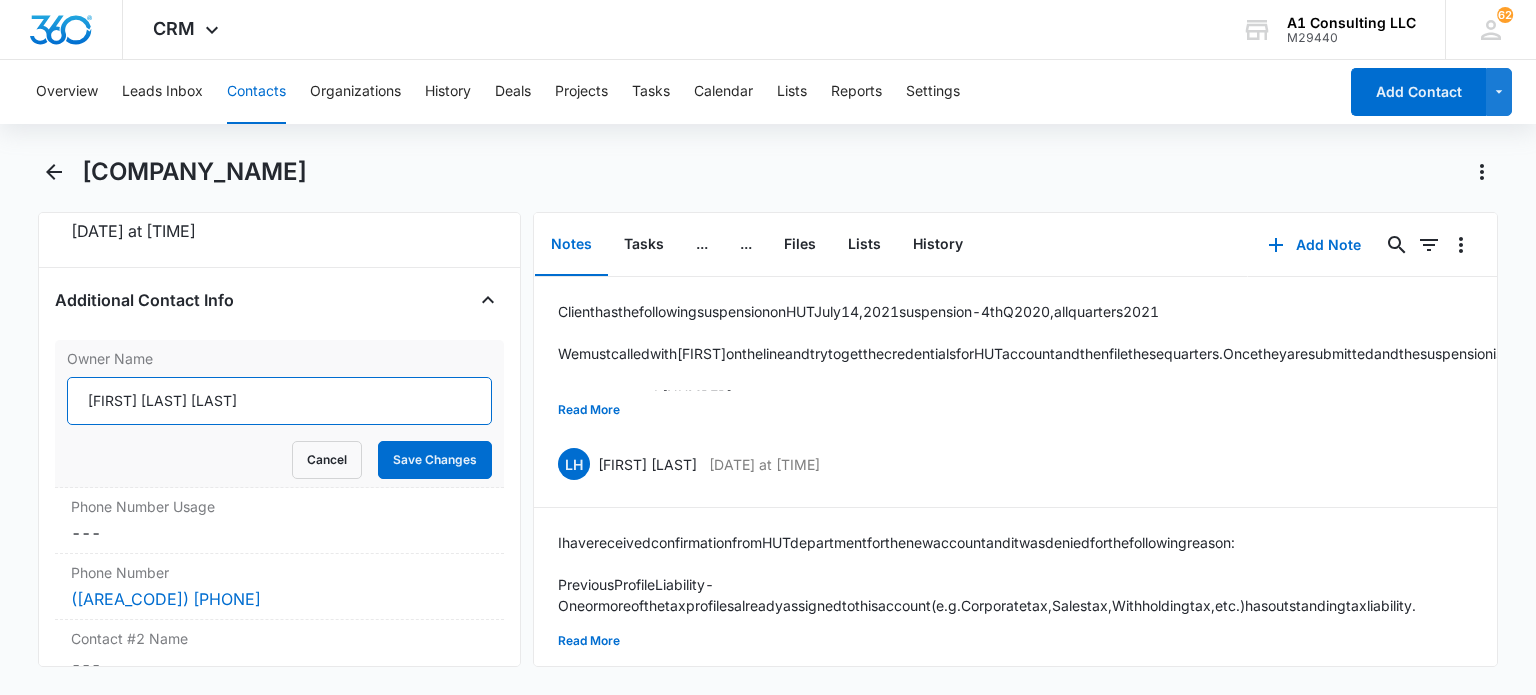 click on "[FIRST] [LAST] [LAST]" at bounding box center (279, 401) 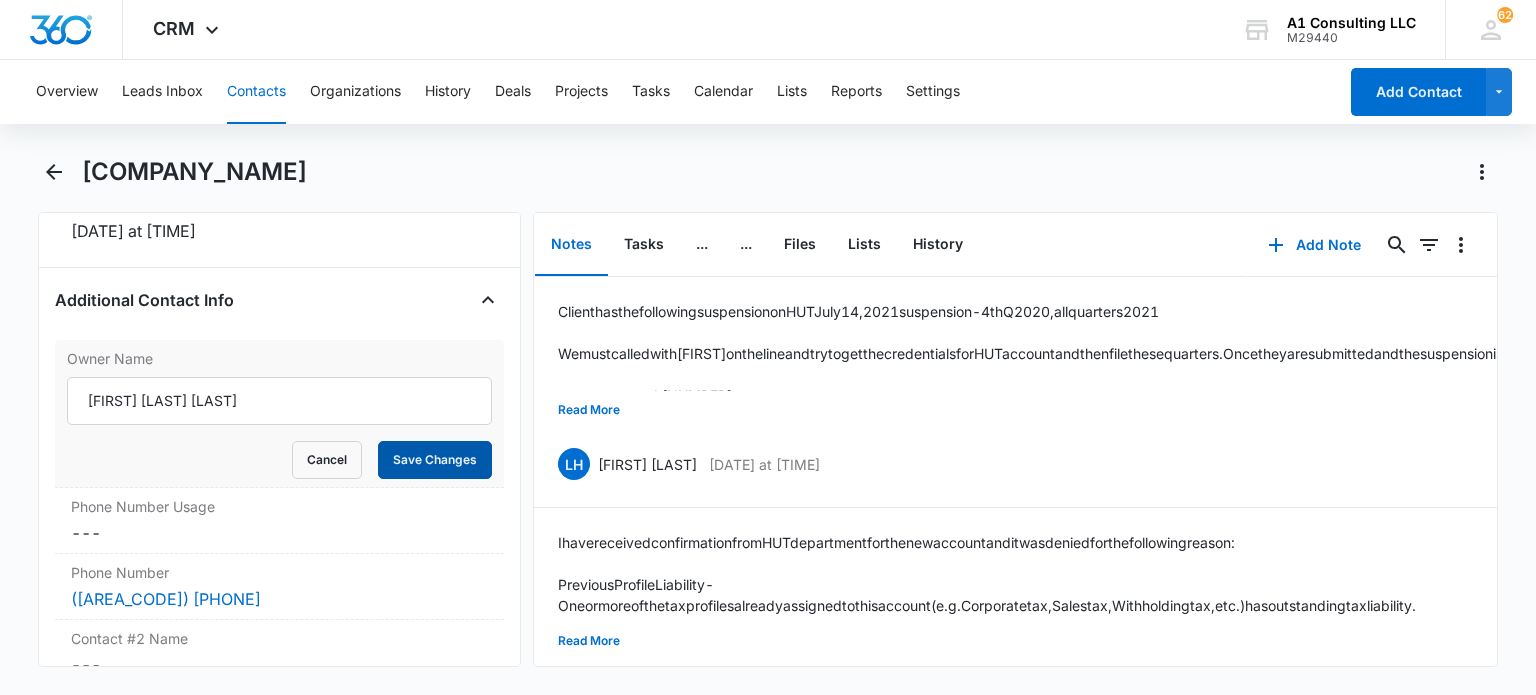 click on "Save Changes" at bounding box center [435, 460] 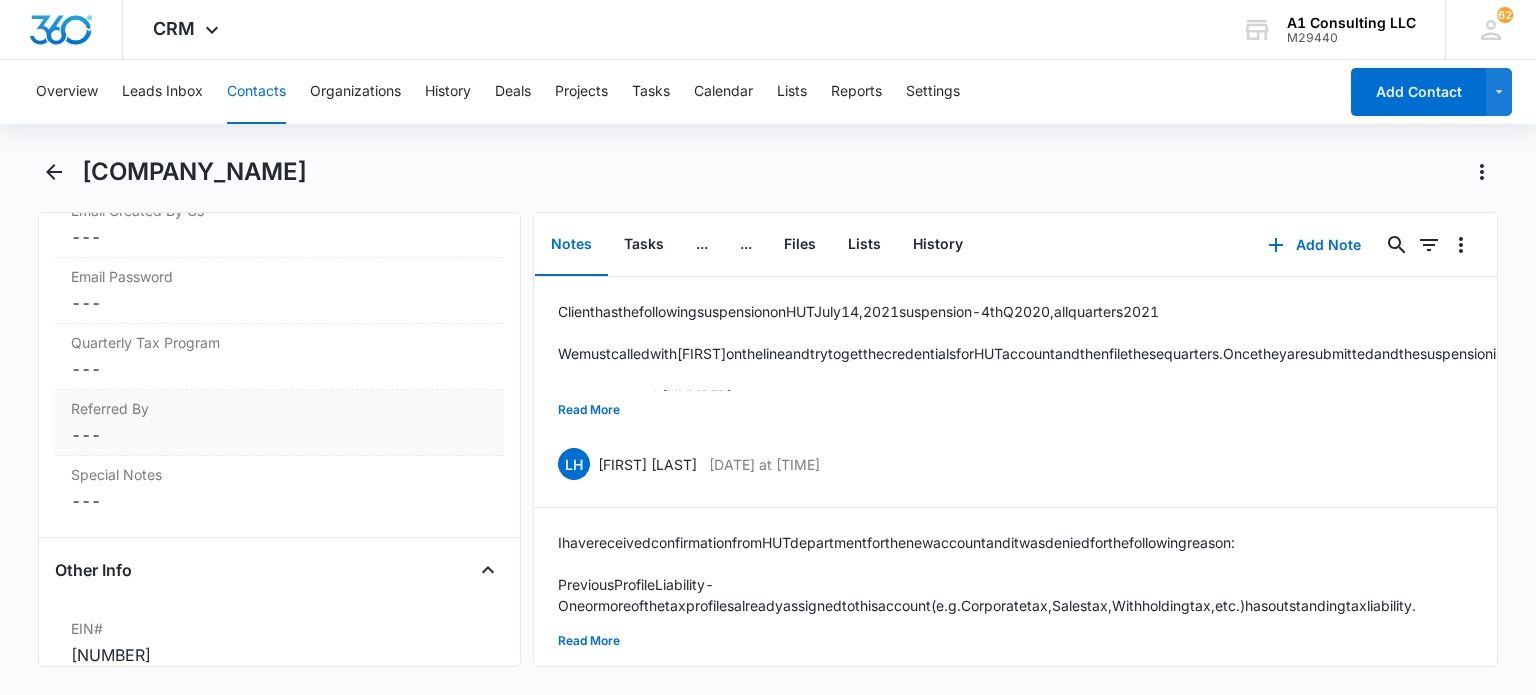 scroll, scrollTop: 2400, scrollLeft: 0, axis: vertical 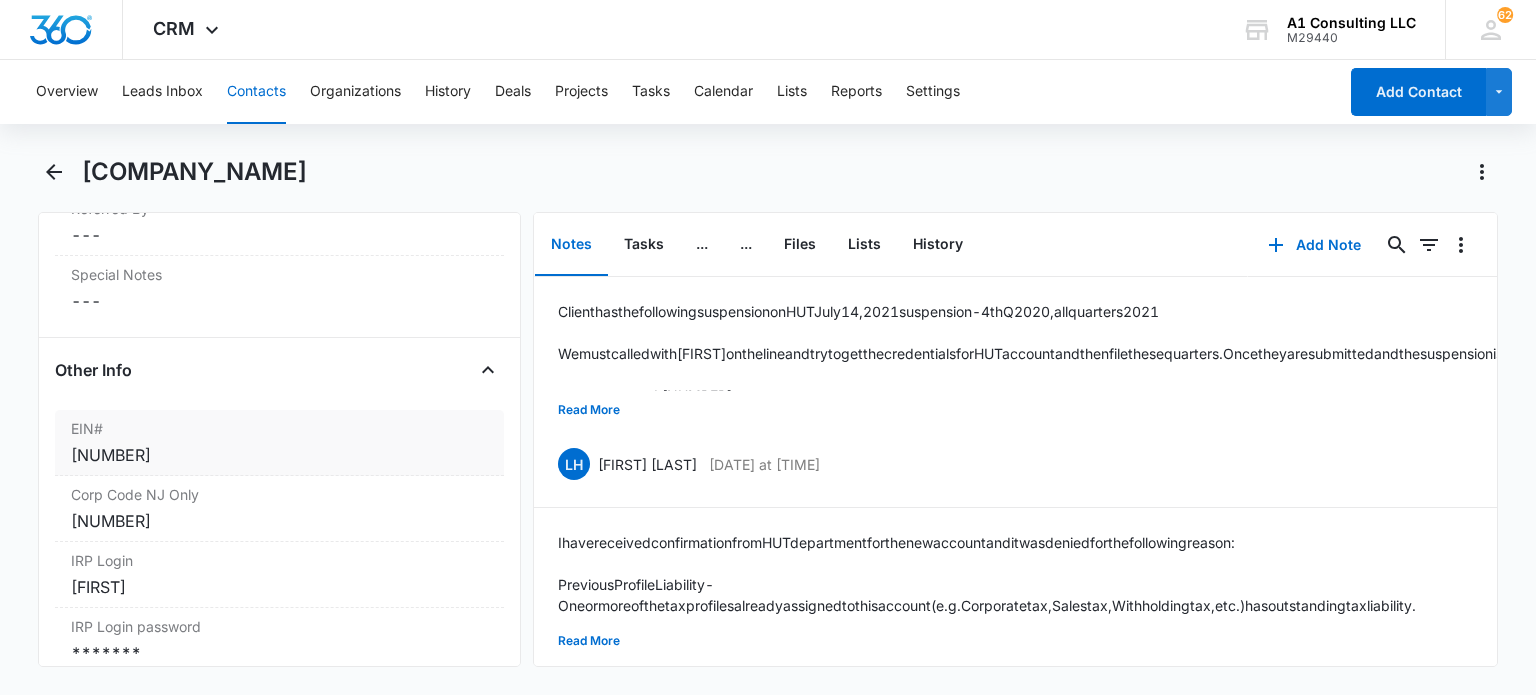 click on "[NUMBER]" at bounding box center (279, 455) 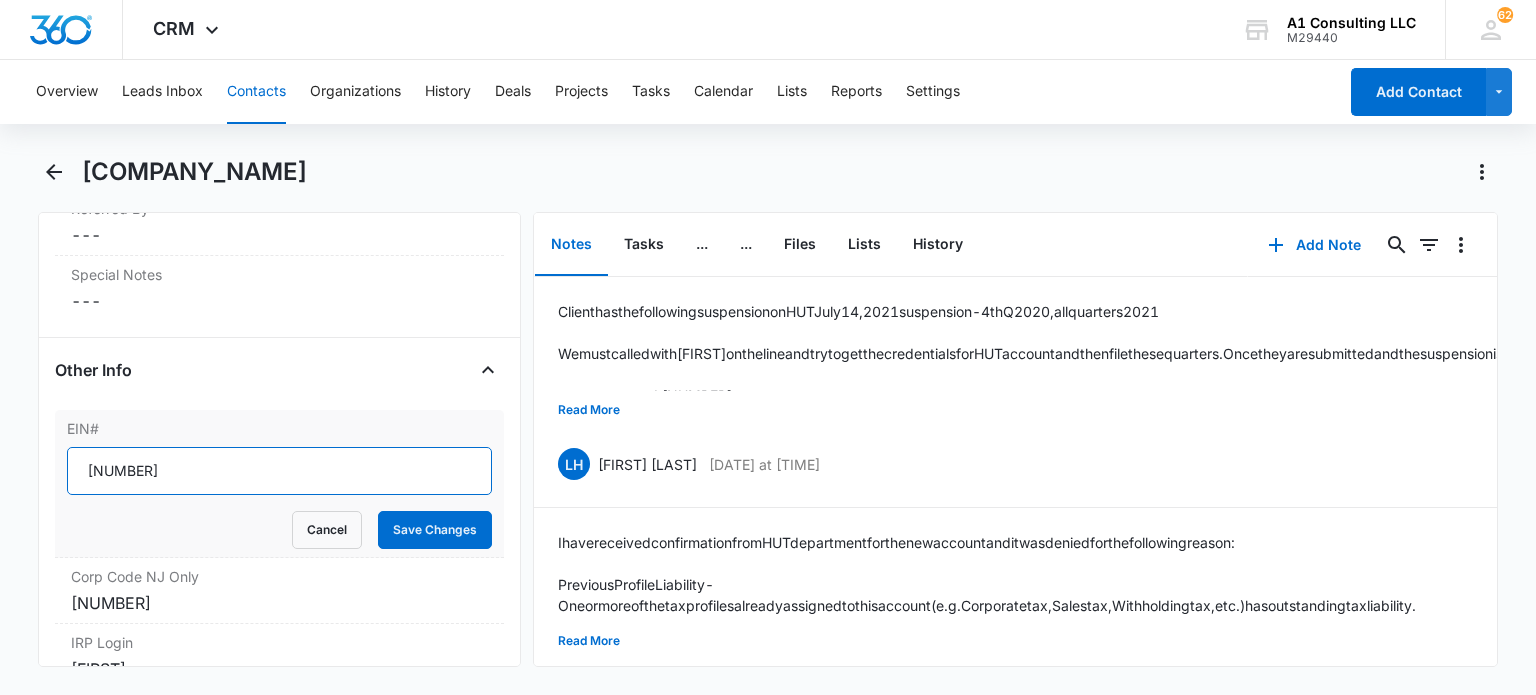 click on "[NUMBER]" at bounding box center [279, 471] 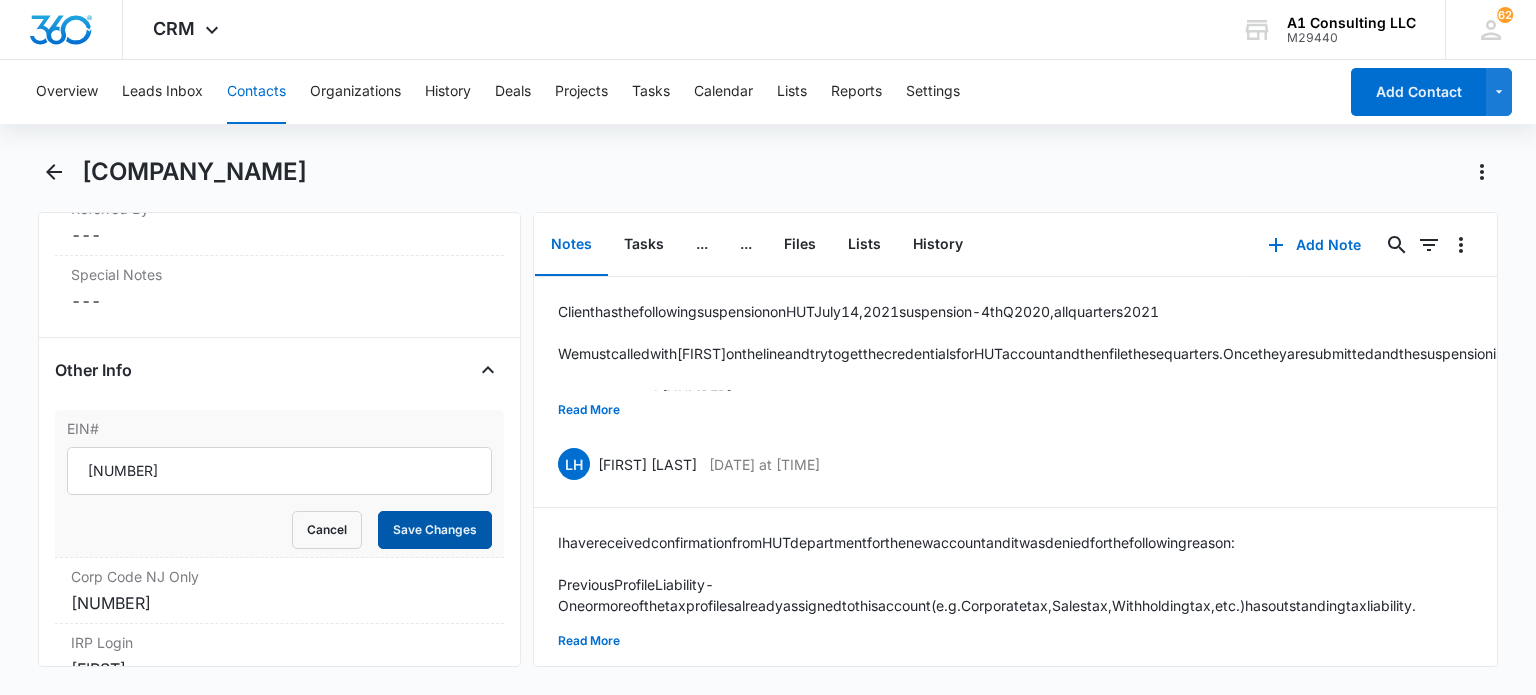 click on "Save Changes" at bounding box center (435, 530) 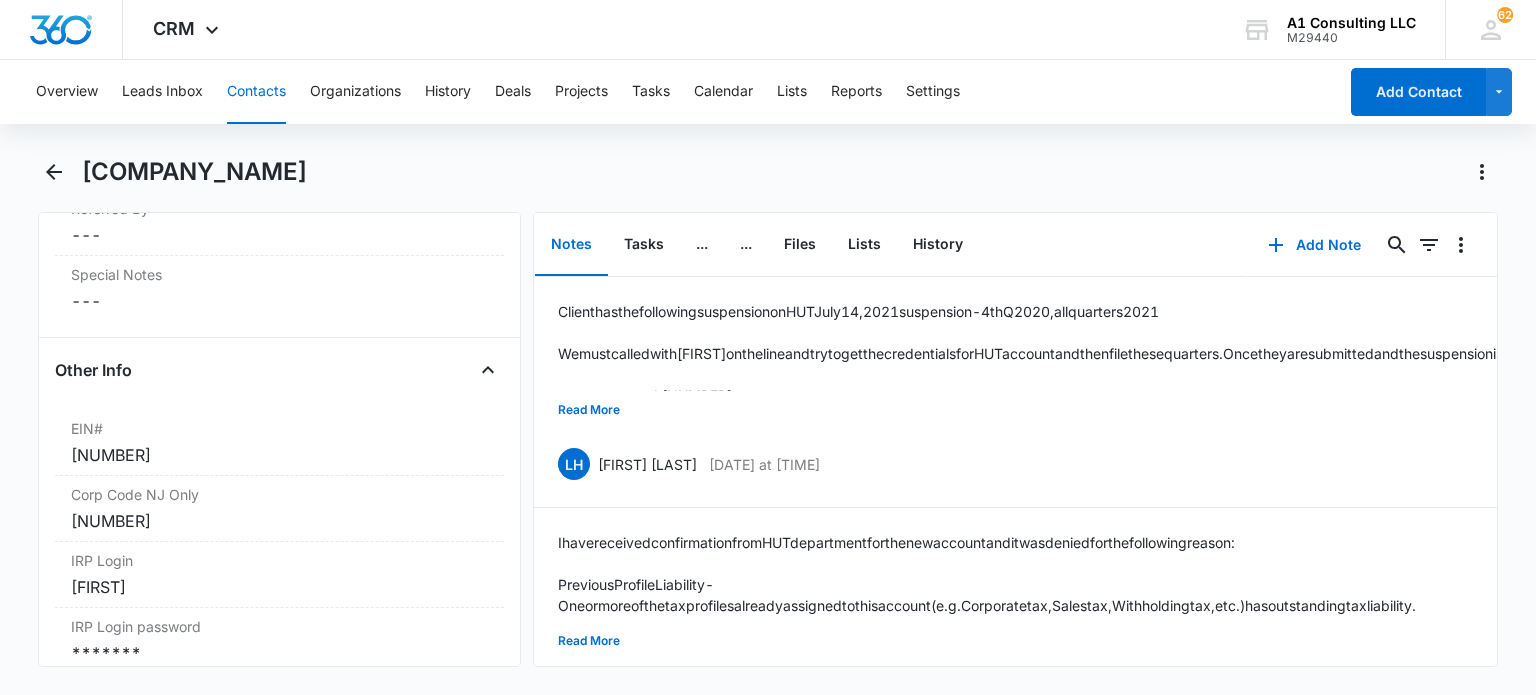 click on "Contacts" at bounding box center [256, 92] 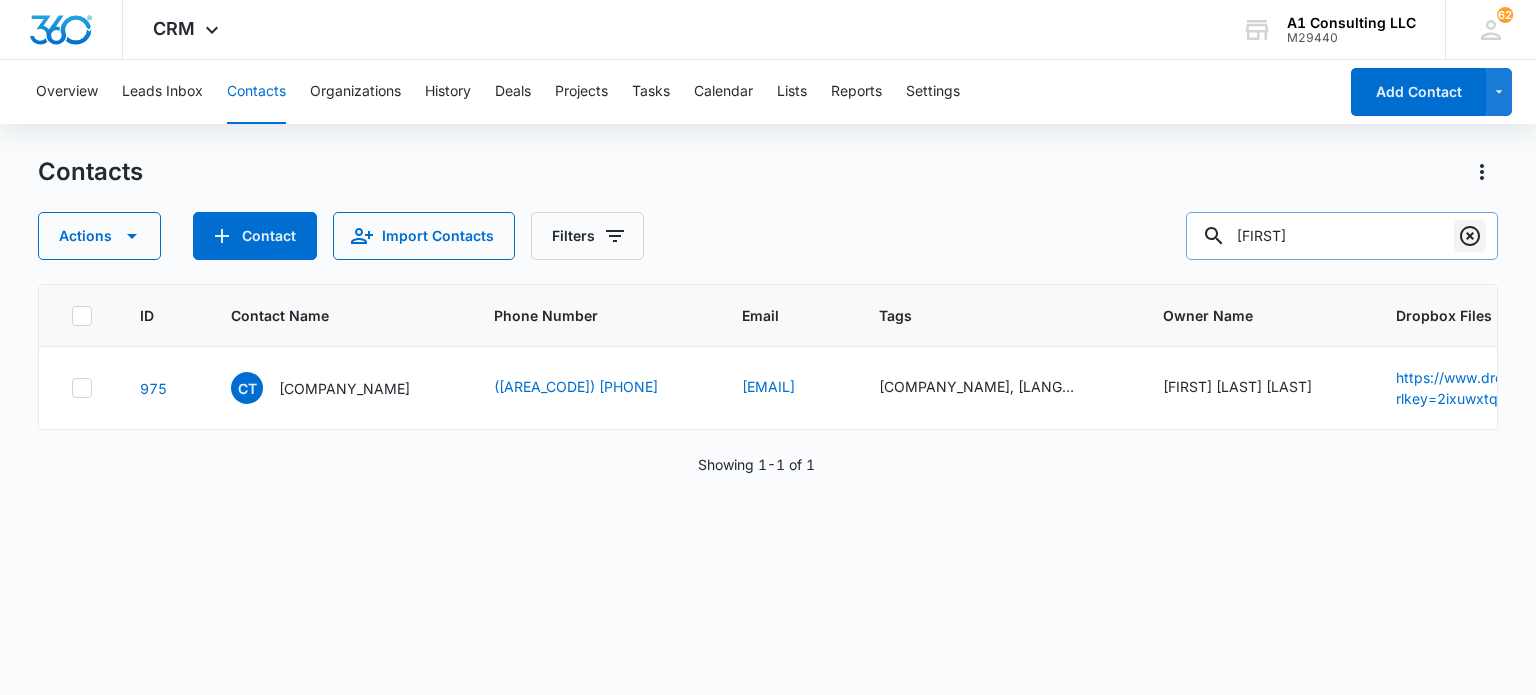 click 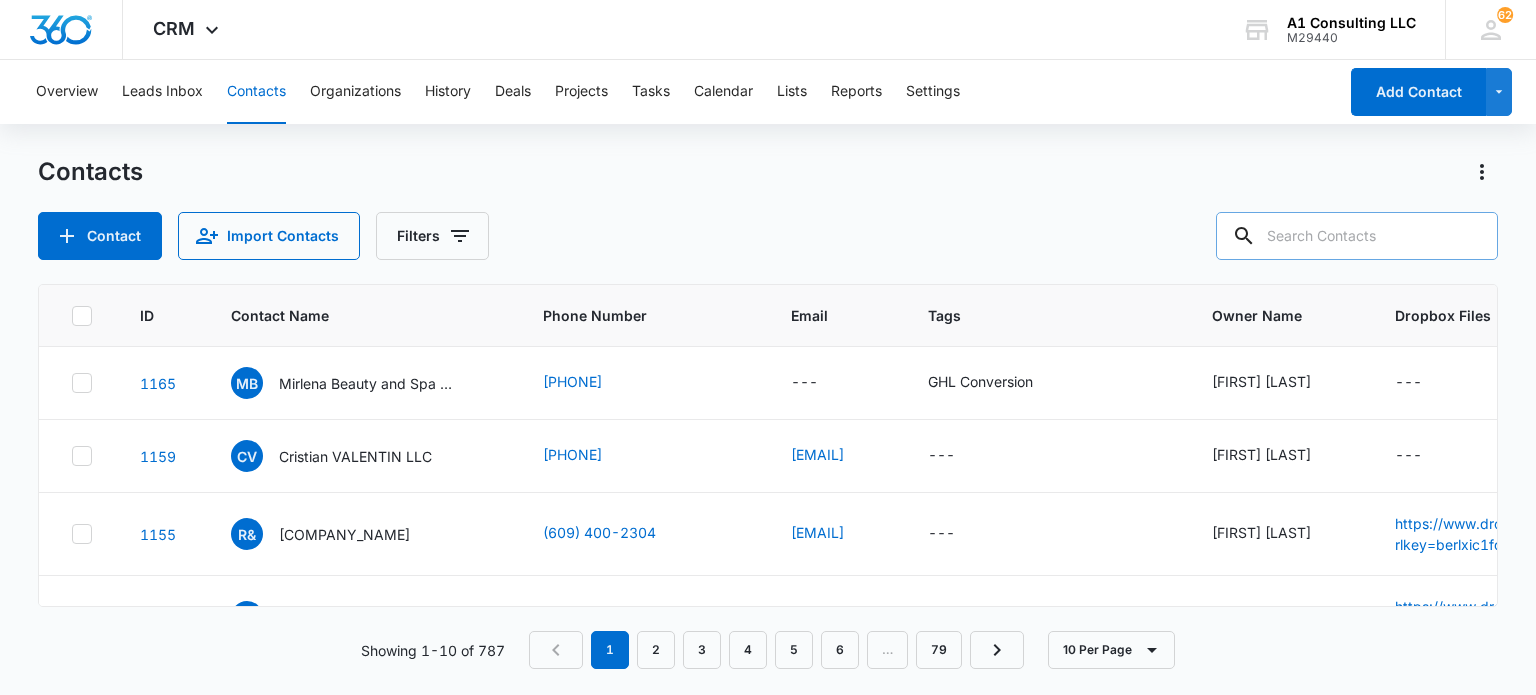 click on "Contacts Contact Import Contacts Filters" at bounding box center [767, 208] 